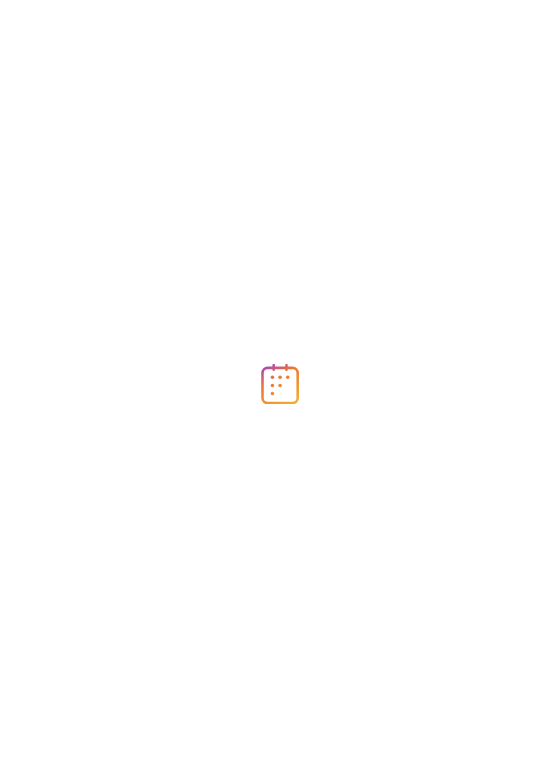 scroll, scrollTop: 0, scrollLeft: 0, axis: both 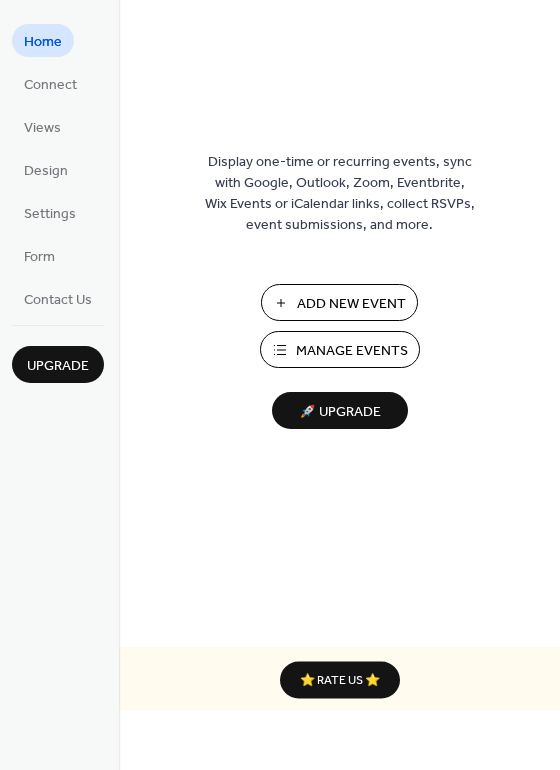 click on "Add New Event" at bounding box center (351, 304) 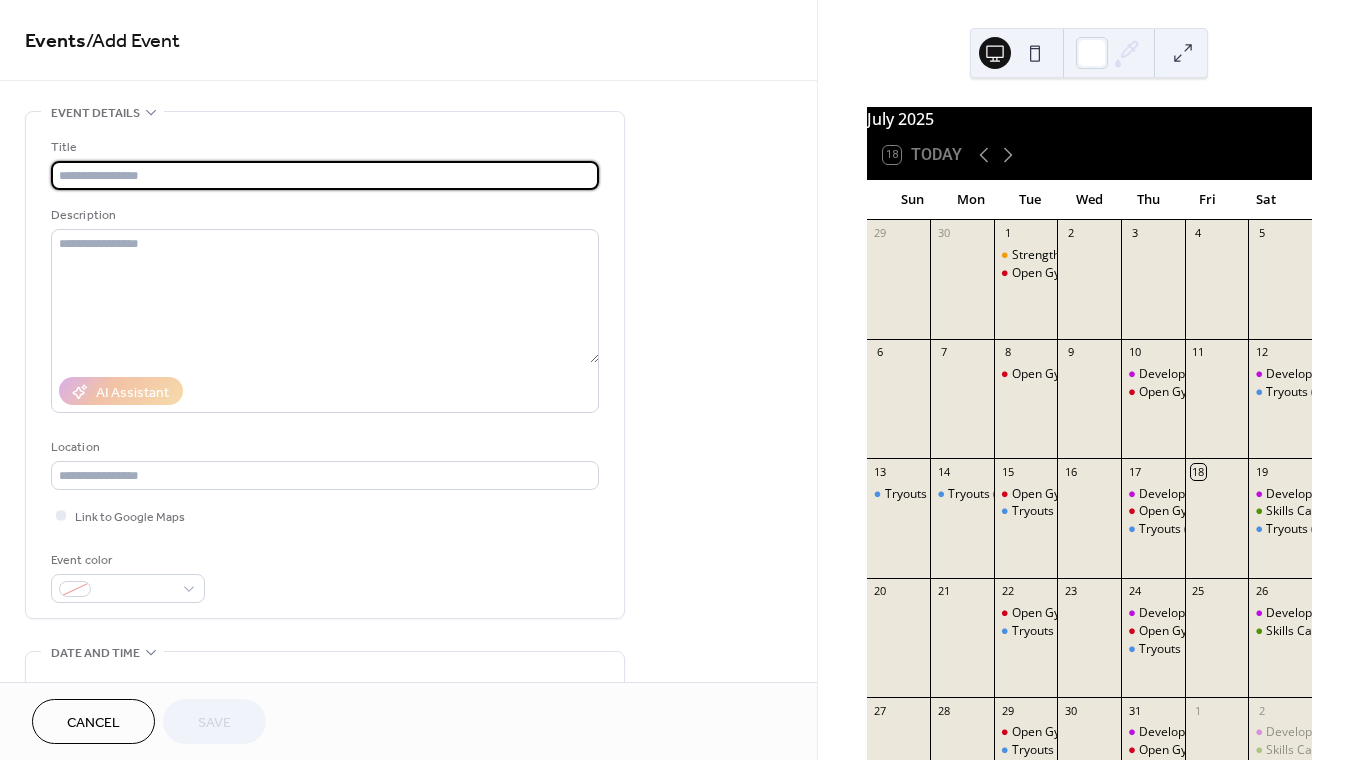 scroll, scrollTop: 0, scrollLeft: 0, axis: both 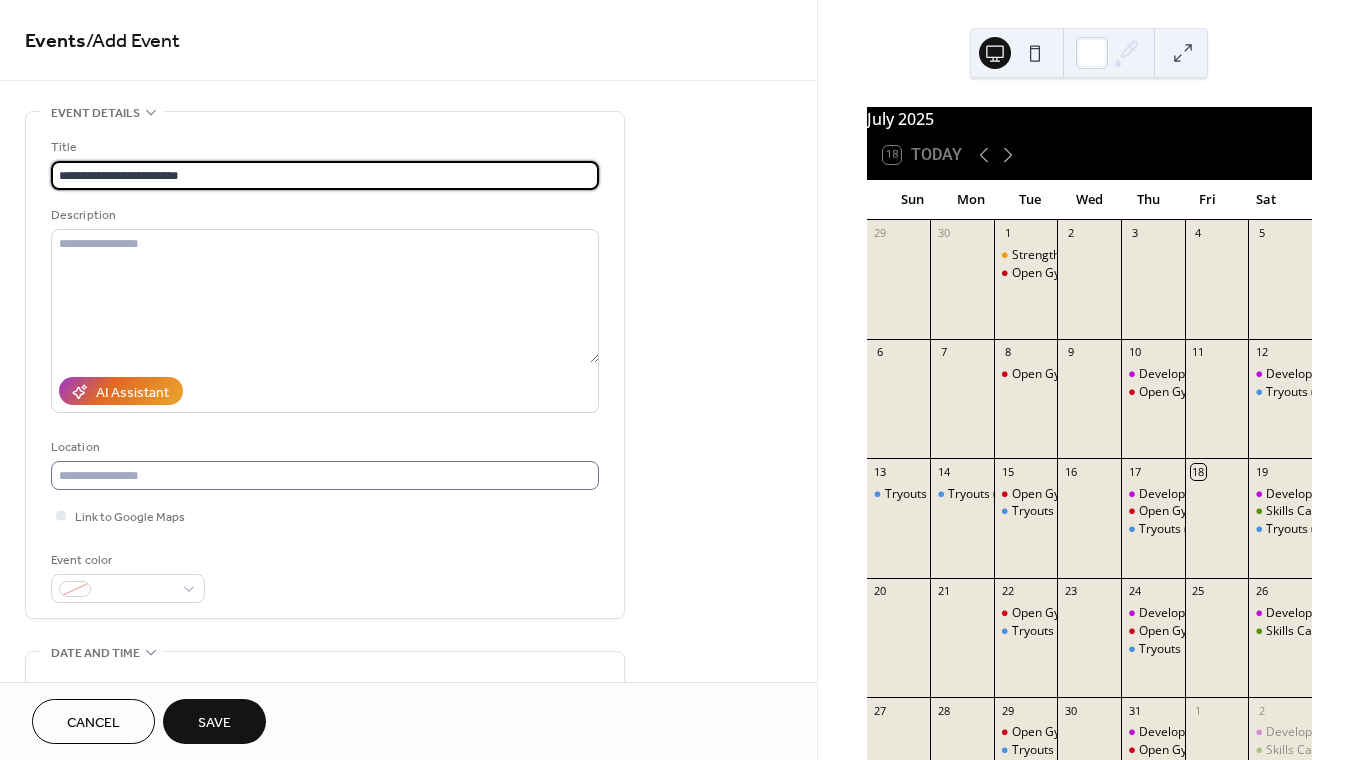type on "**********" 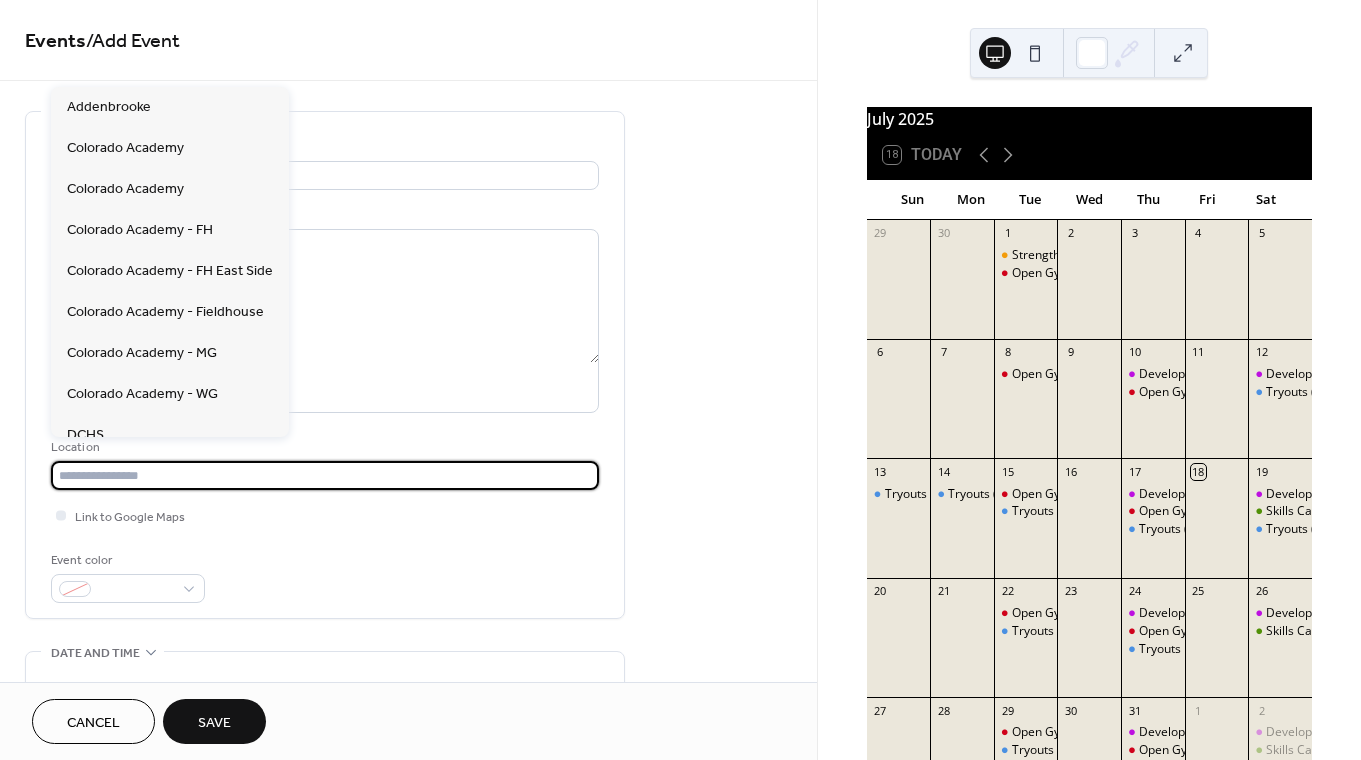click at bounding box center (325, 475) 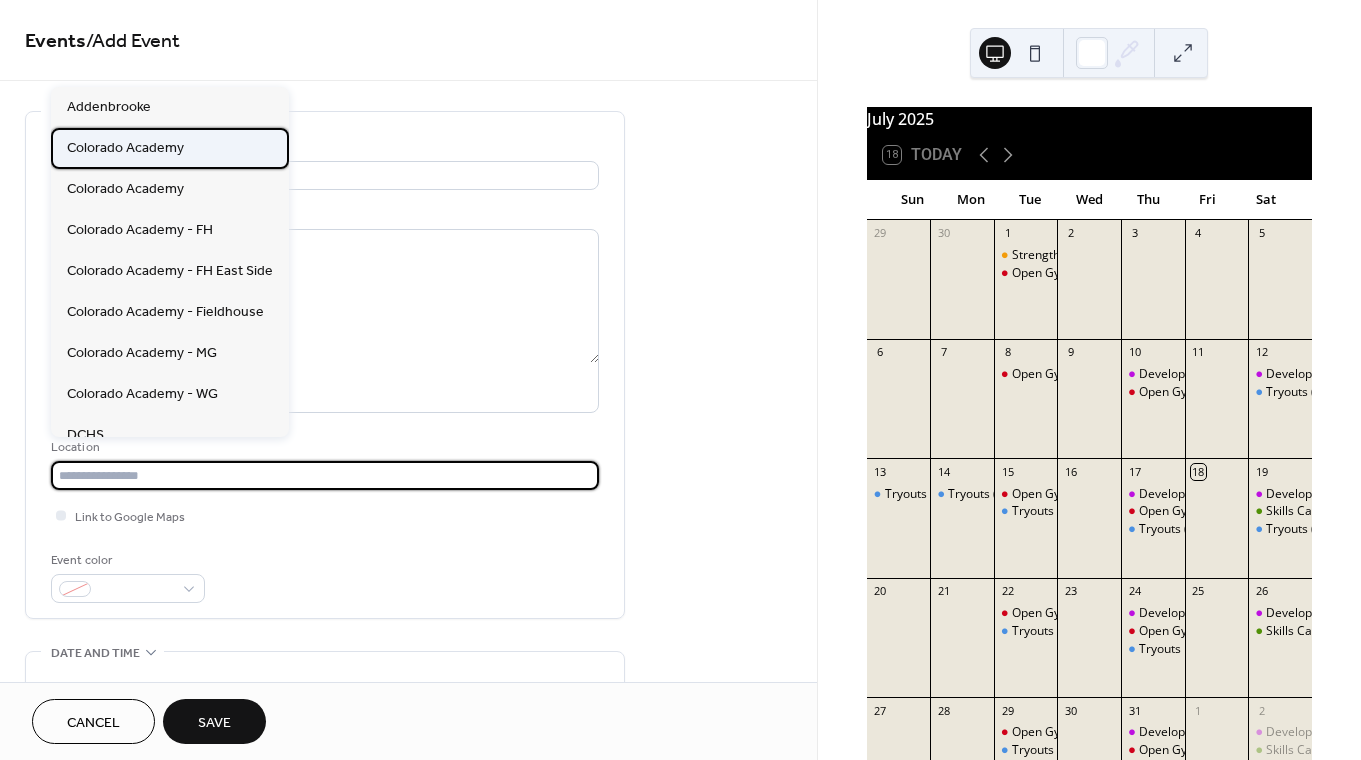 click on "Colorado Academy" at bounding box center [125, 148] 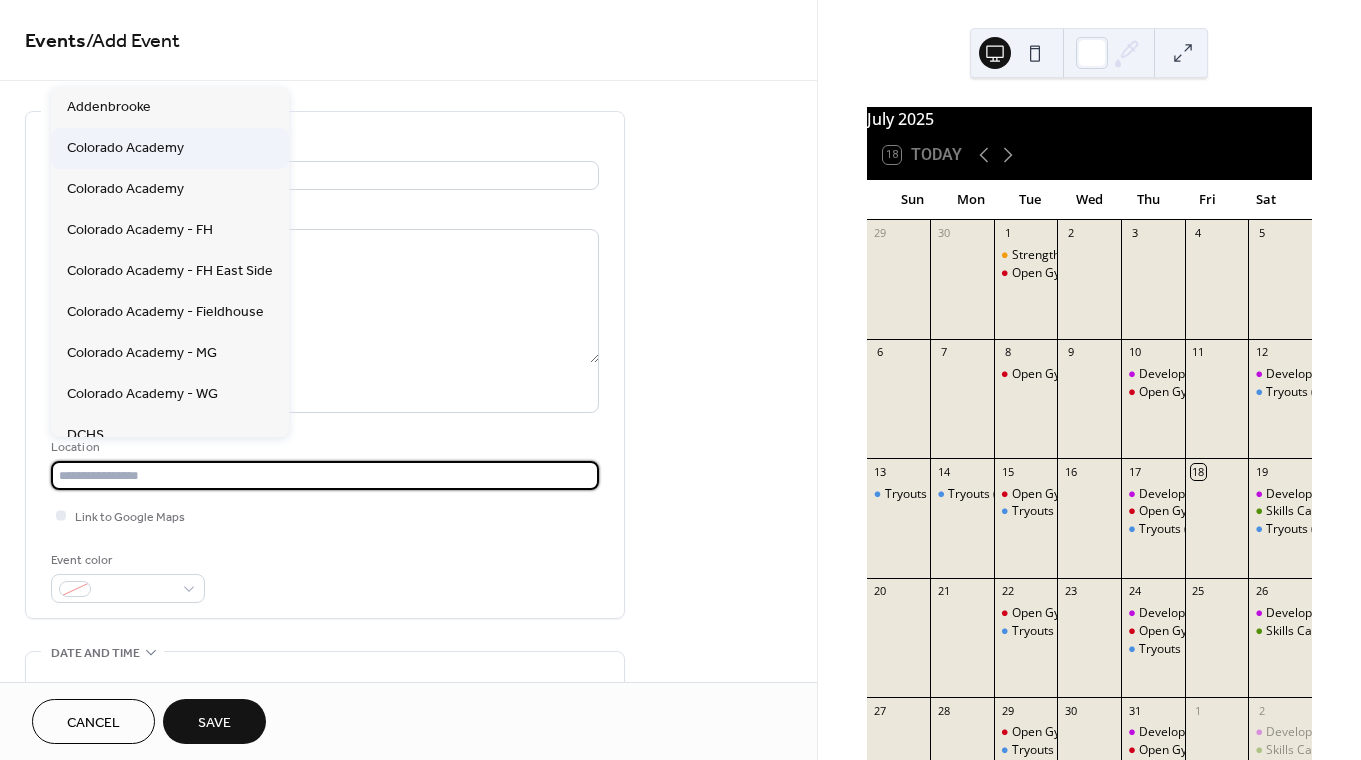 type on "**********" 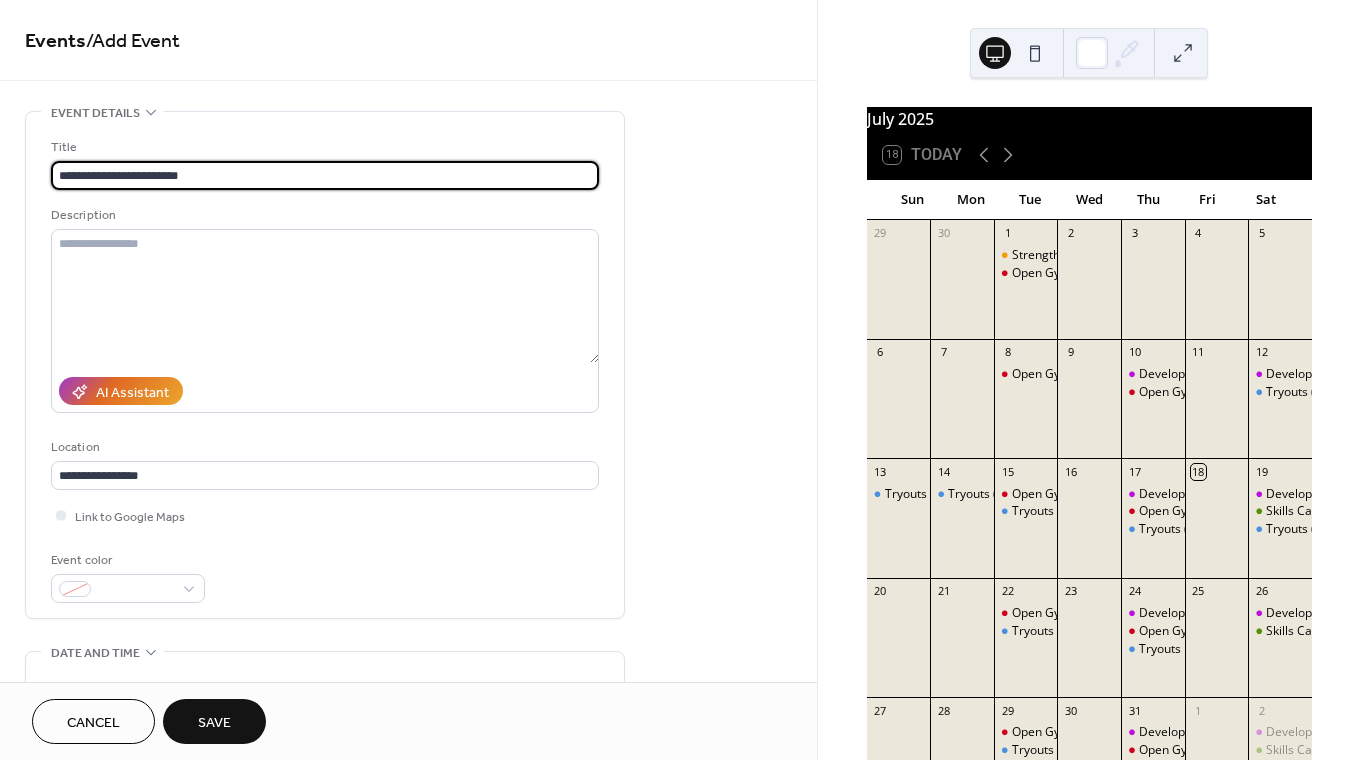 drag, startPoint x: 212, startPoint y: 167, endPoint x: 52, endPoint y: 168, distance: 160.00313 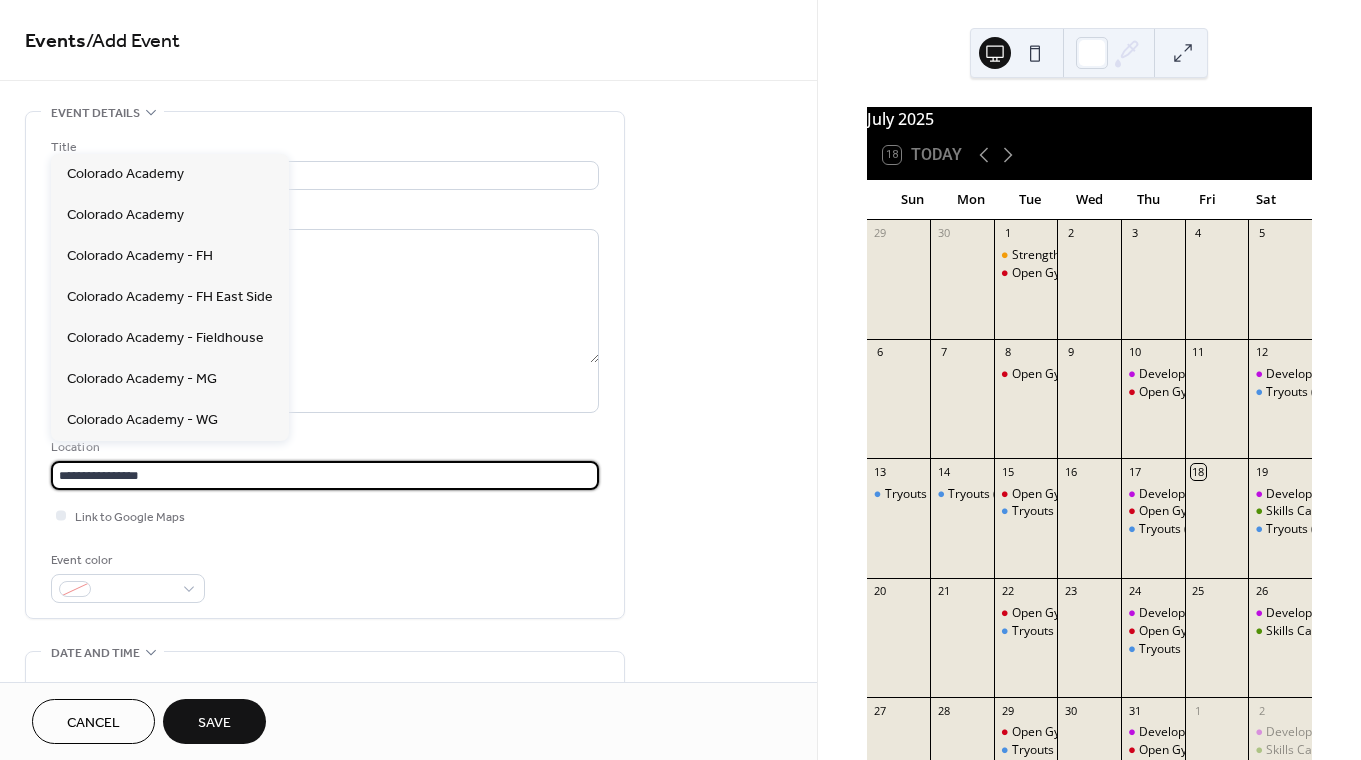 click on "**********" at bounding box center (325, 475) 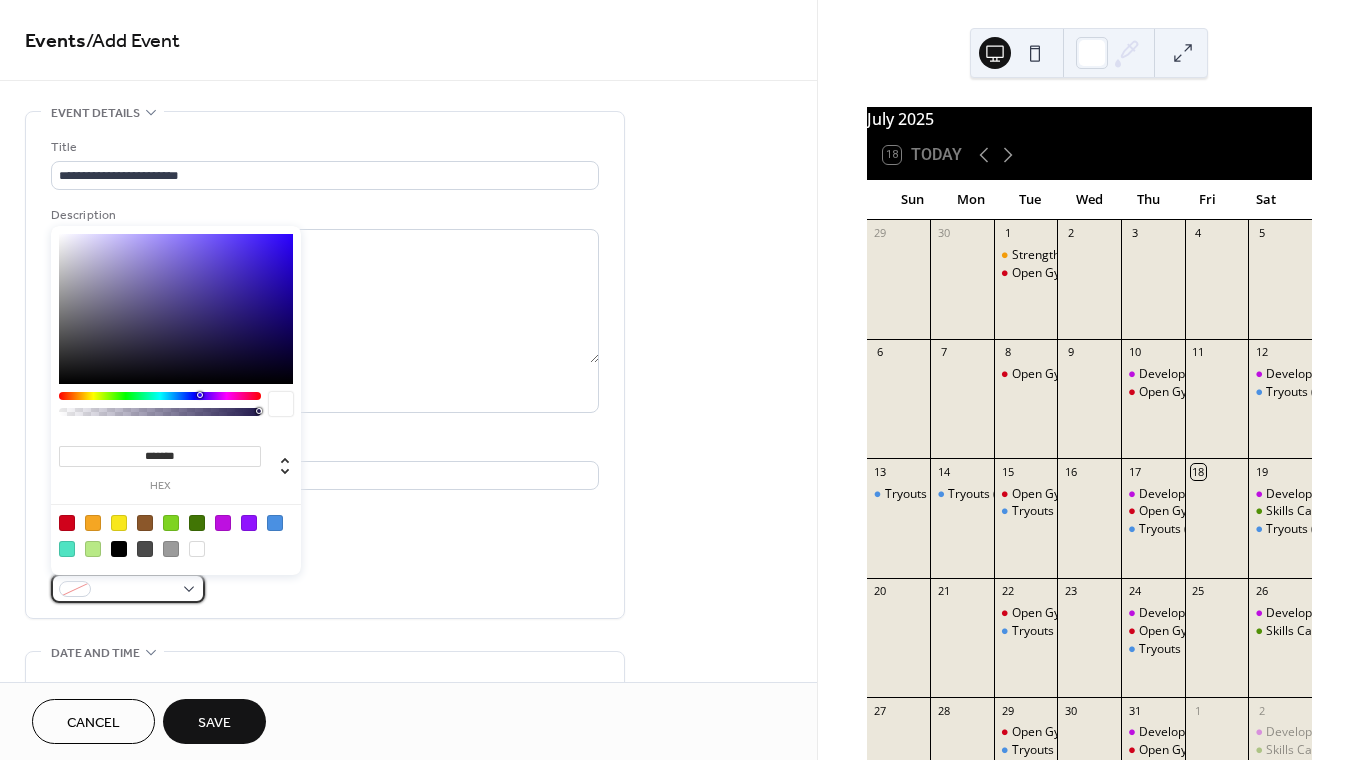 click at bounding box center (128, 588) 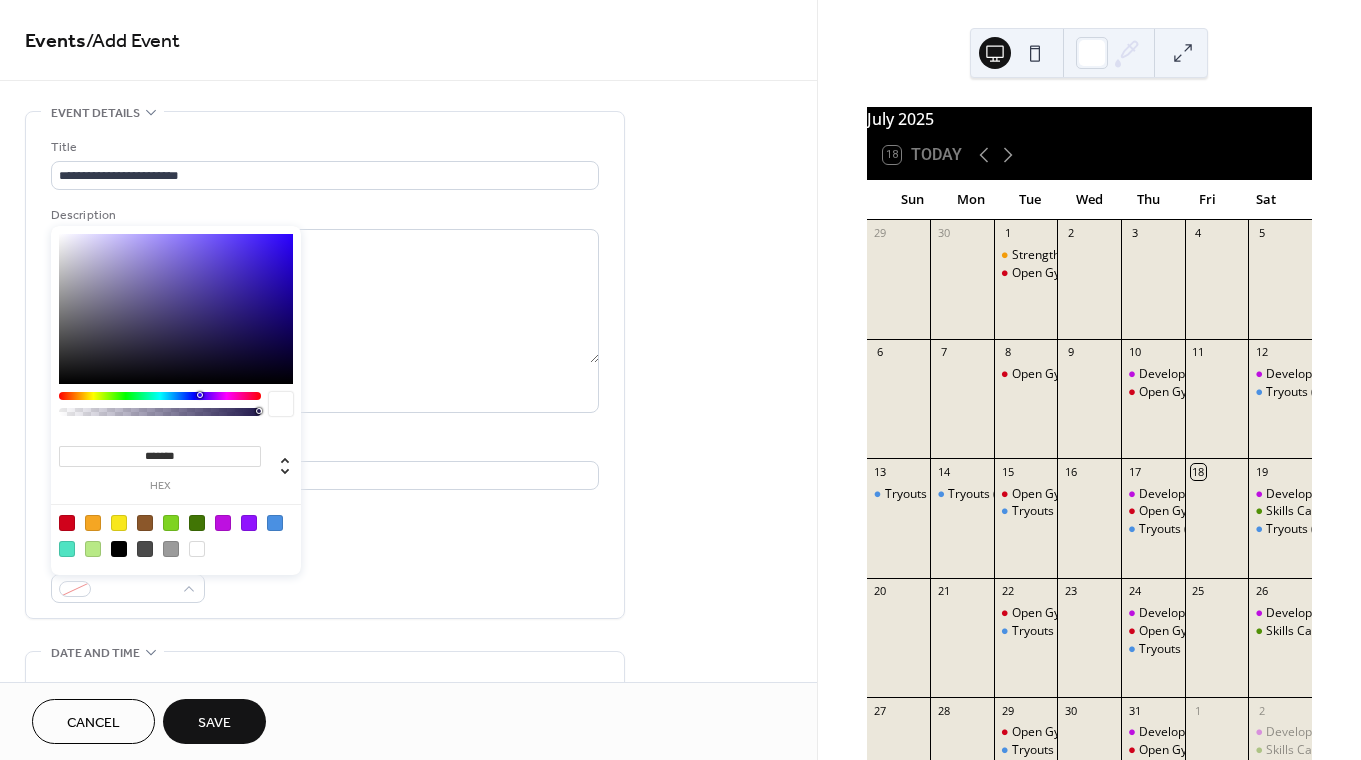 click at bounding box center [275, 523] 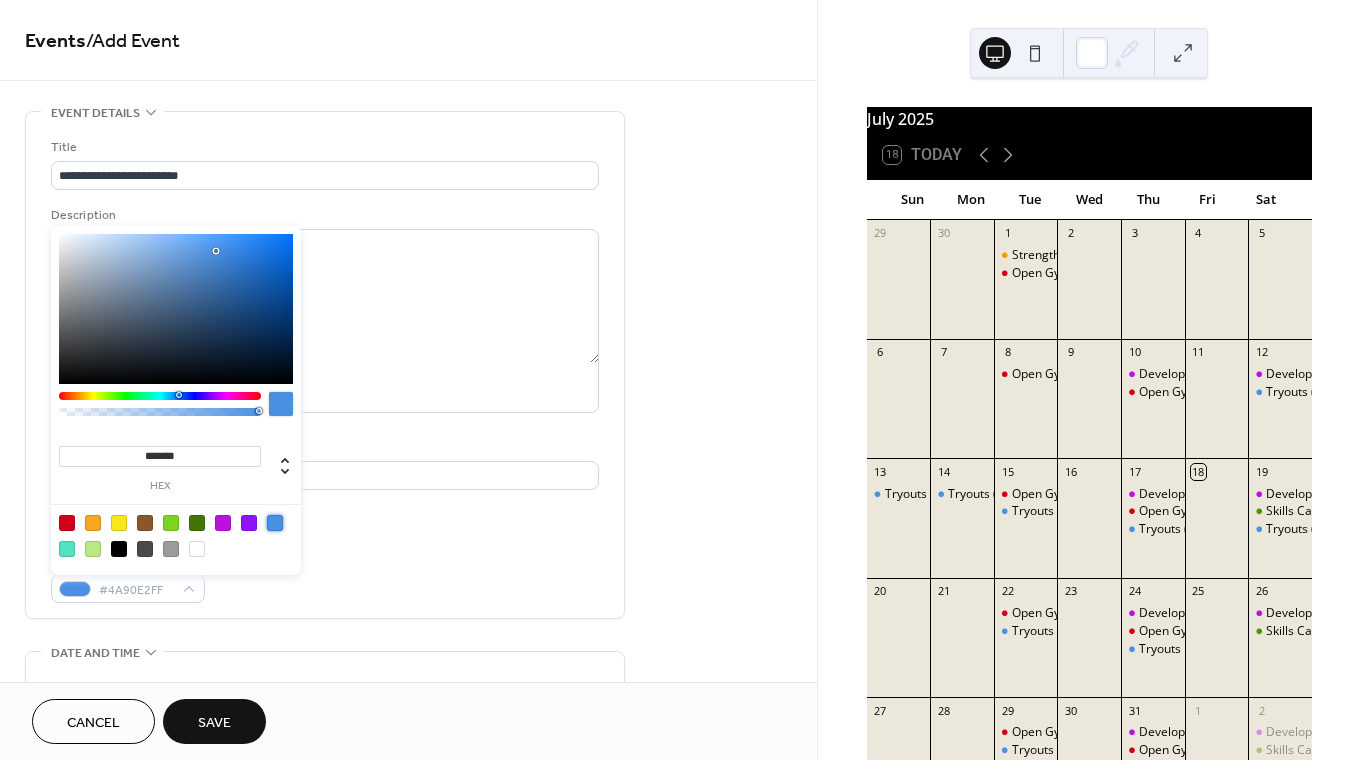 click on "Event color #4A90E2FF" at bounding box center [325, 576] 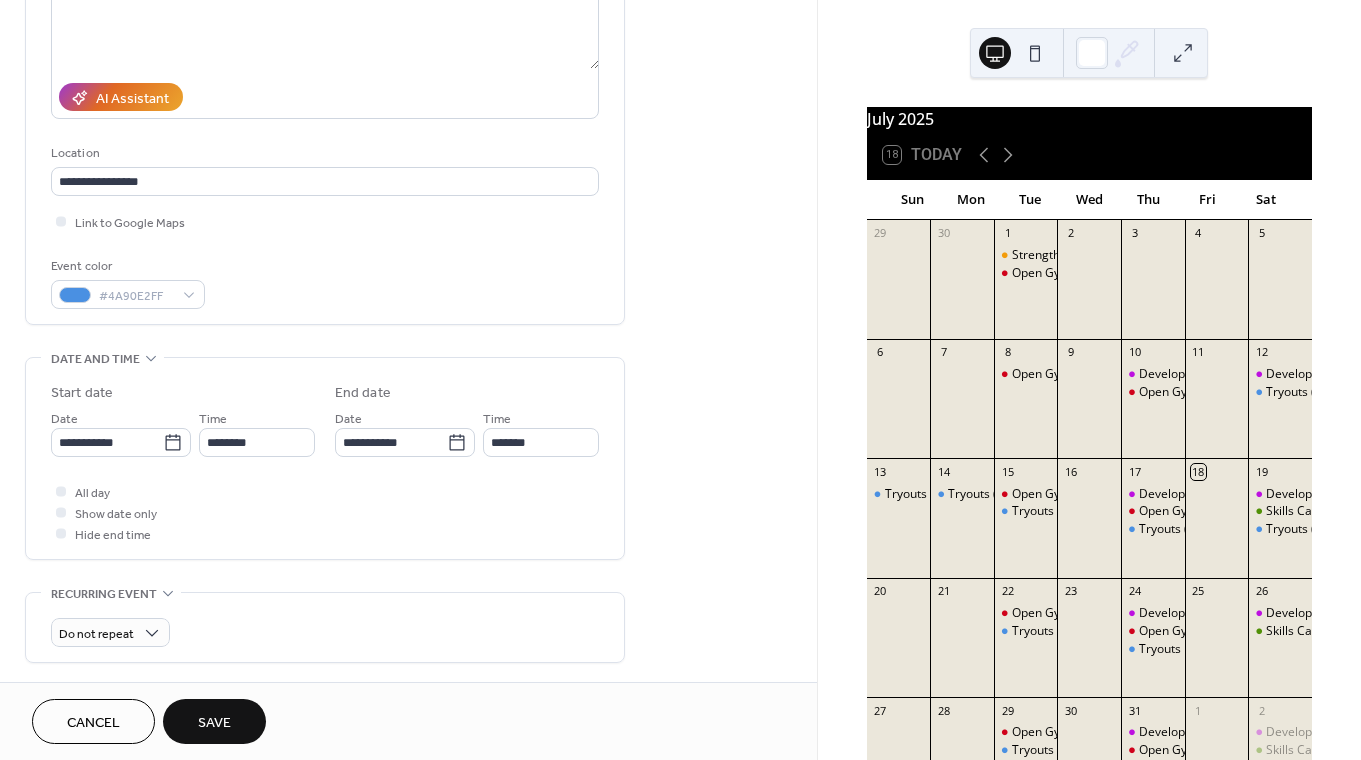 scroll, scrollTop: 312, scrollLeft: 0, axis: vertical 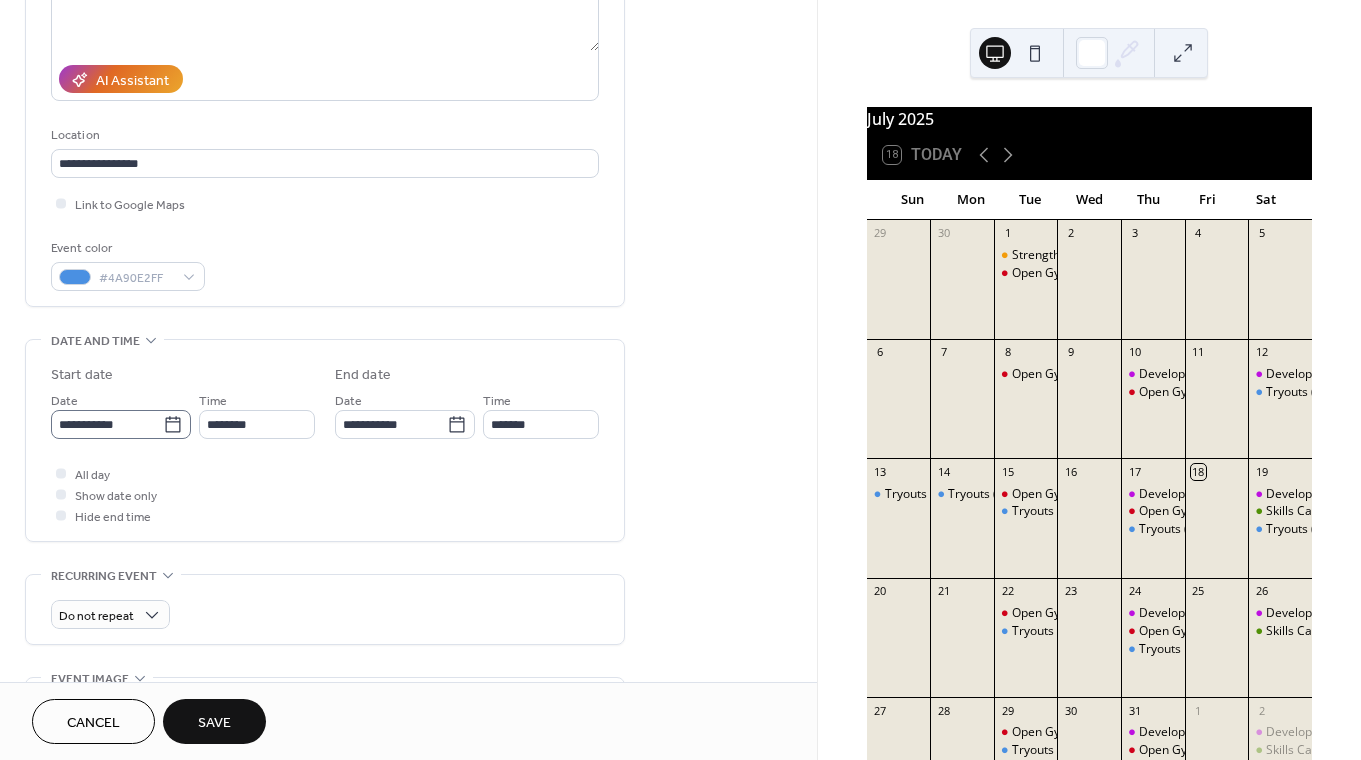 click 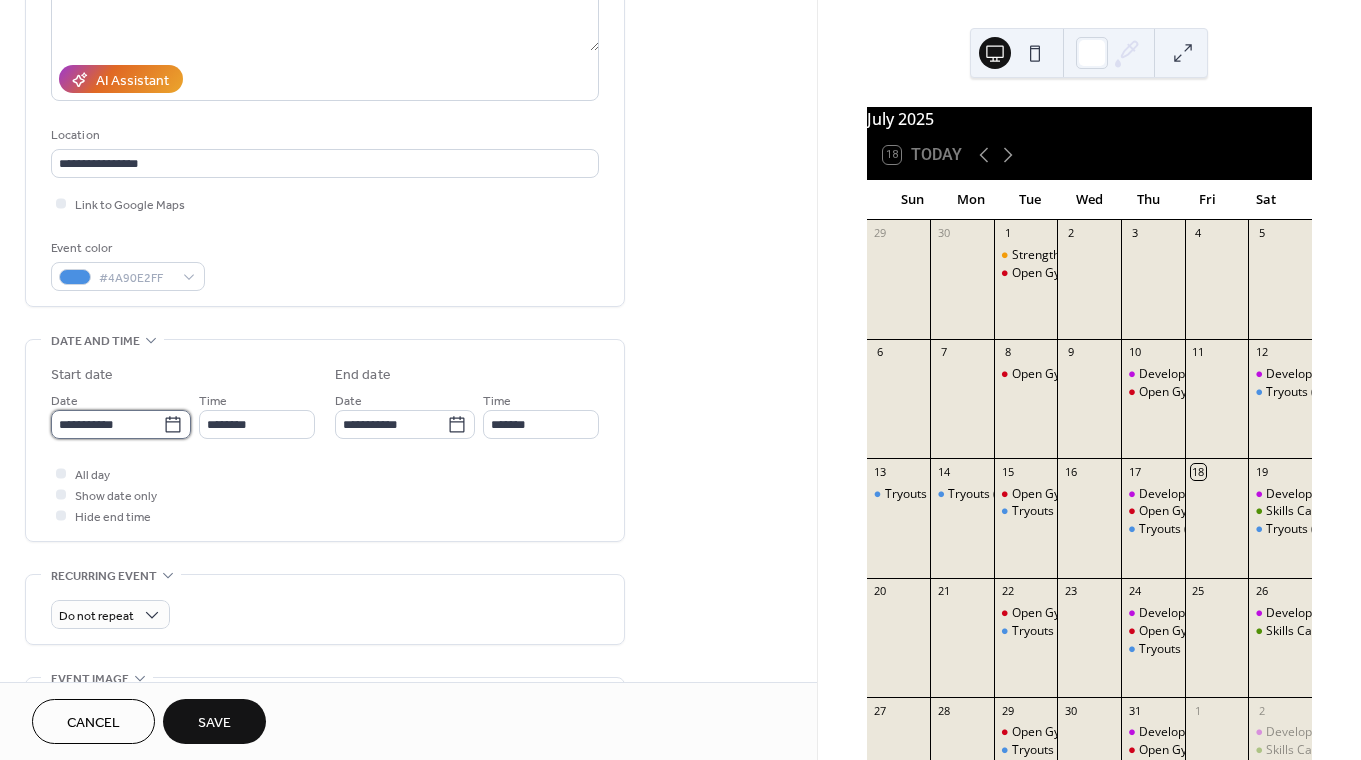 click on "**********" at bounding box center (107, 424) 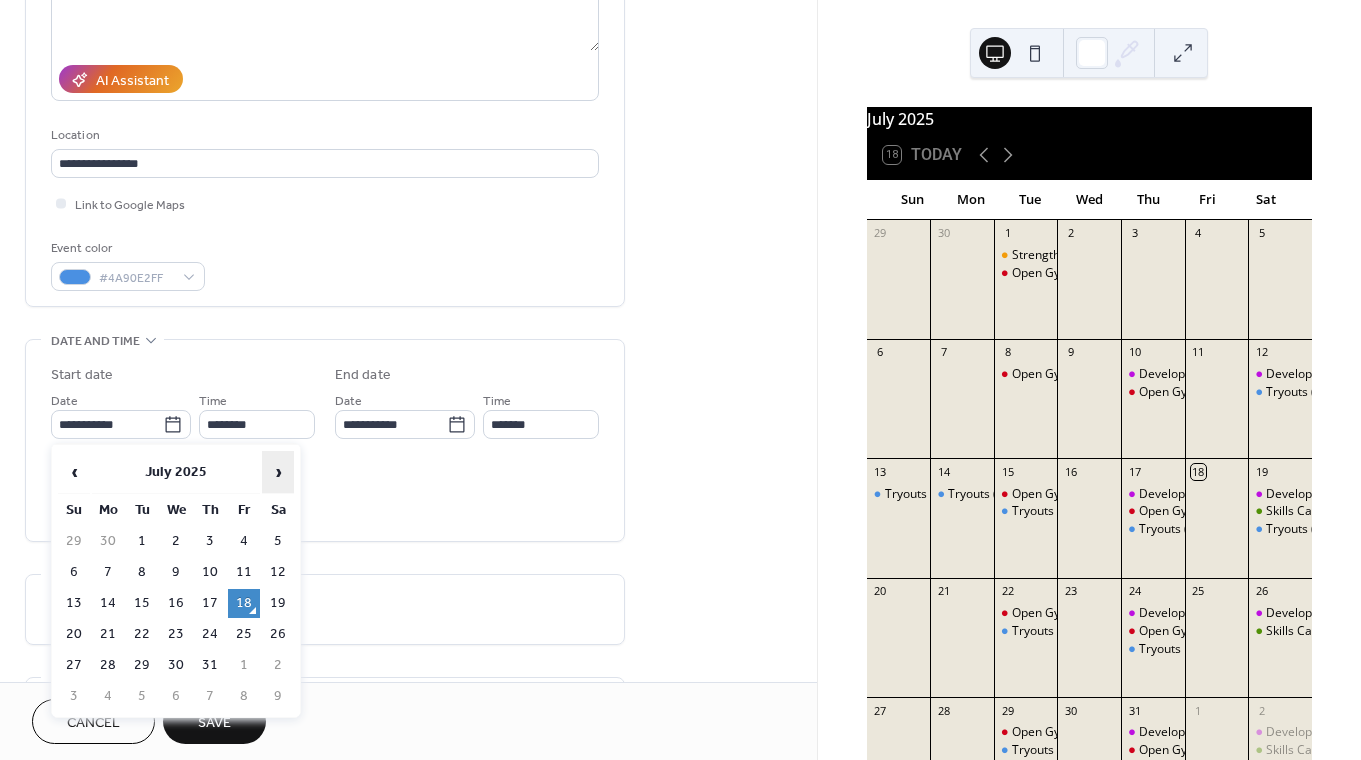 click on "›" at bounding box center [278, 472] 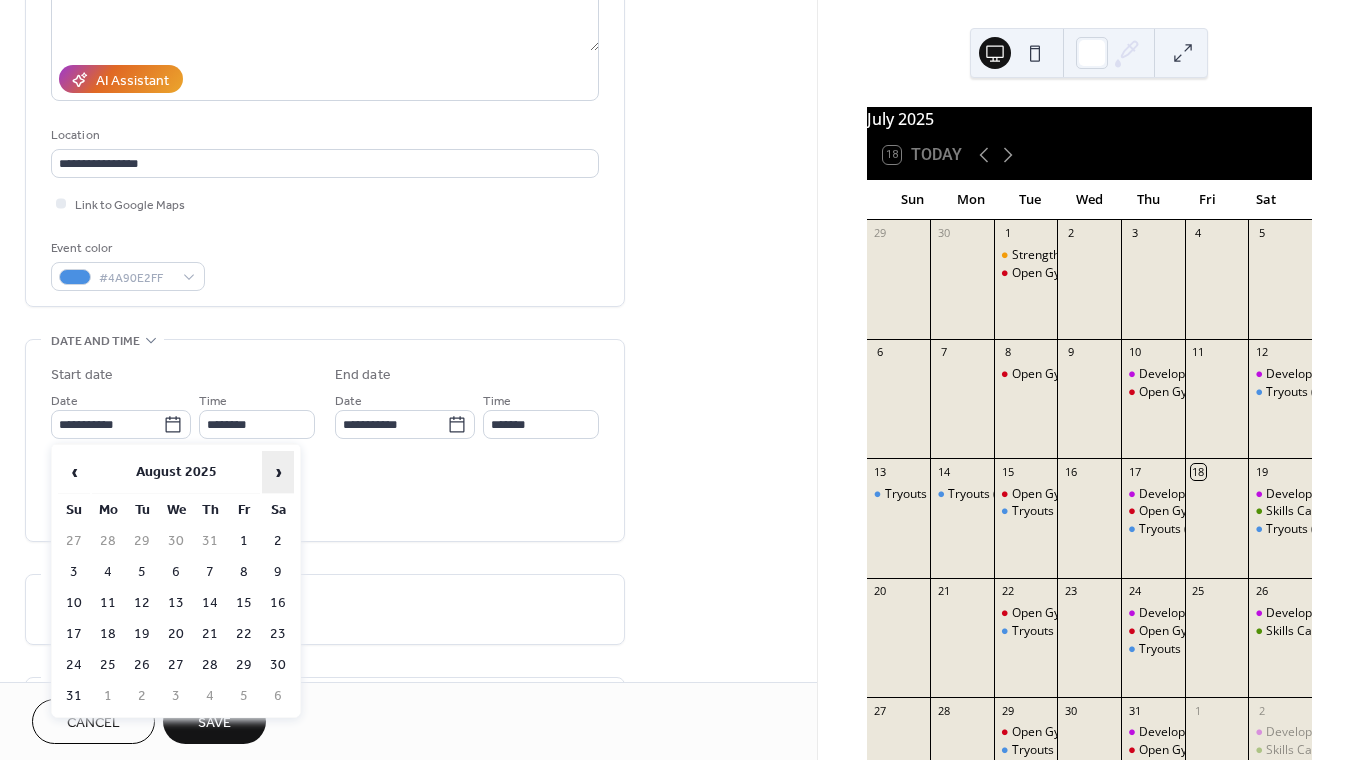 click on "›" at bounding box center (278, 472) 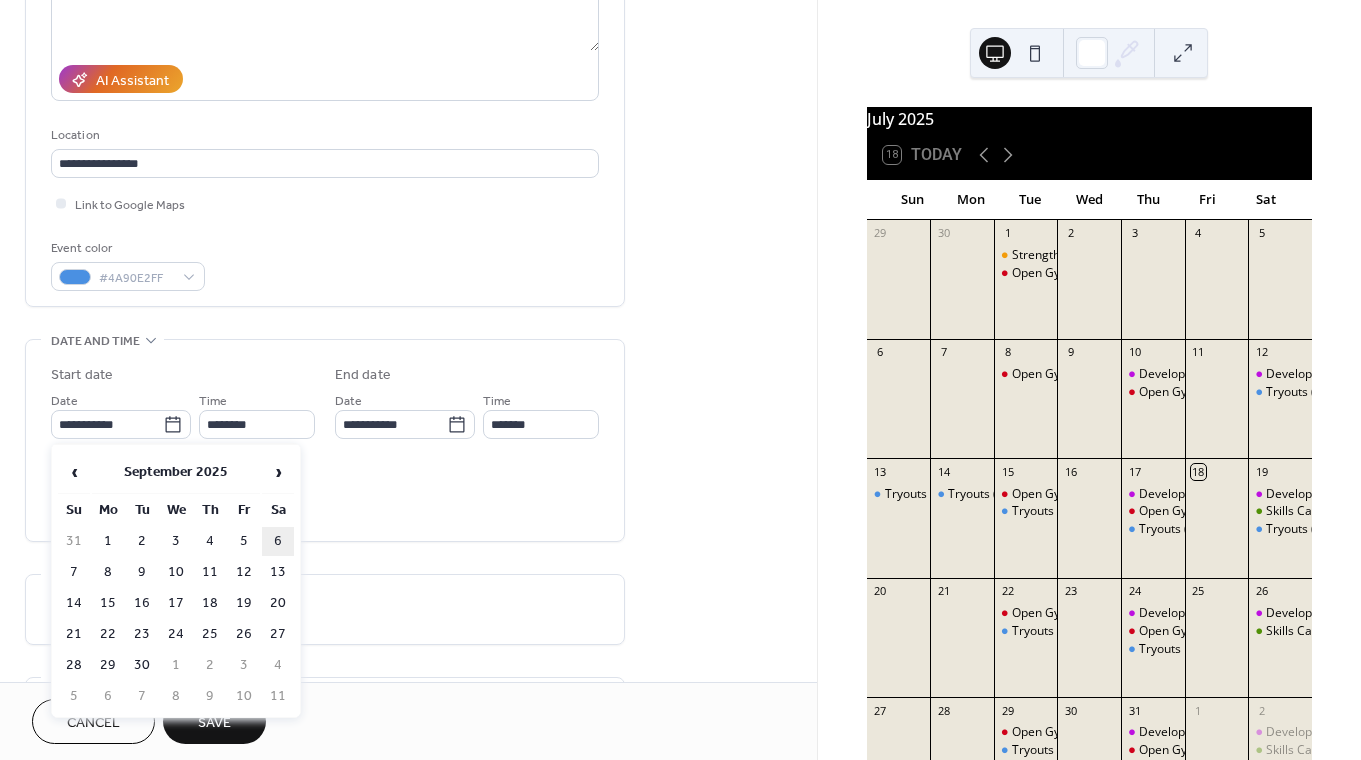 click on "6" at bounding box center [278, 541] 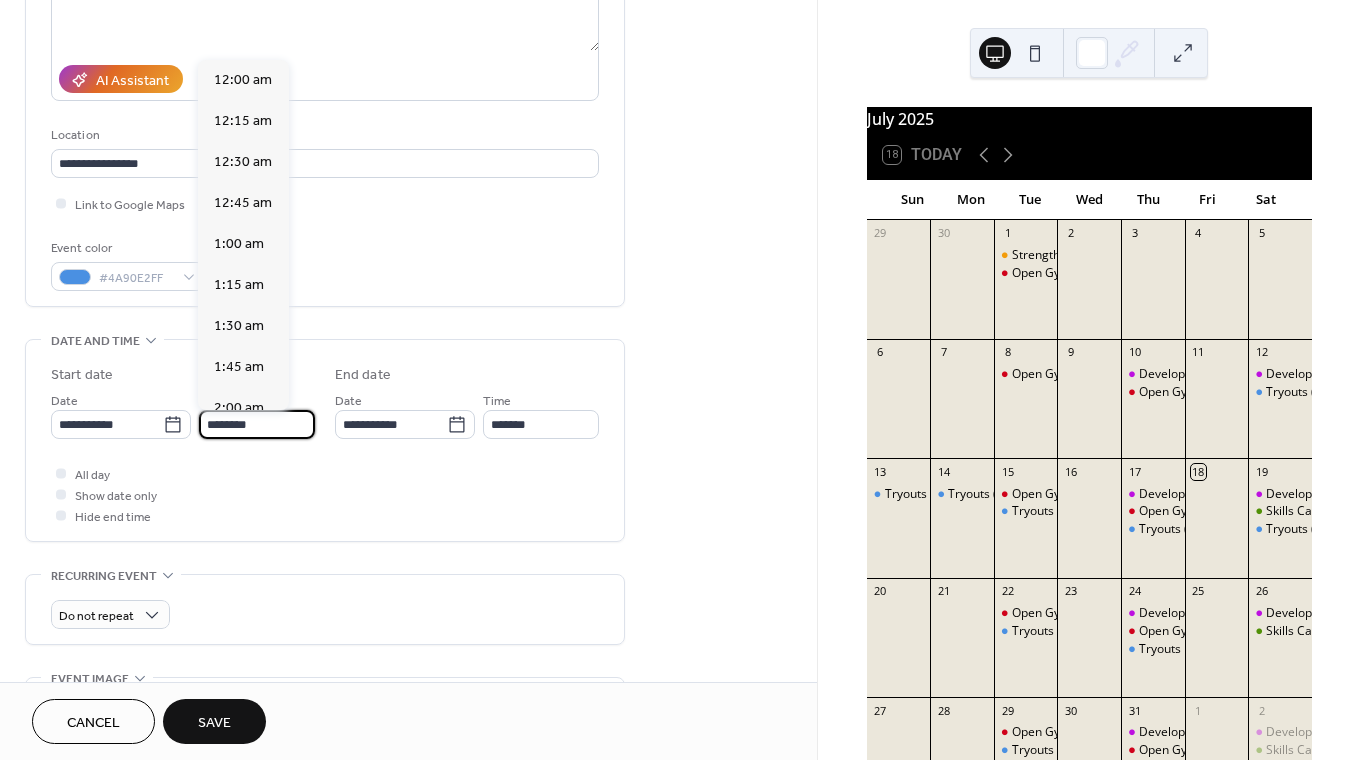 click on "********" at bounding box center (257, 424) 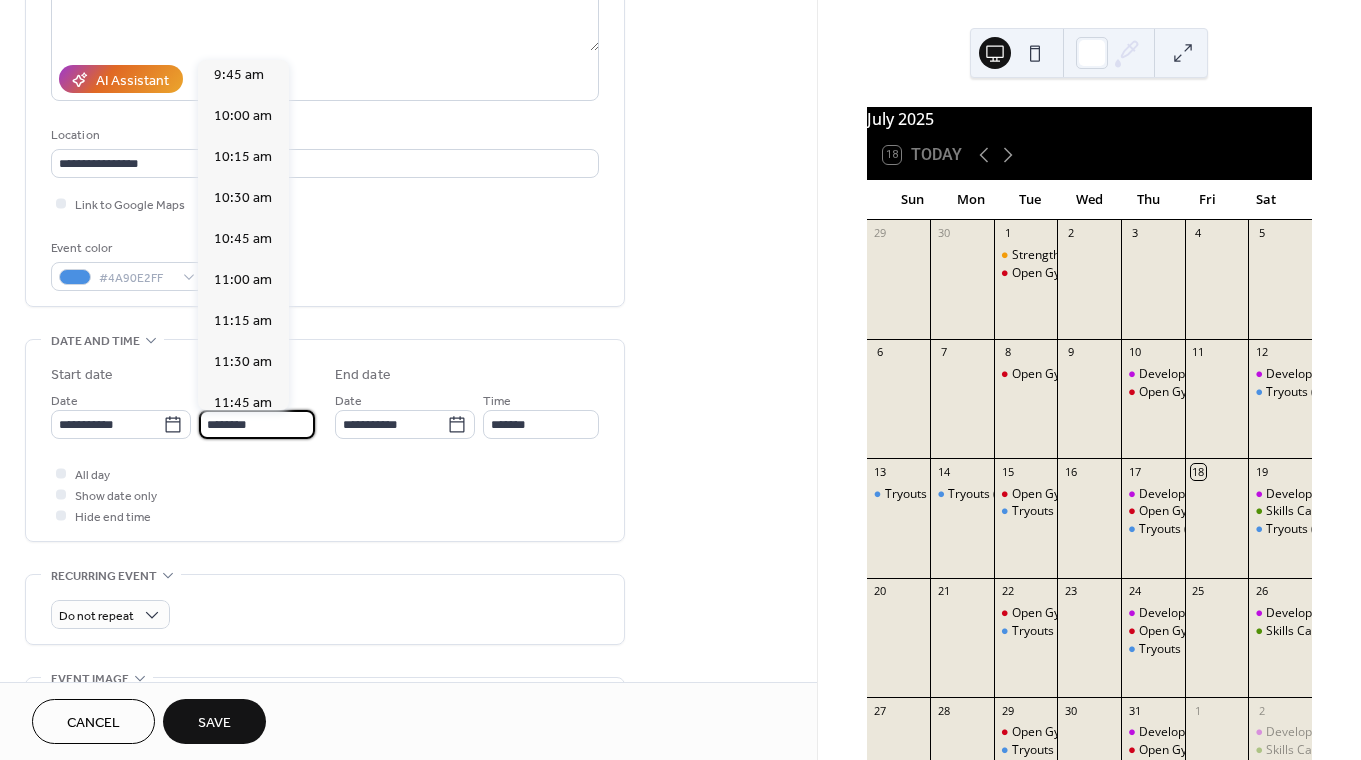 scroll, scrollTop: 1586, scrollLeft: 0, axis: vertical 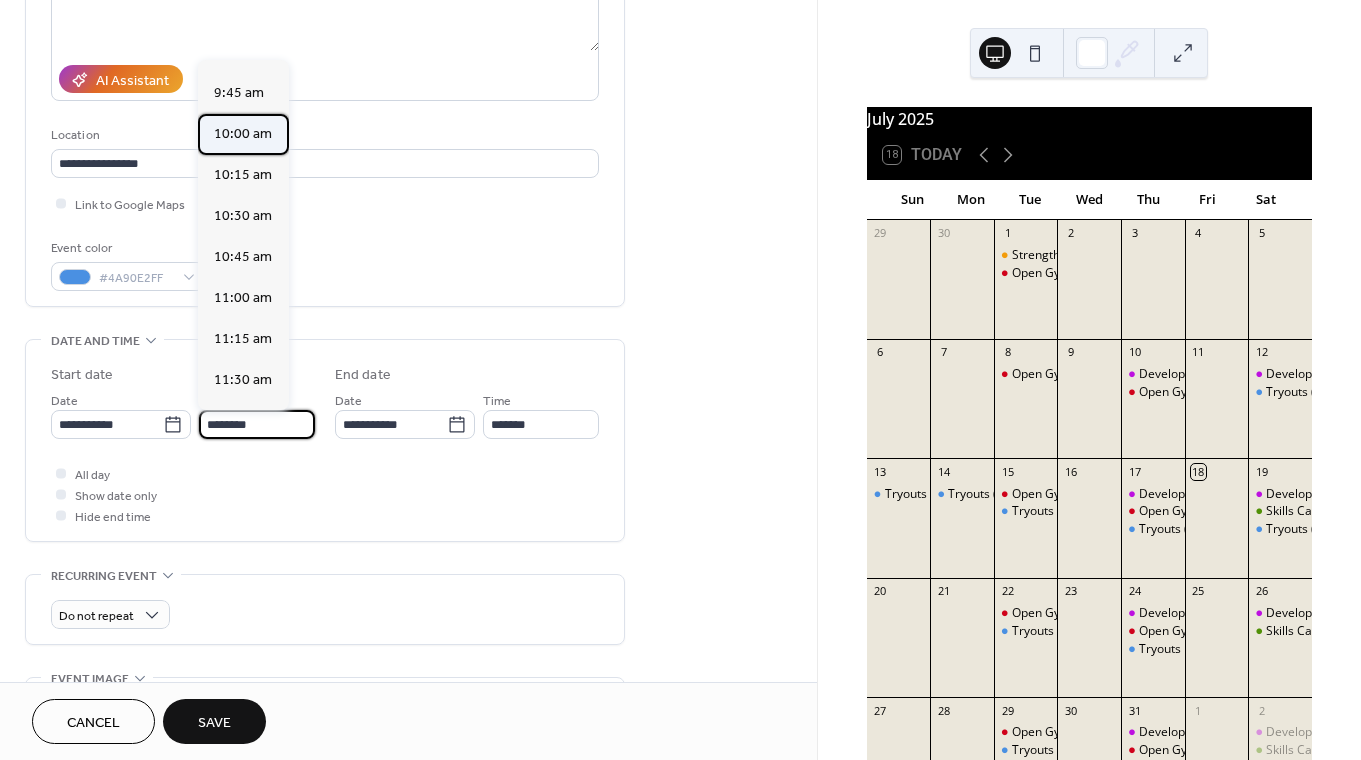 click on "10:00 am" at bounding box center [243, 134] 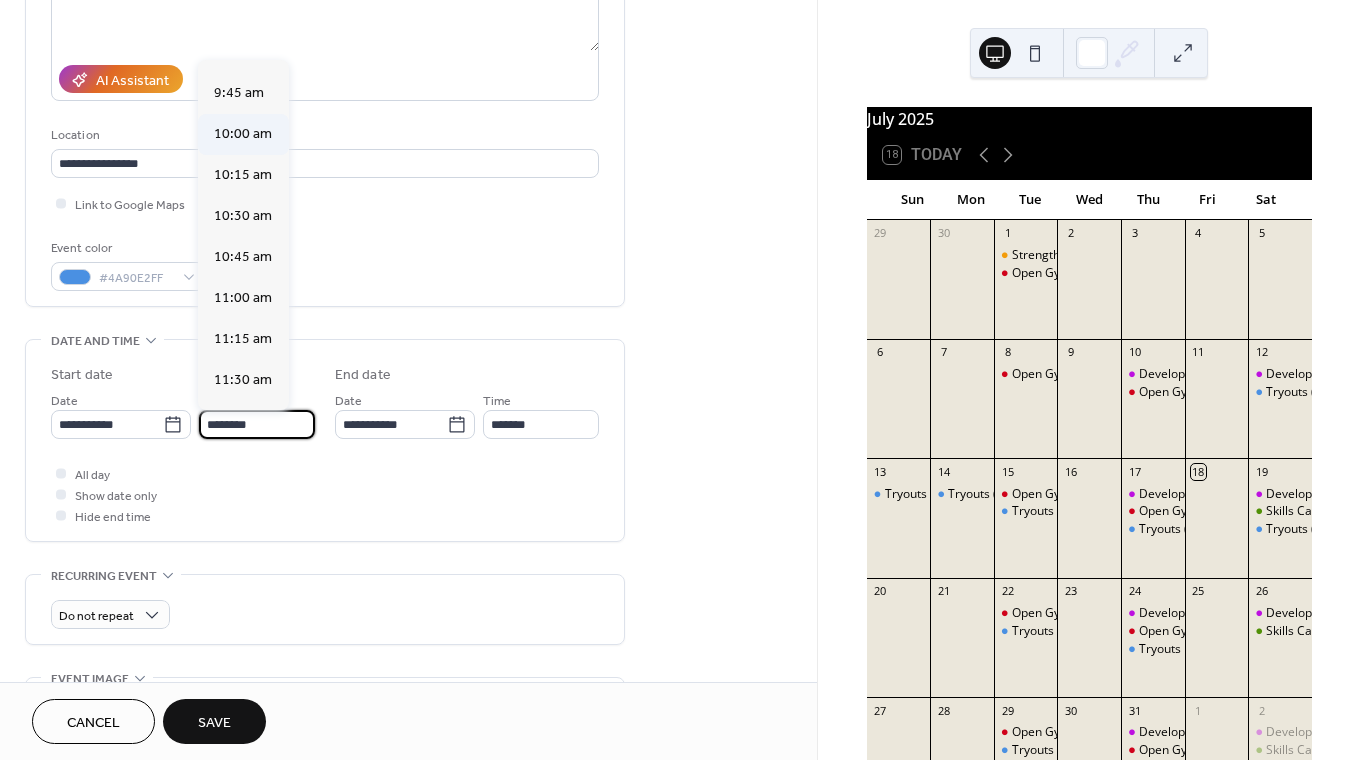 type on "********" 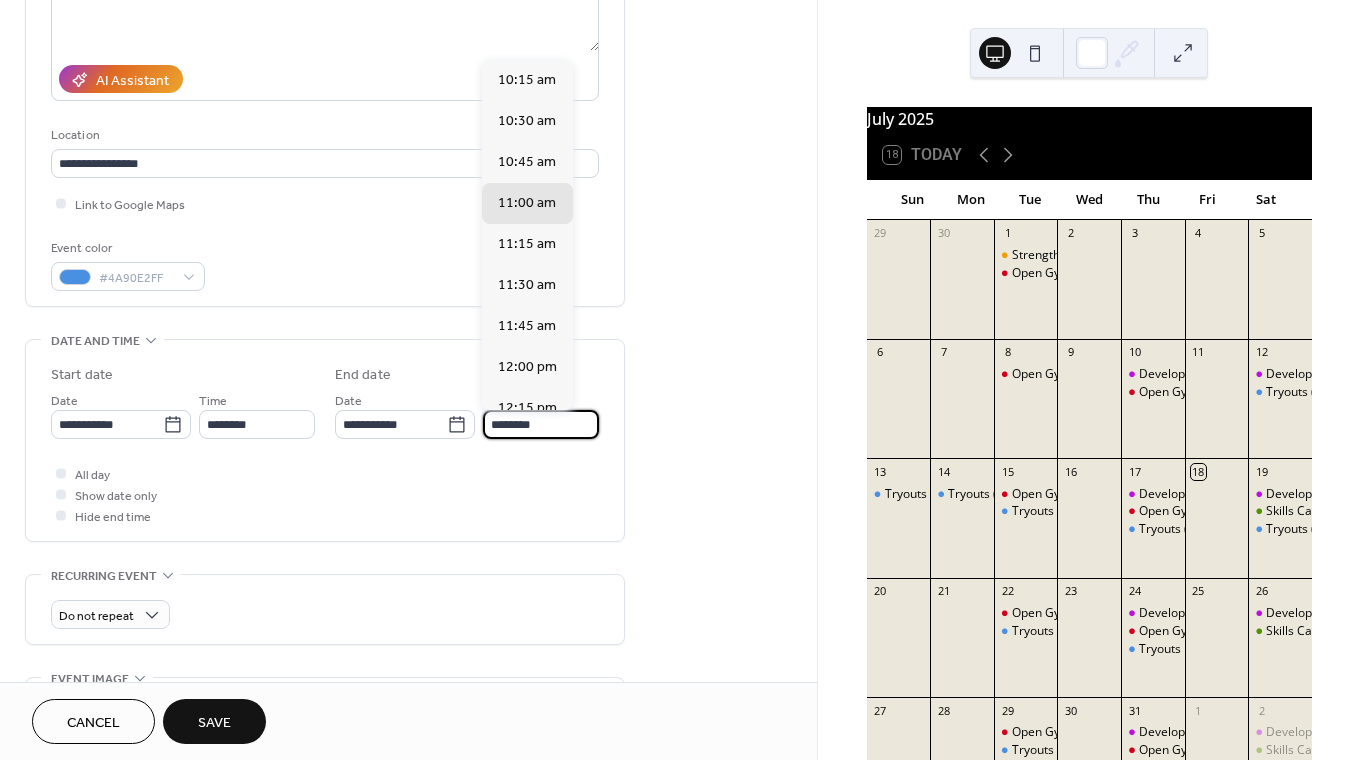 click on "********" at bounding box center (541, 424) 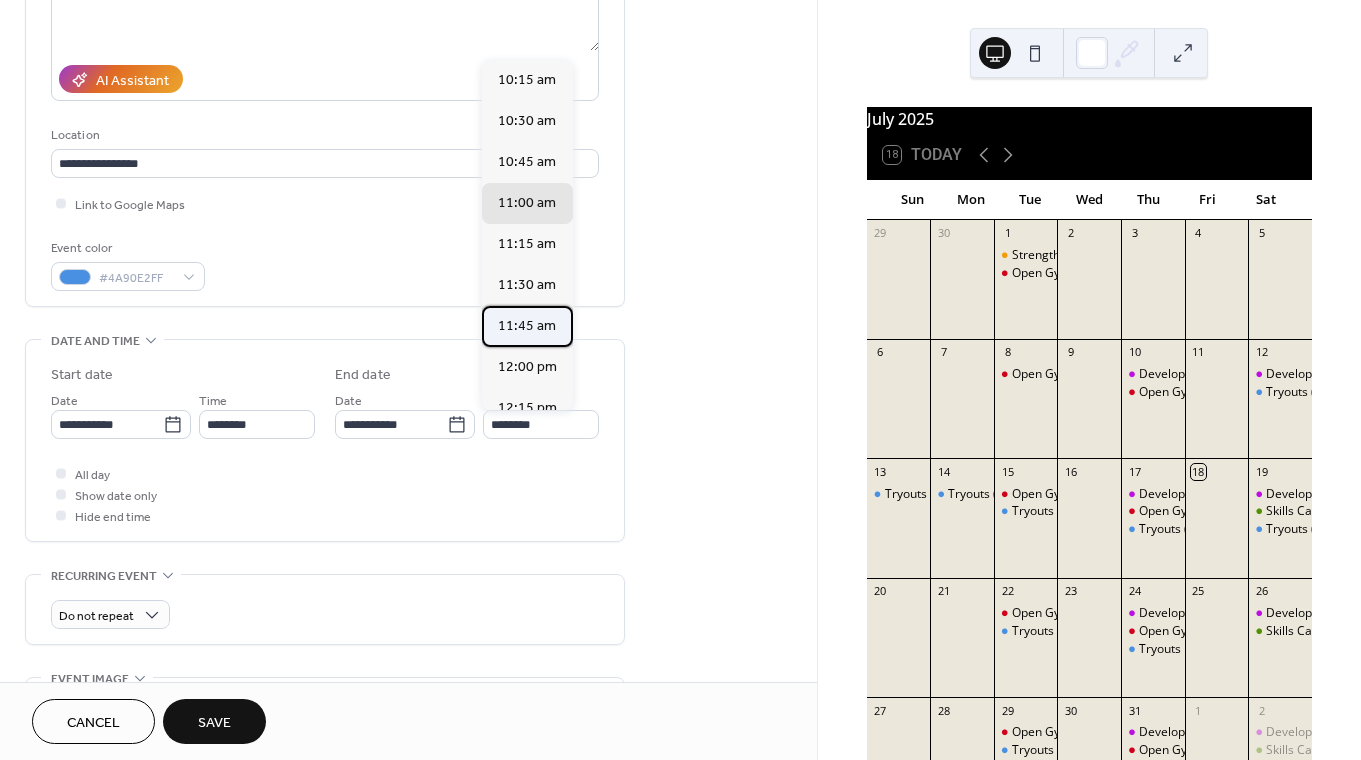 click on "11:45 am" at bounding box center (527, 326) 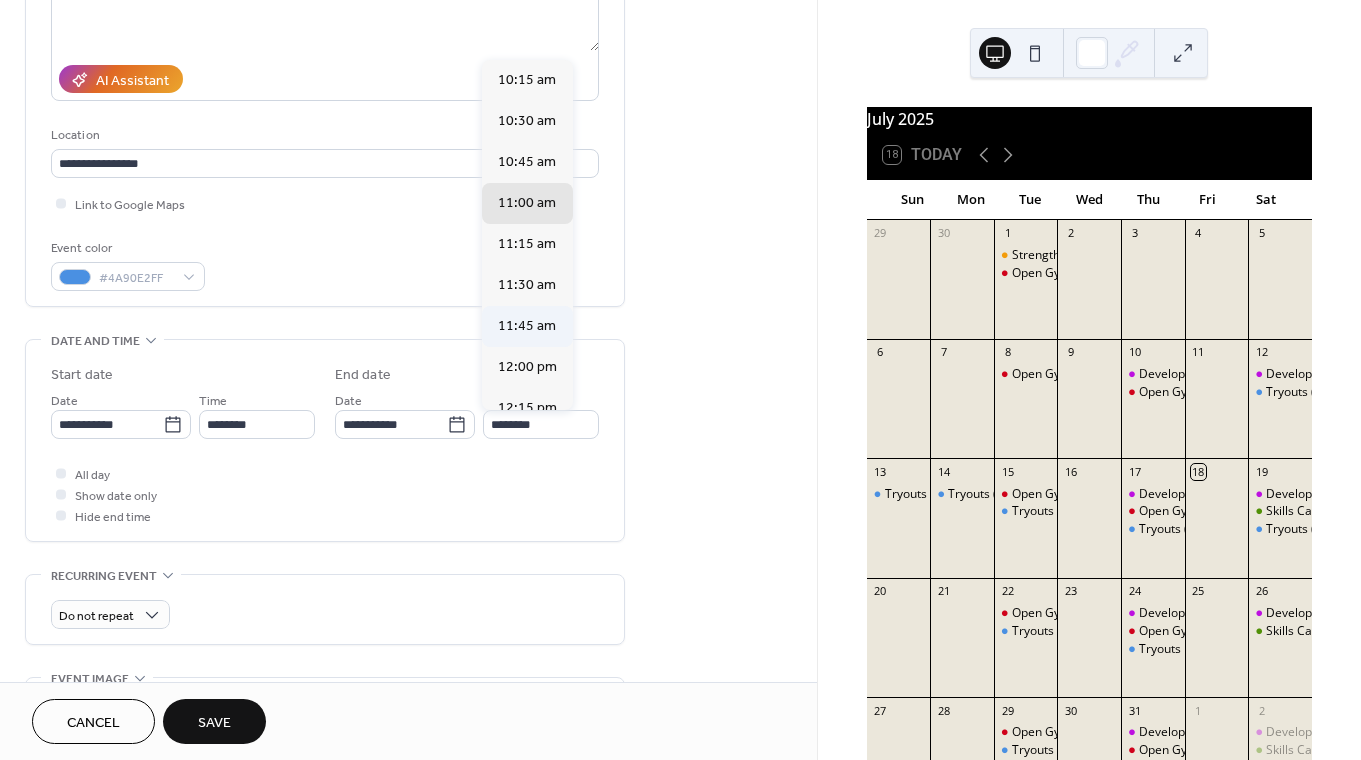 type on "********" 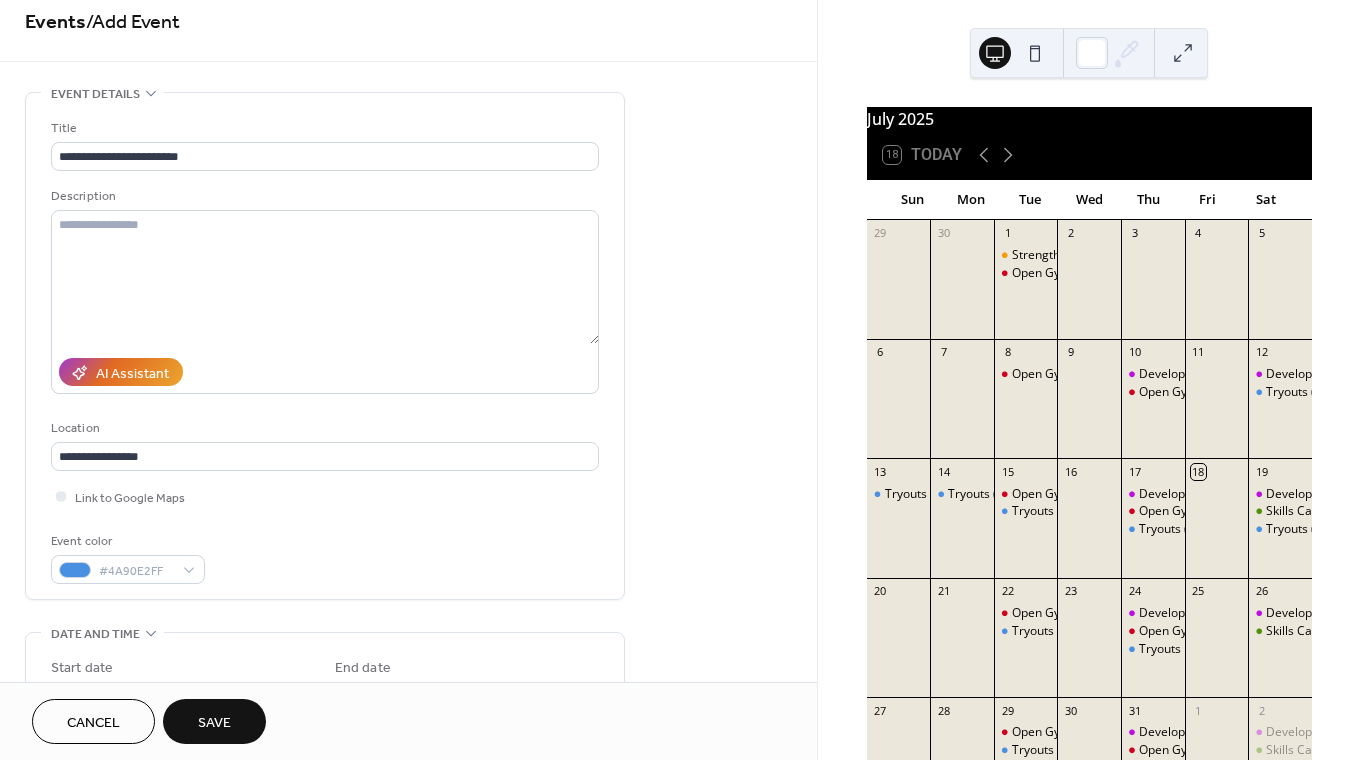 scroll, scrollTop: 0, scrollLeft: 0, axis: both 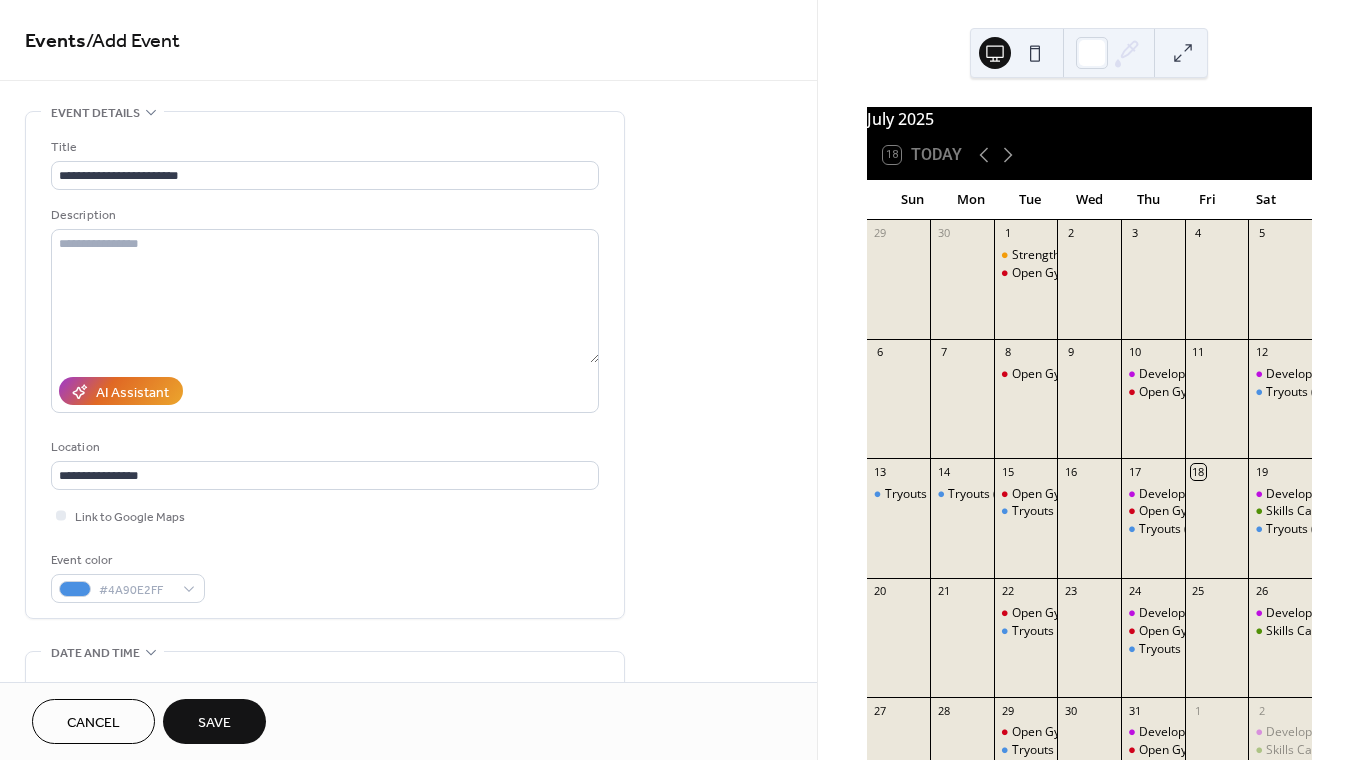 click on "Save" at bounding box center (214, 723) 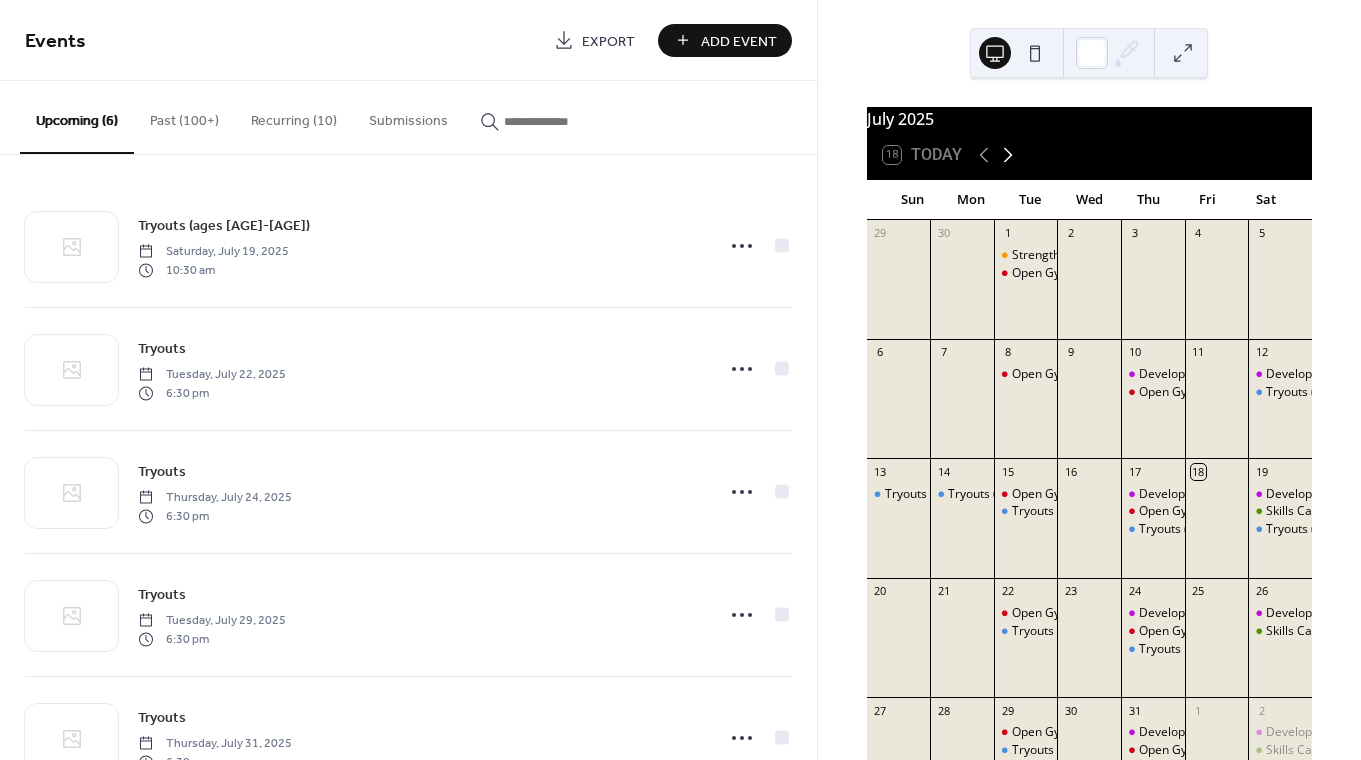 click 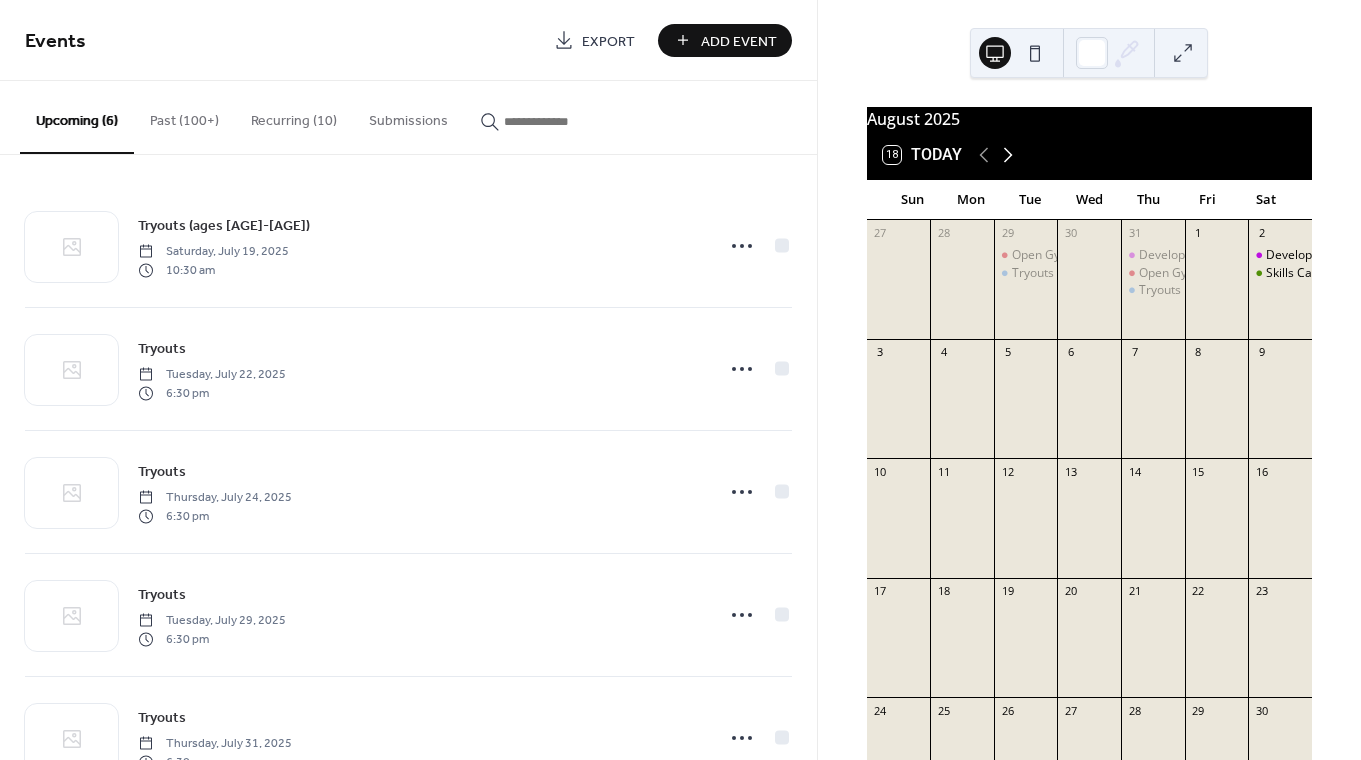 click 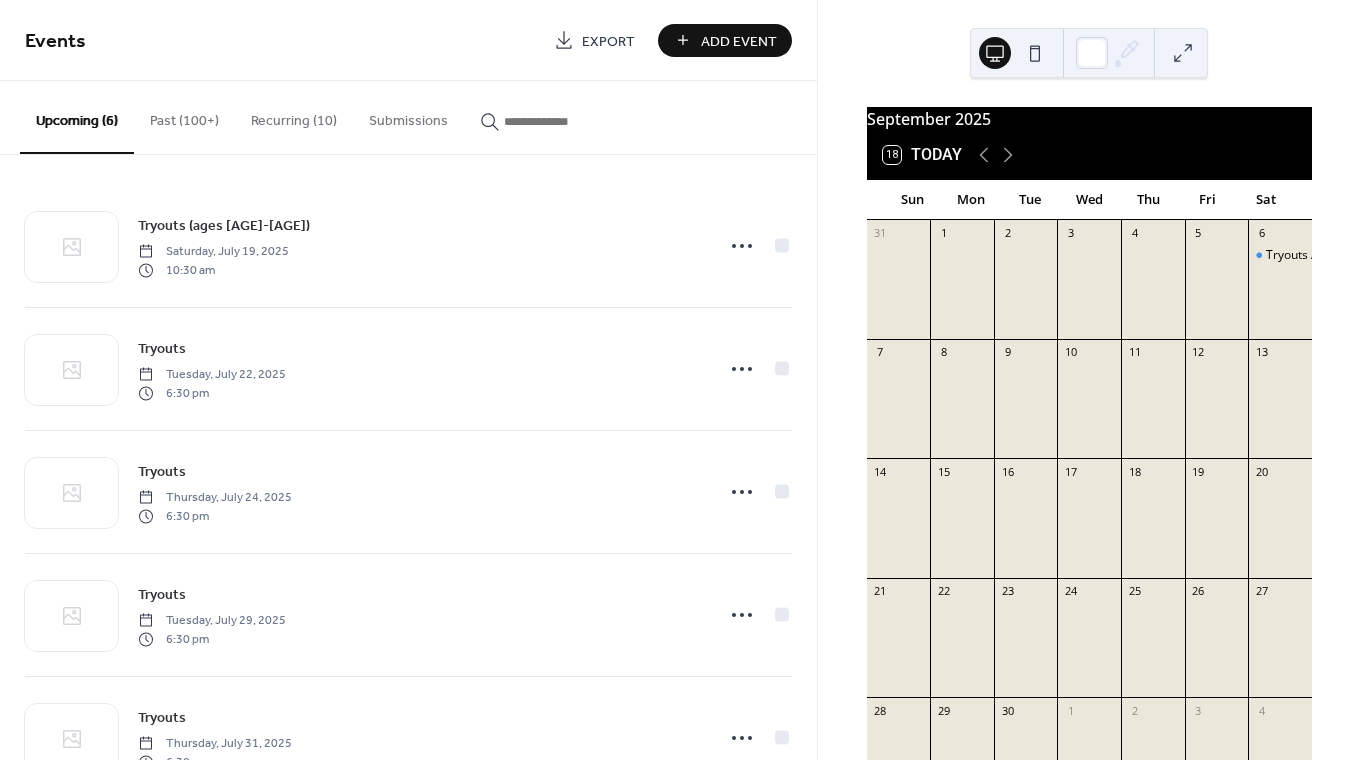 click on "Add Event" at bounding box center [725, 40] 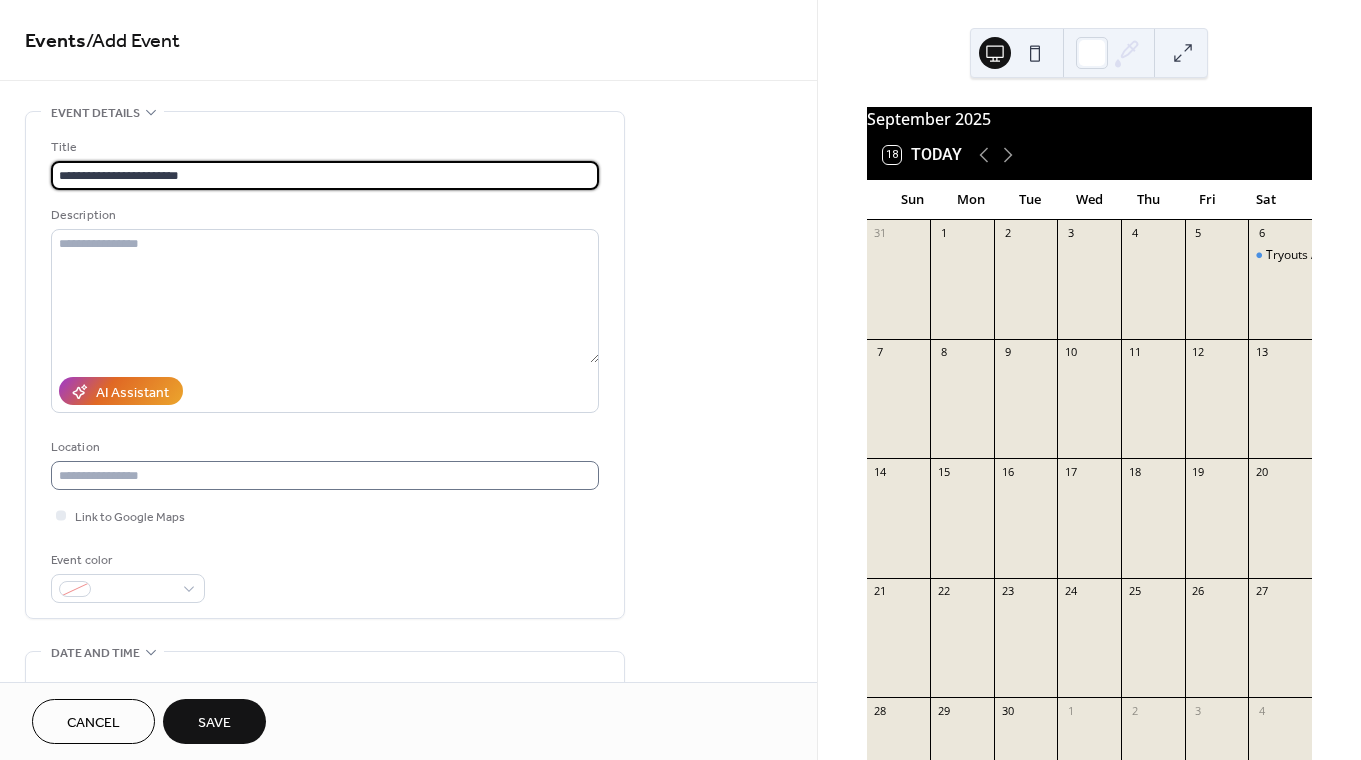 type on "**********" 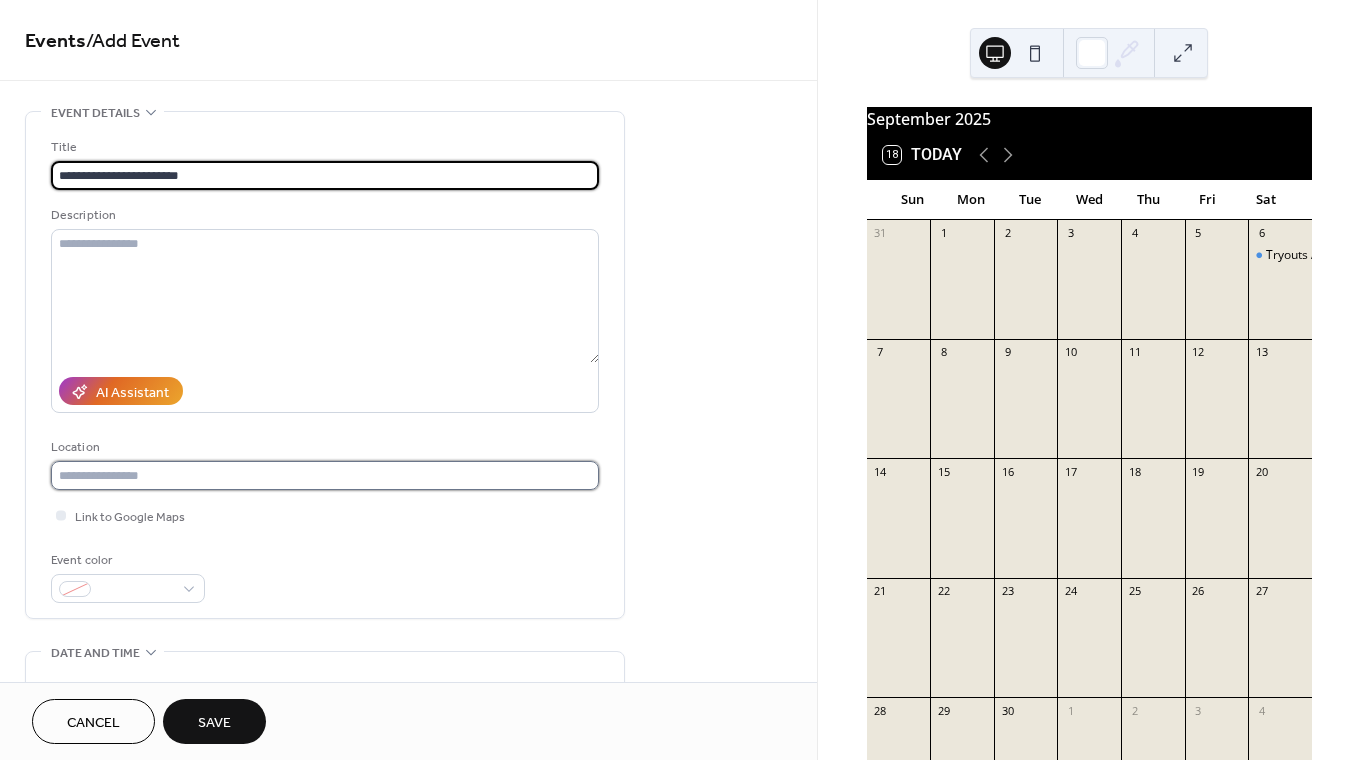 click at bounding box center [325, 475] 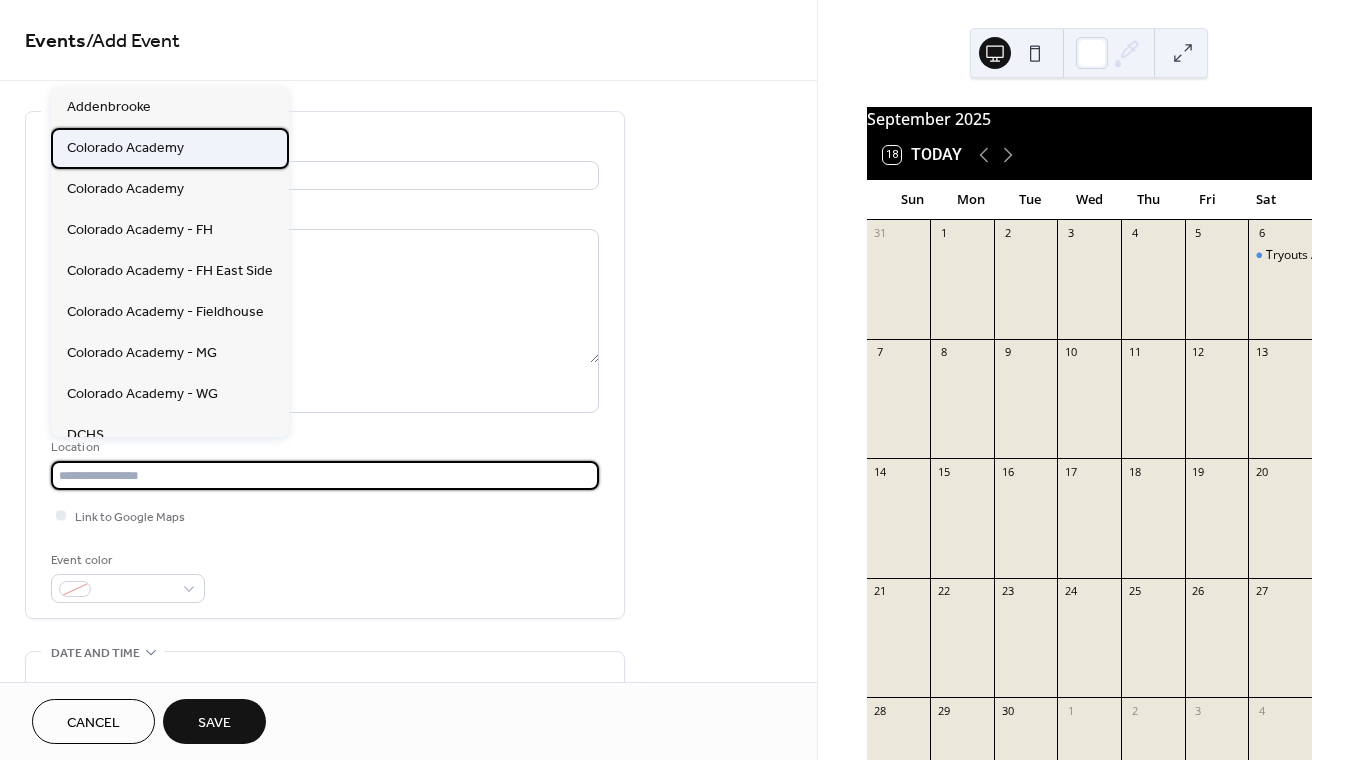 click on "Colorado Academy" at bounding box center [170, 148] 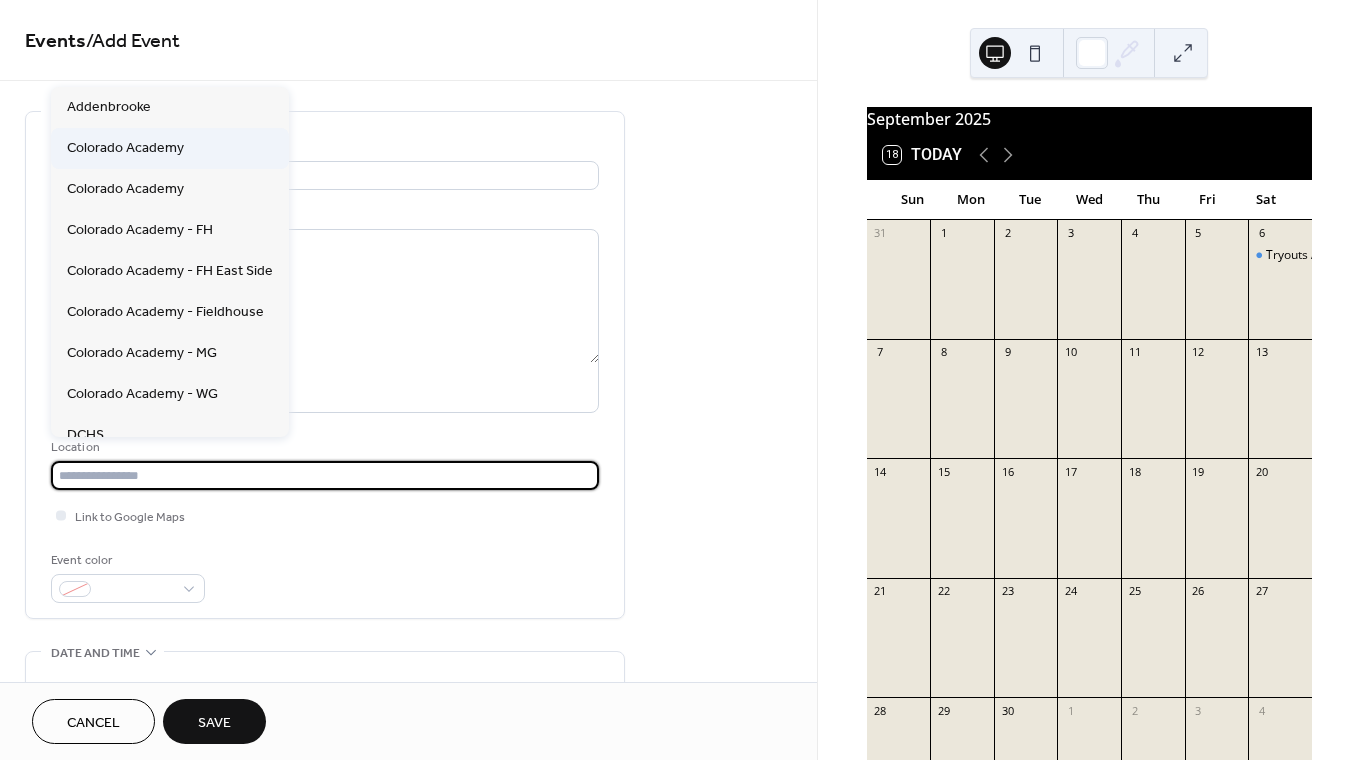 type on "**********" 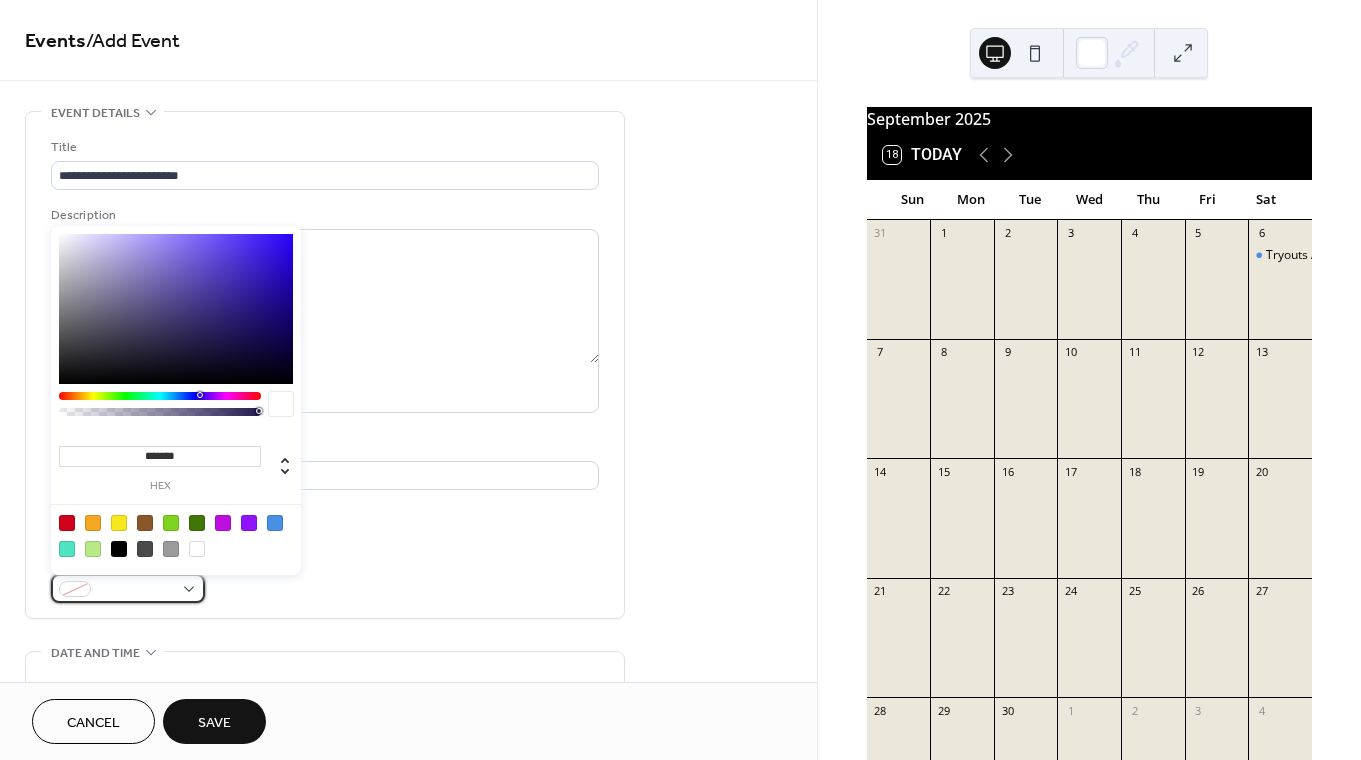 click at bounding box center [128, 588] 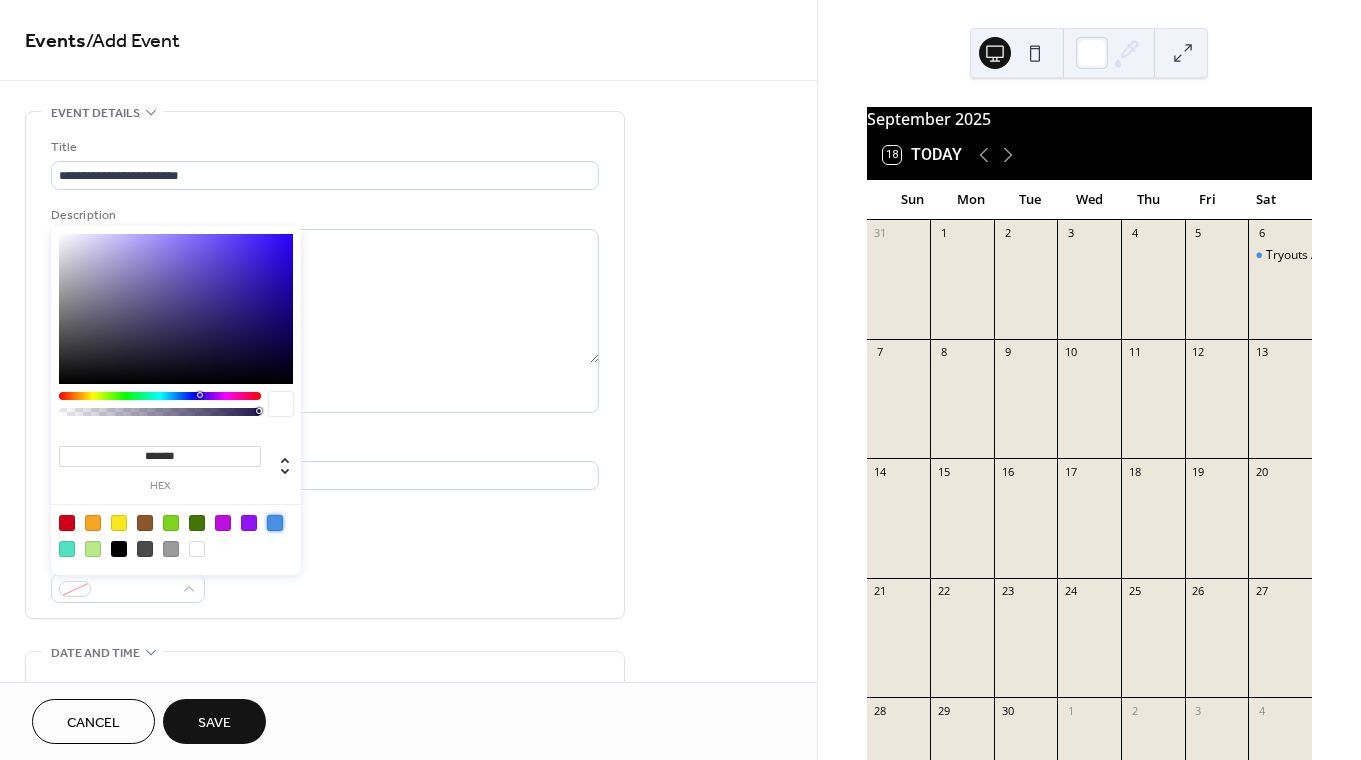 click at bounding box center (275, 523) 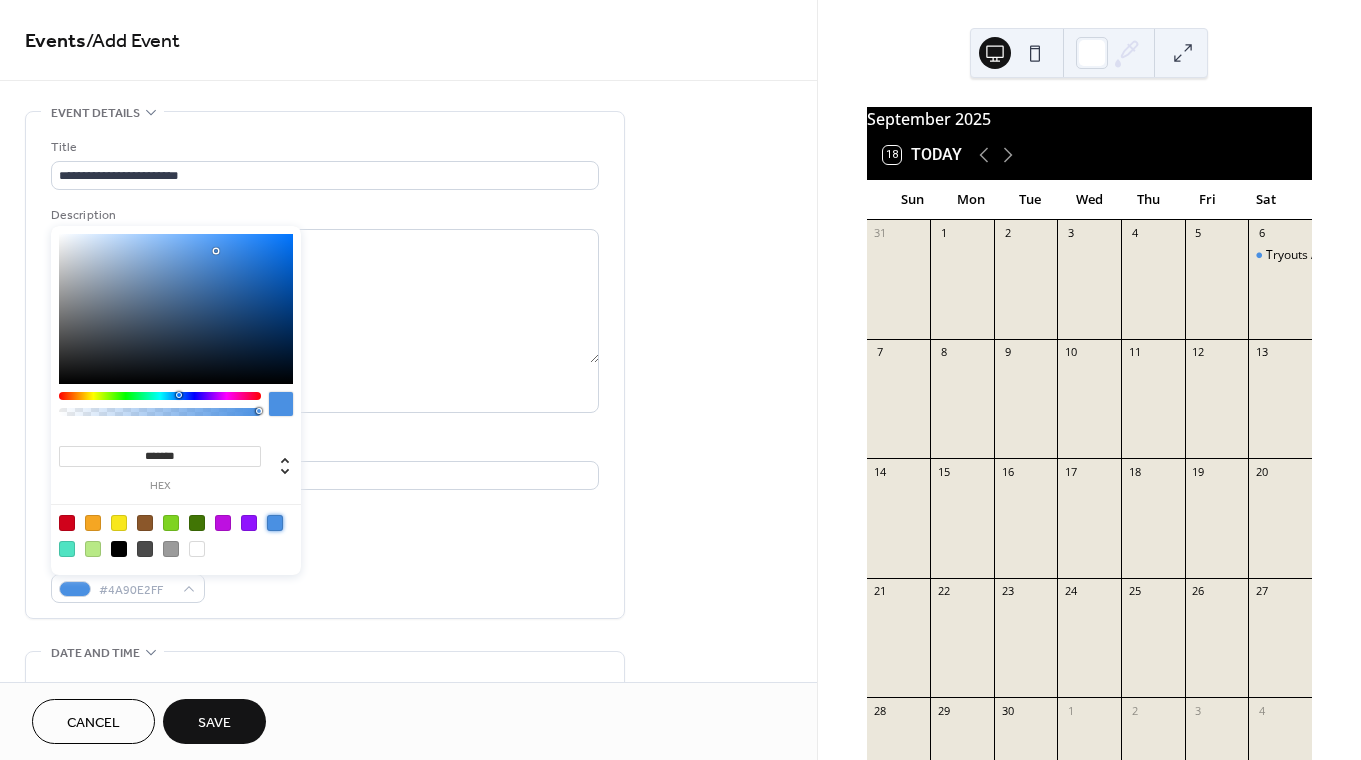 click on "Event color #4A90E2FF" at bounding box center (325, 576) 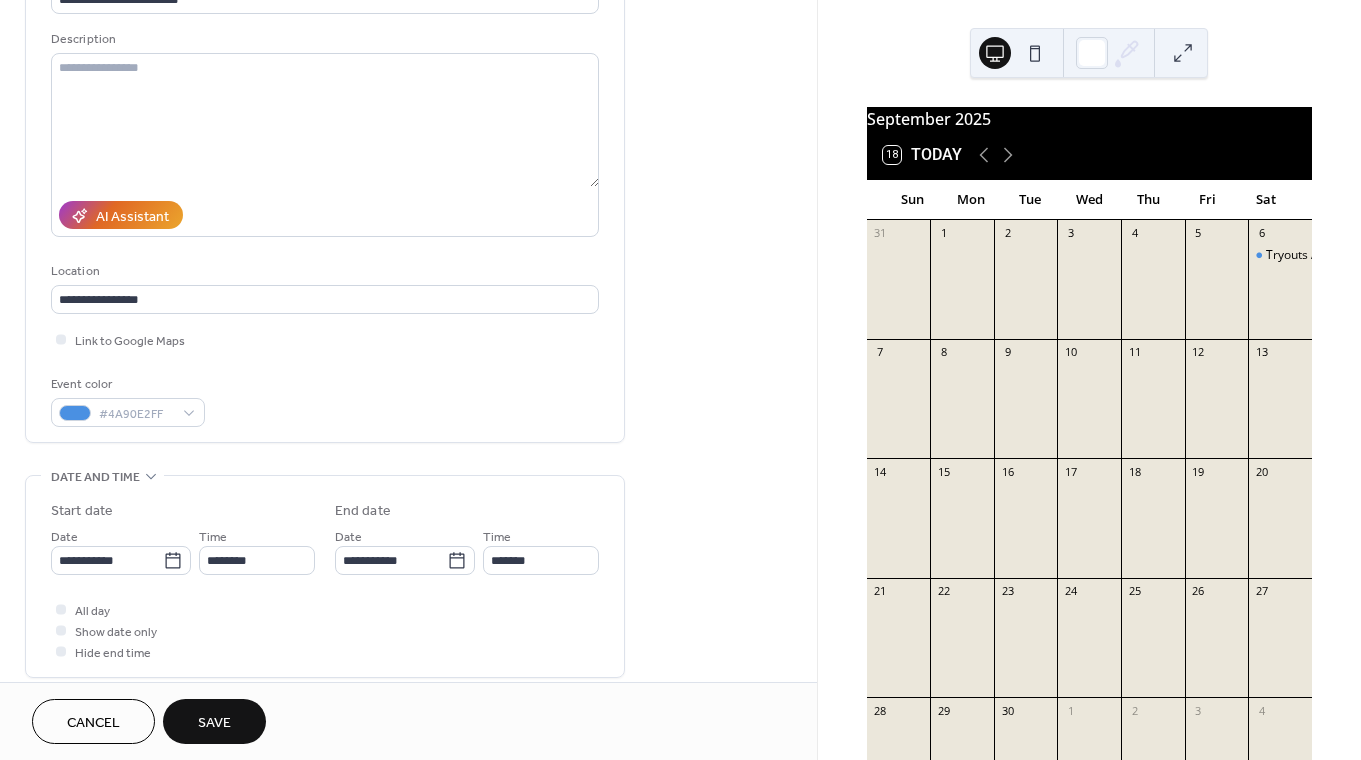 scroll, scrollTop: 215, scrollLeft: 0, axis: vertical 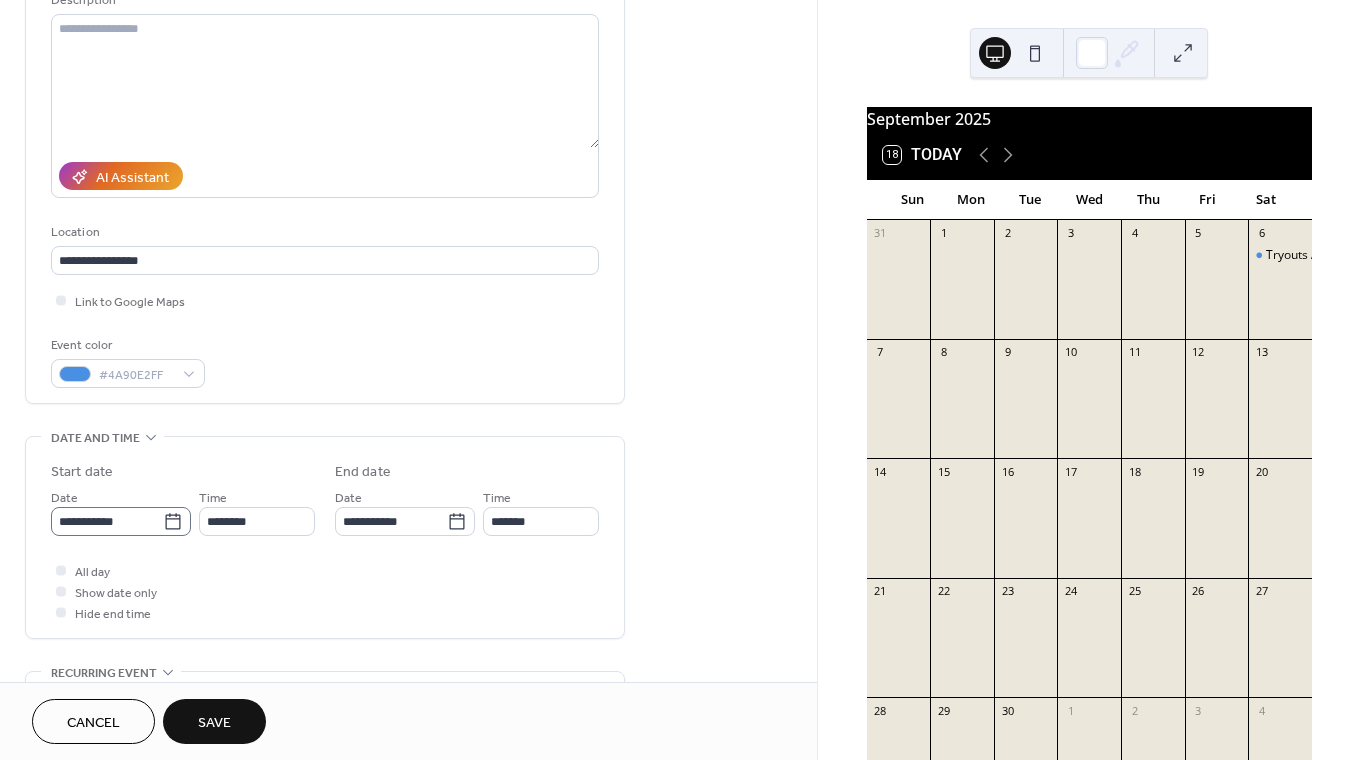 click 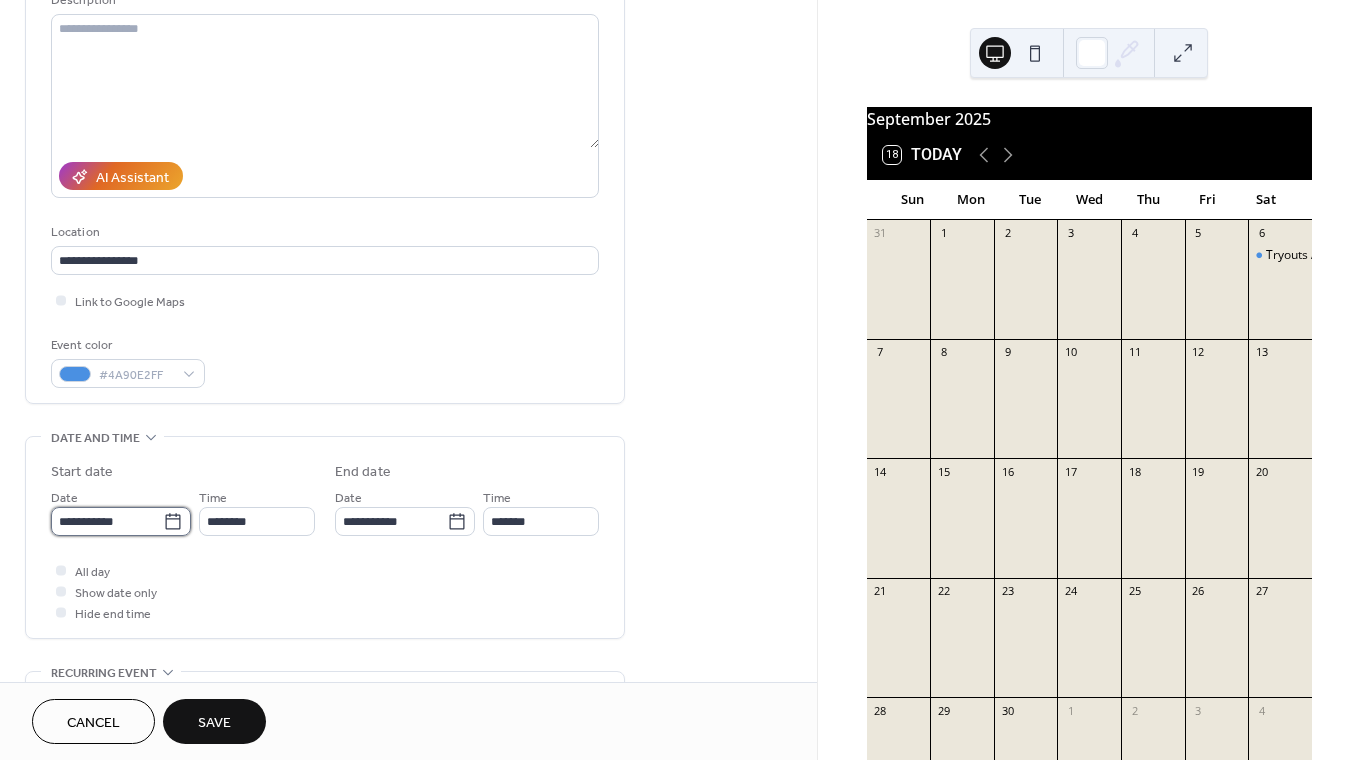click on "**********" at bounding box center (107, 521) 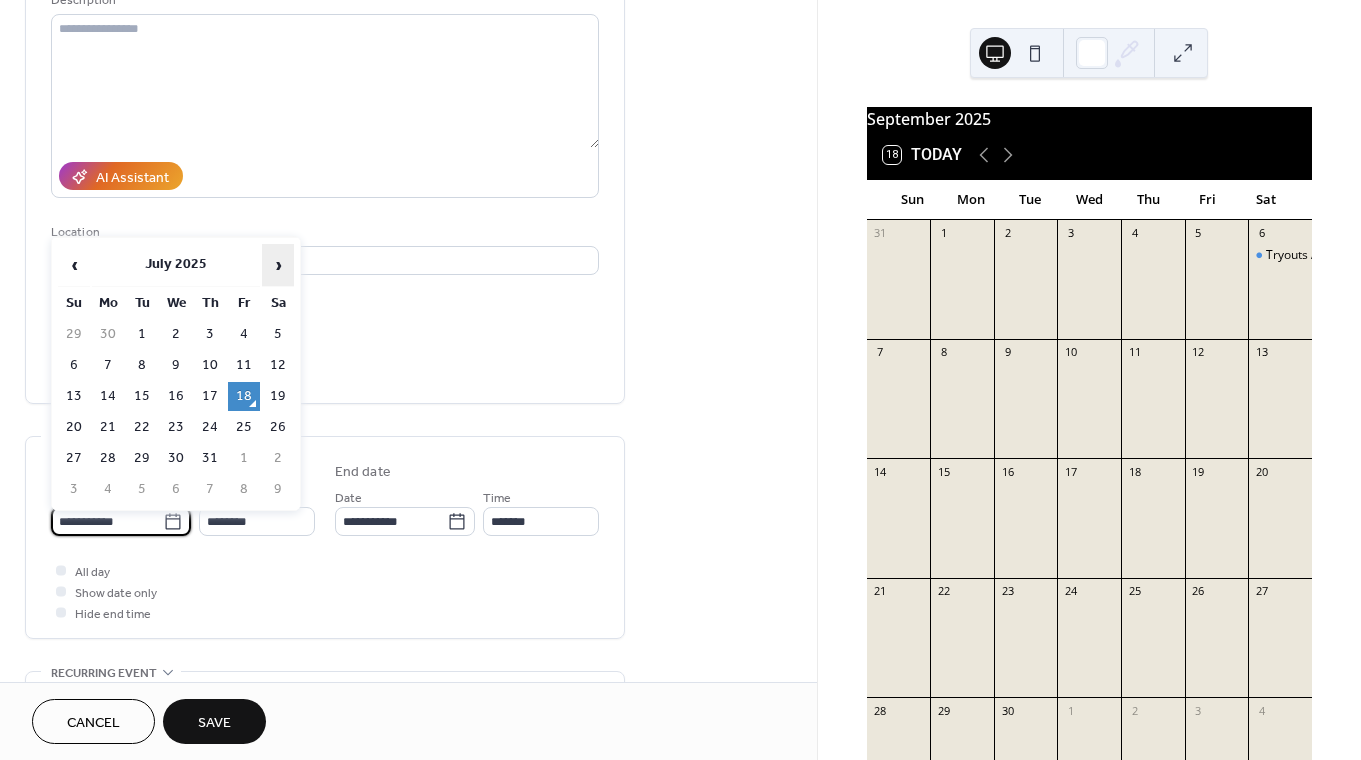 click on "›" at bounding box center [278, 265] 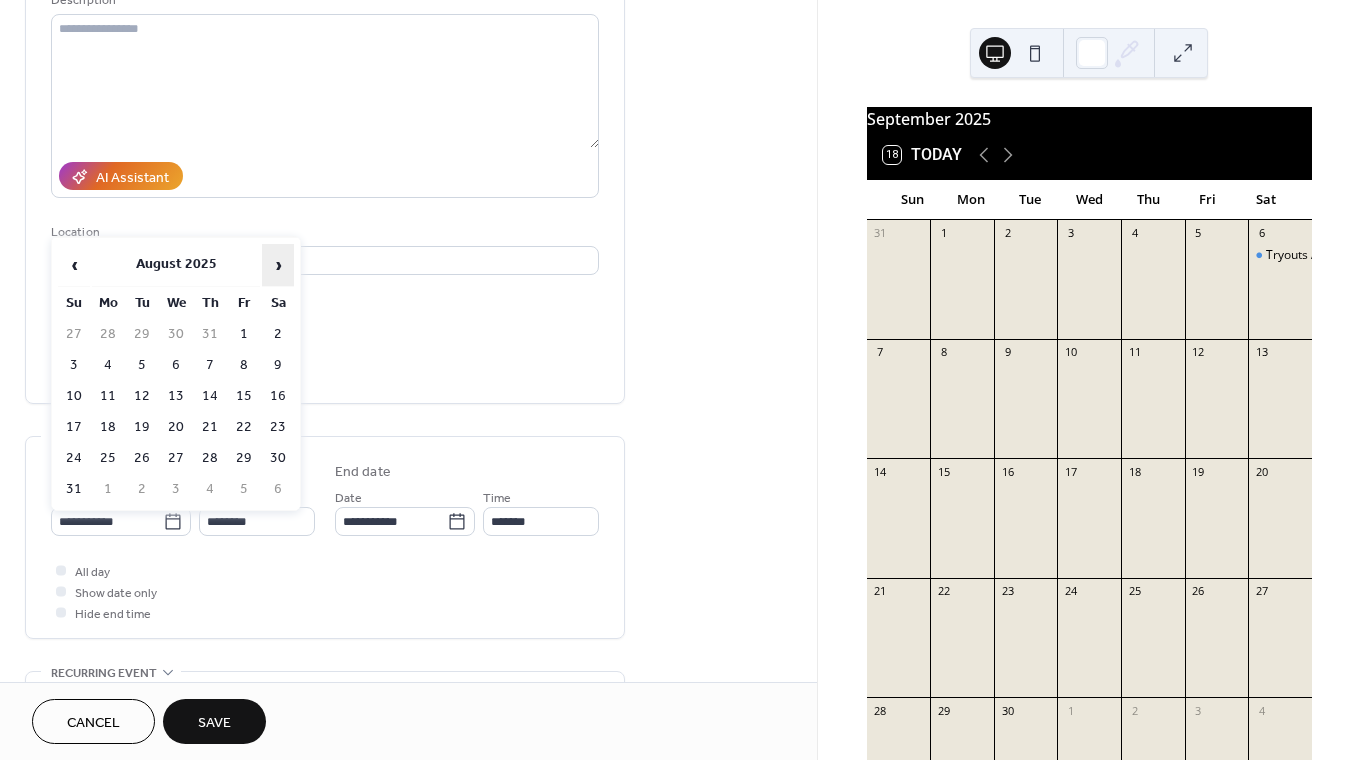 click on "›" at bounding box center (278, 265) 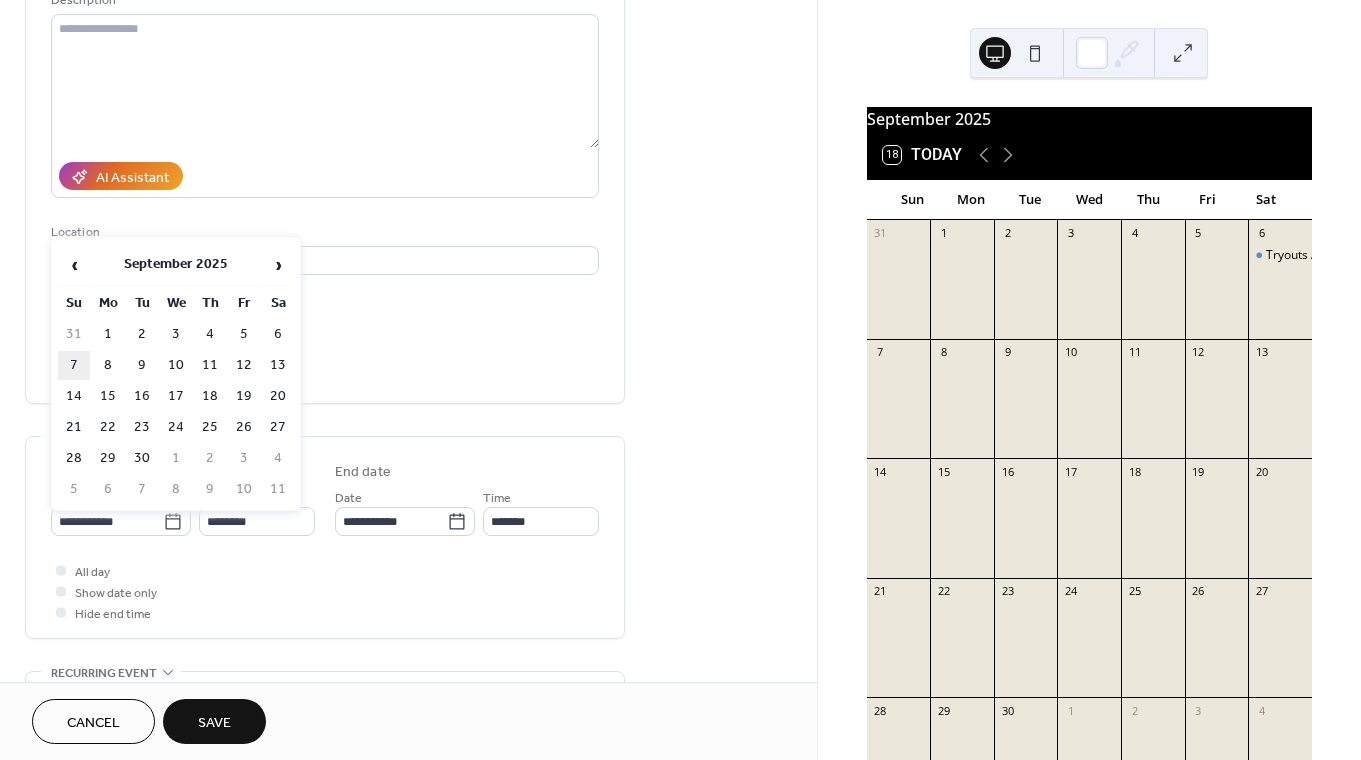 click on "7" at bounding box center [74, 365] 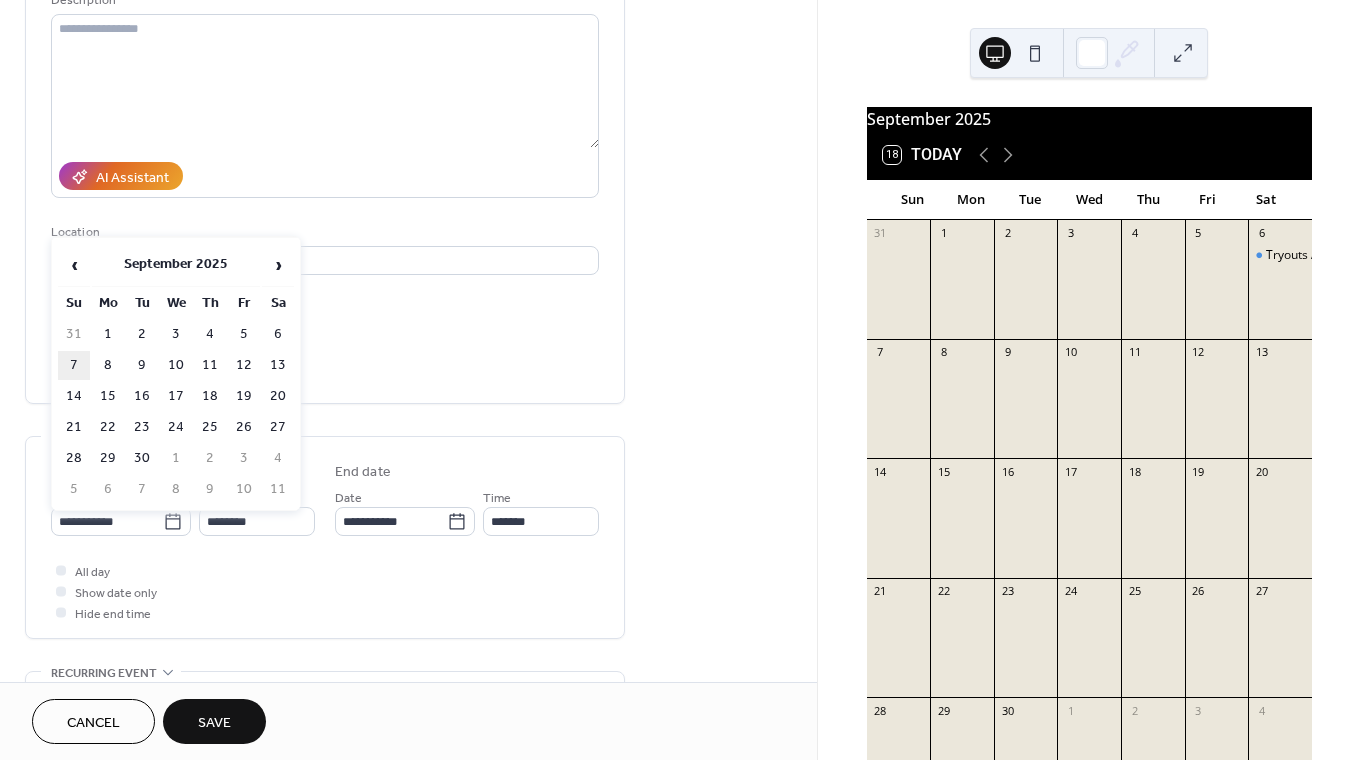 type on "**********" 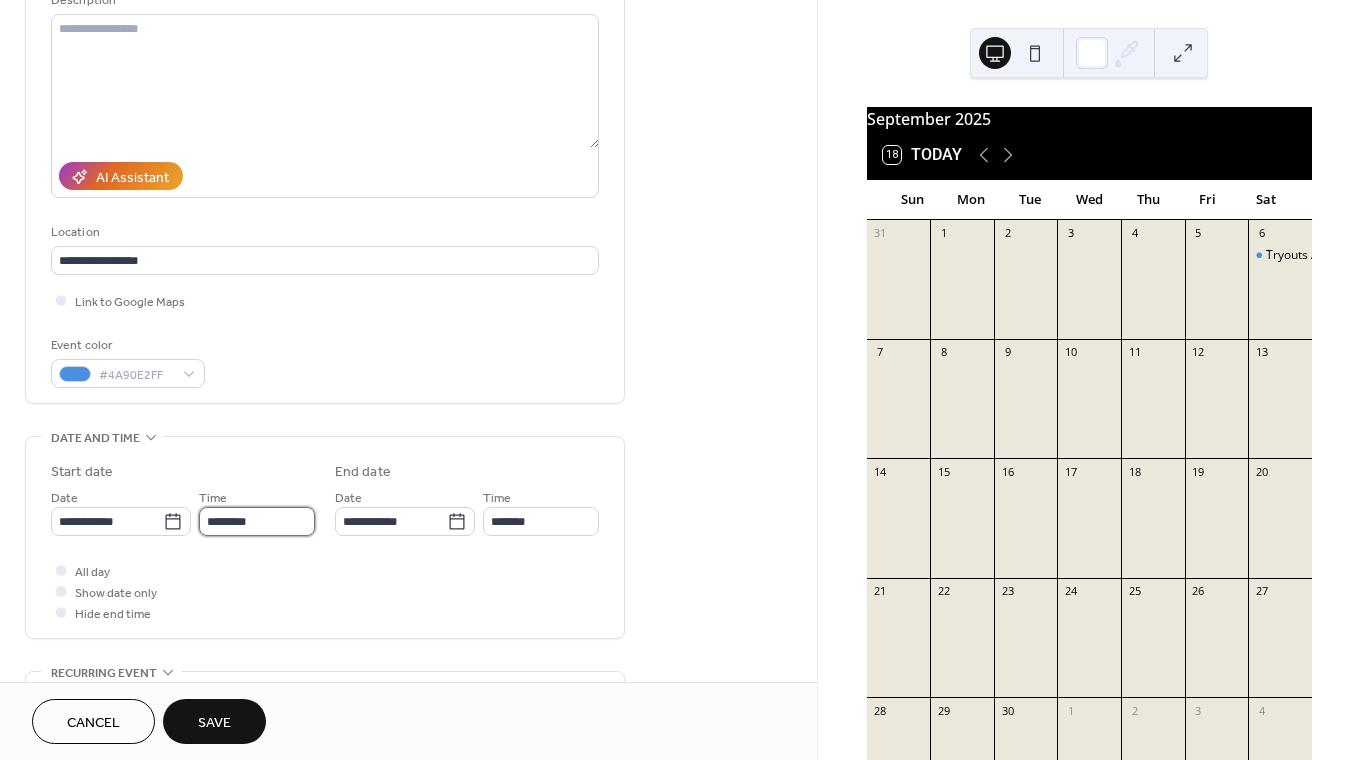 click on "********" at bounding box center [257, 521] 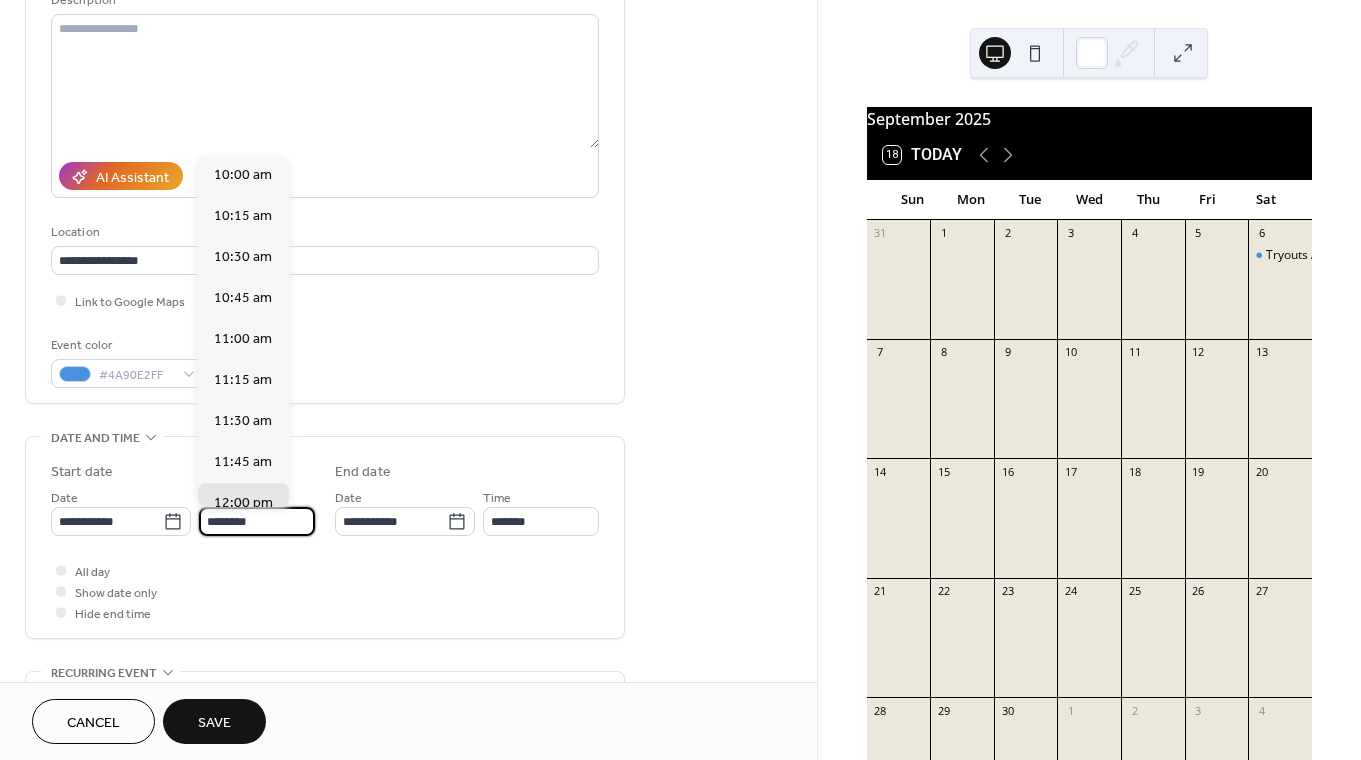 scroll, scrollTop: 1625, scrollLeft: 0, axis: vertical 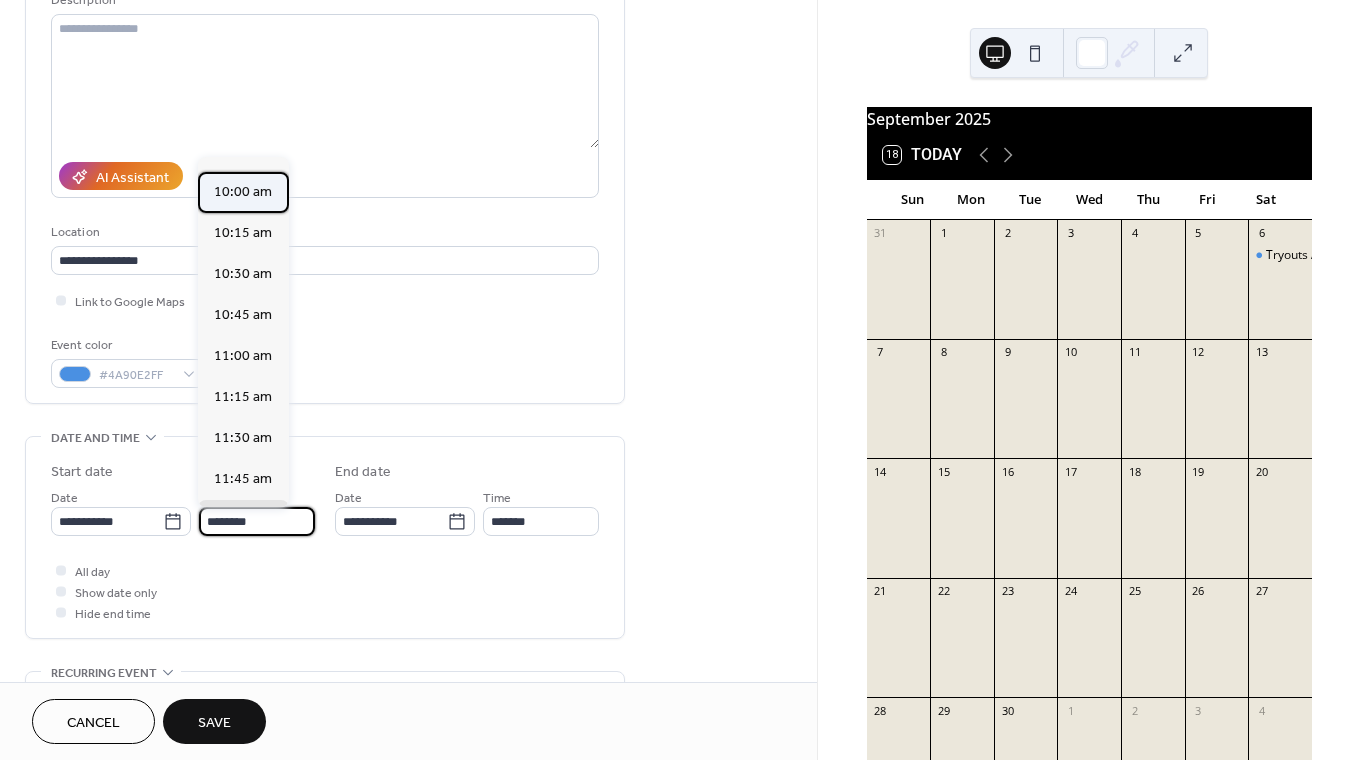 click on "10:00 am" at bounding box center (243, 192) 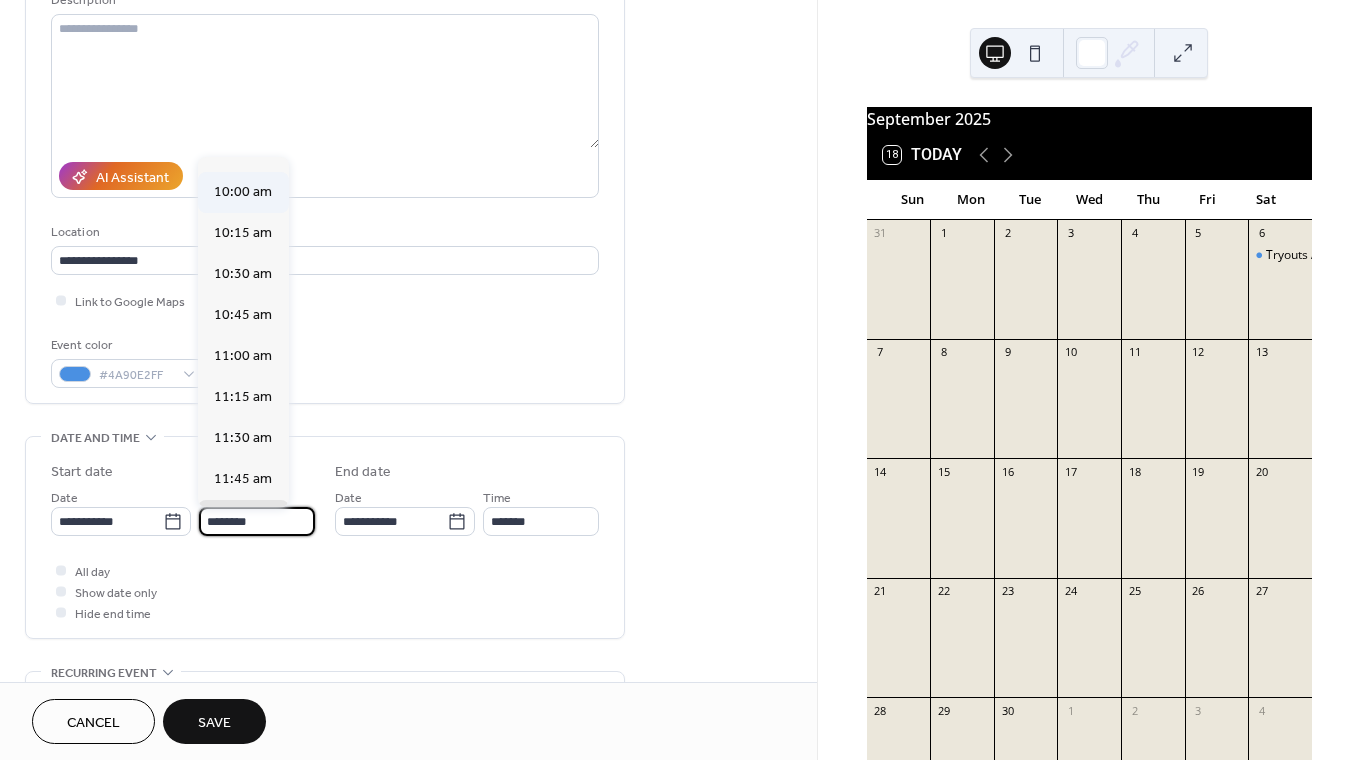 type on "********" 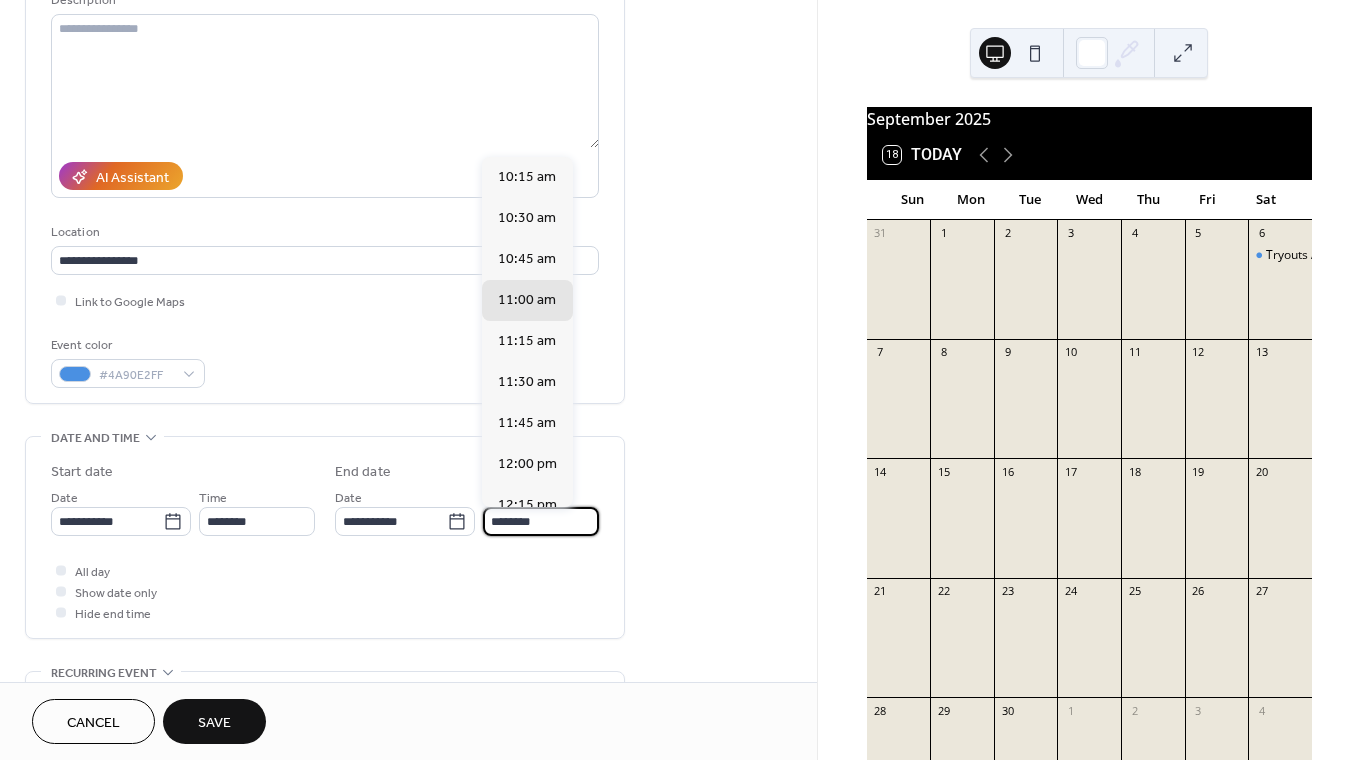 click on "********" at bounding box center [541, 521] 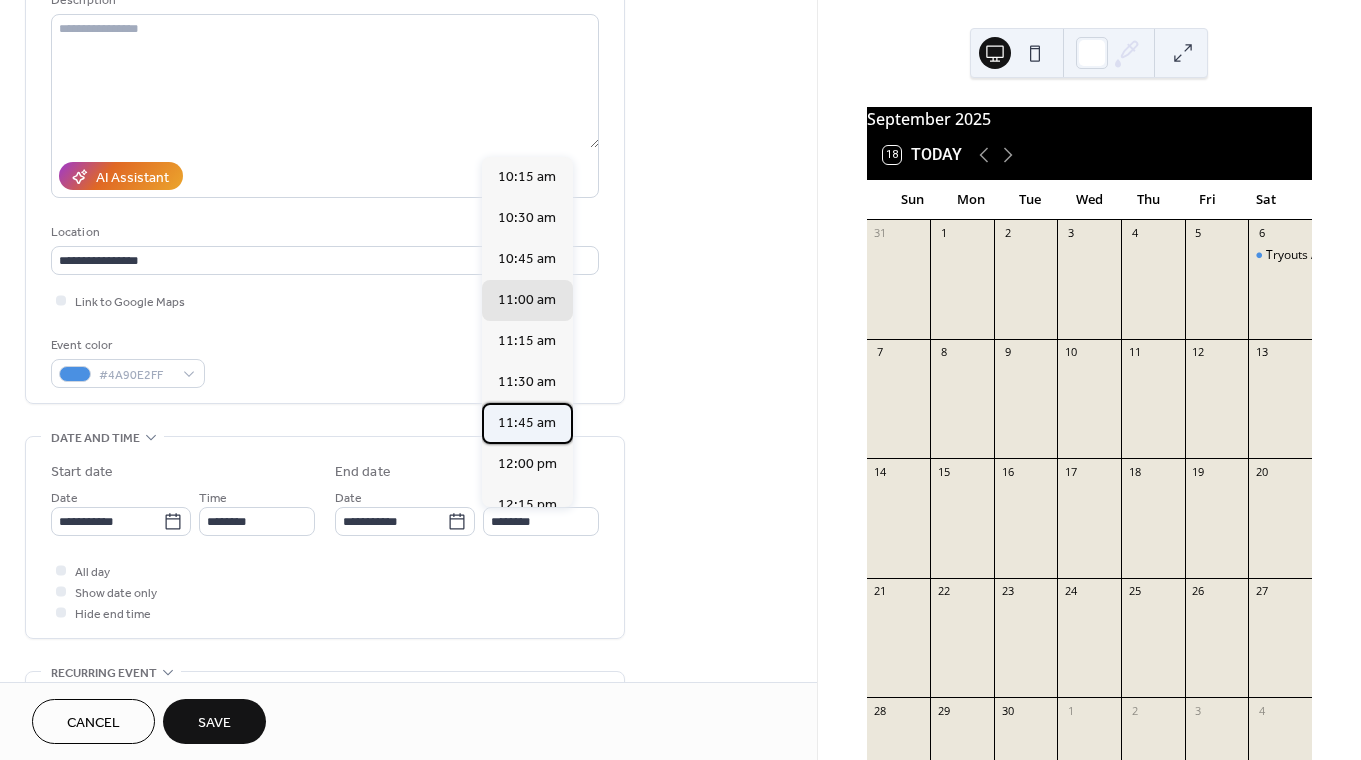 click on "11:45 am" at bounding box center (527, 423) 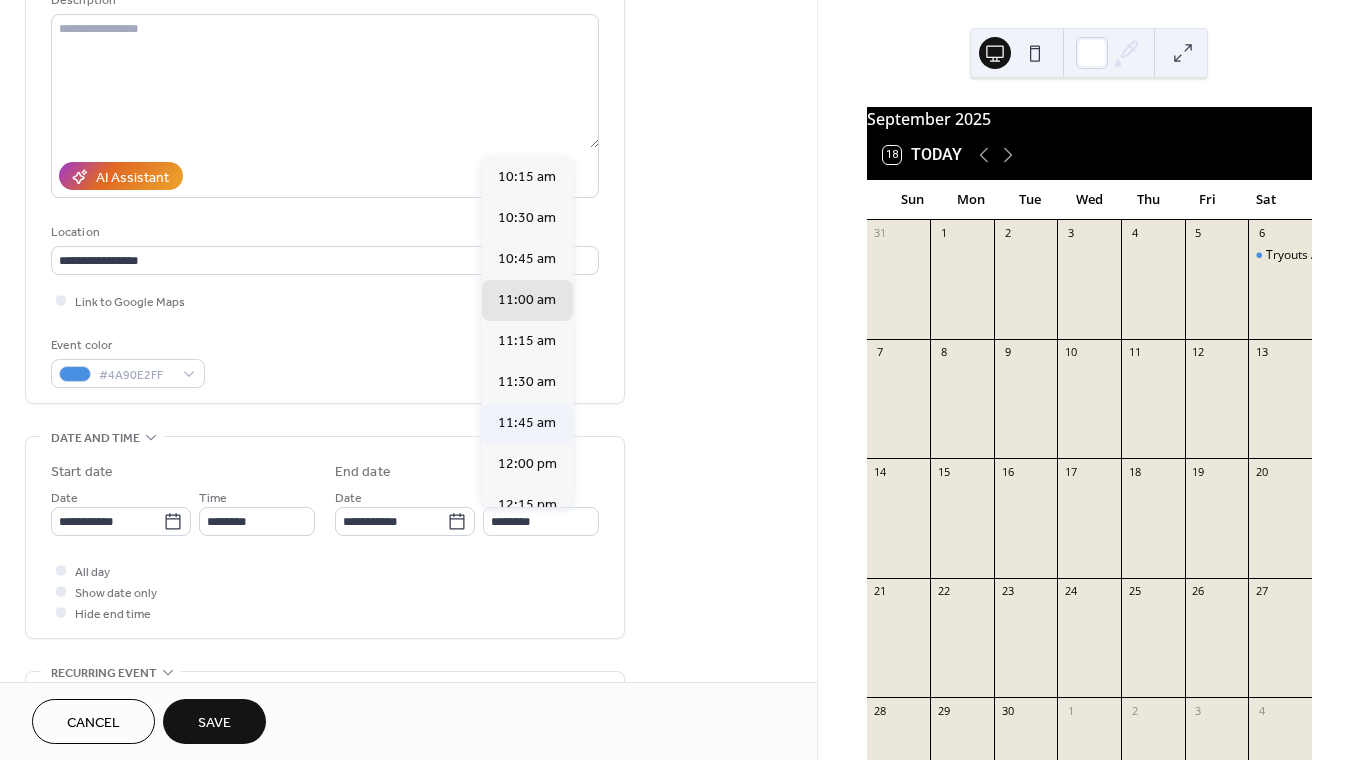 type on "********" 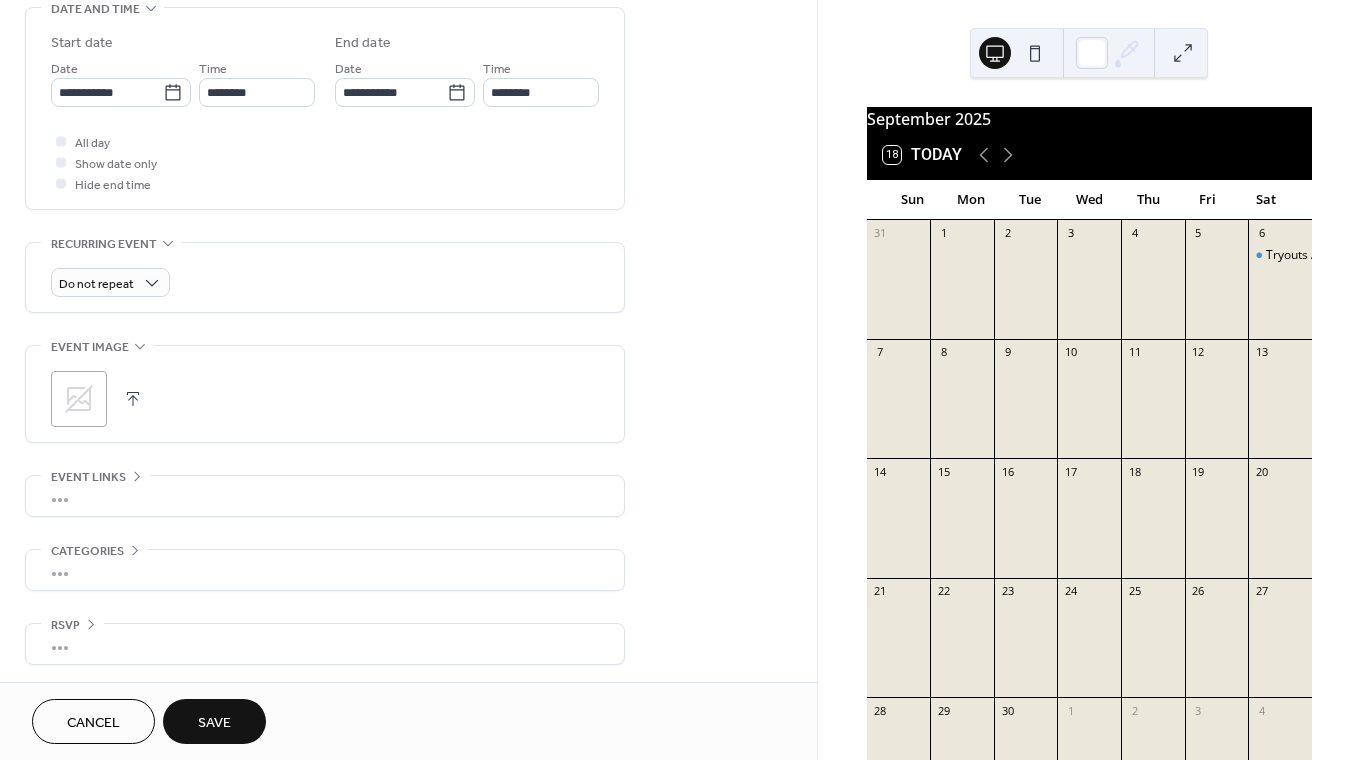 scroll, scrollTop: 647, scrollLeft: 0, axis: vertical 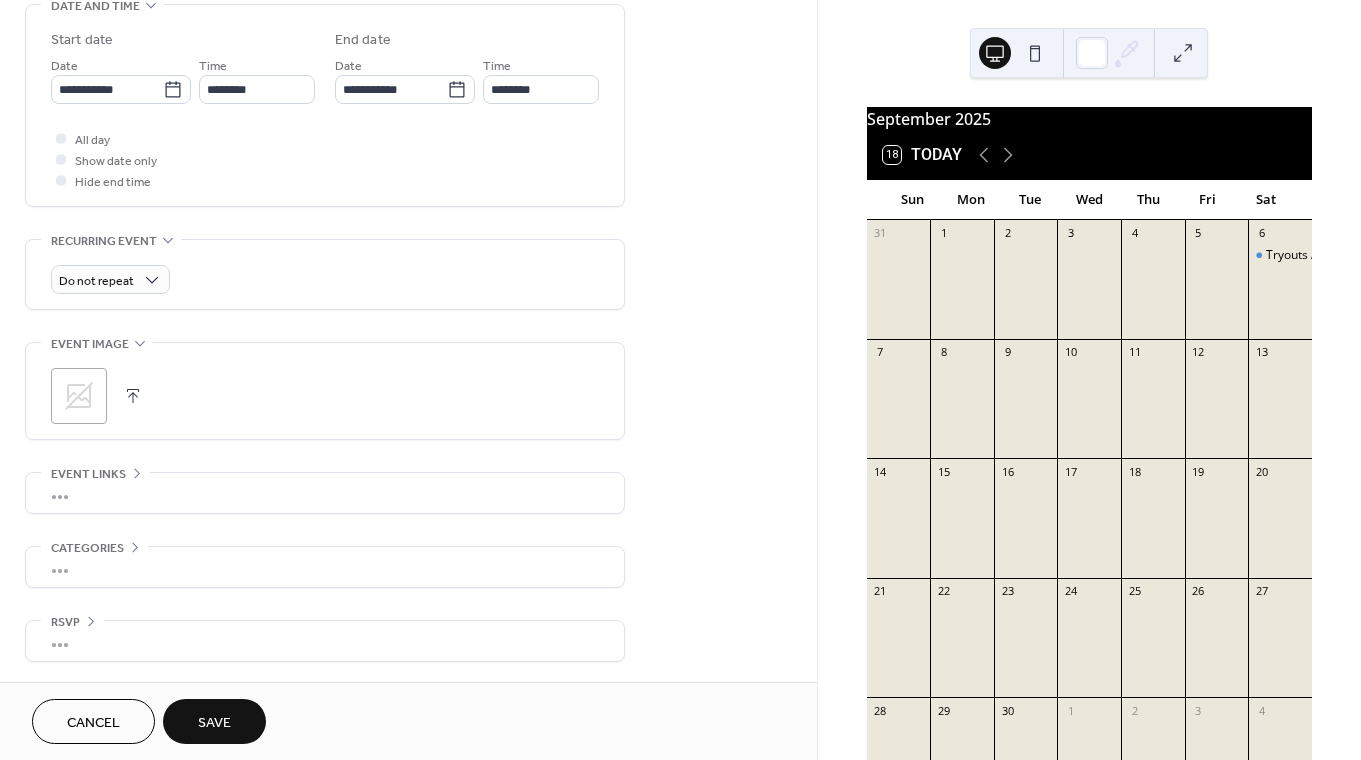 click on "Save" at bounding box center (214, 721) 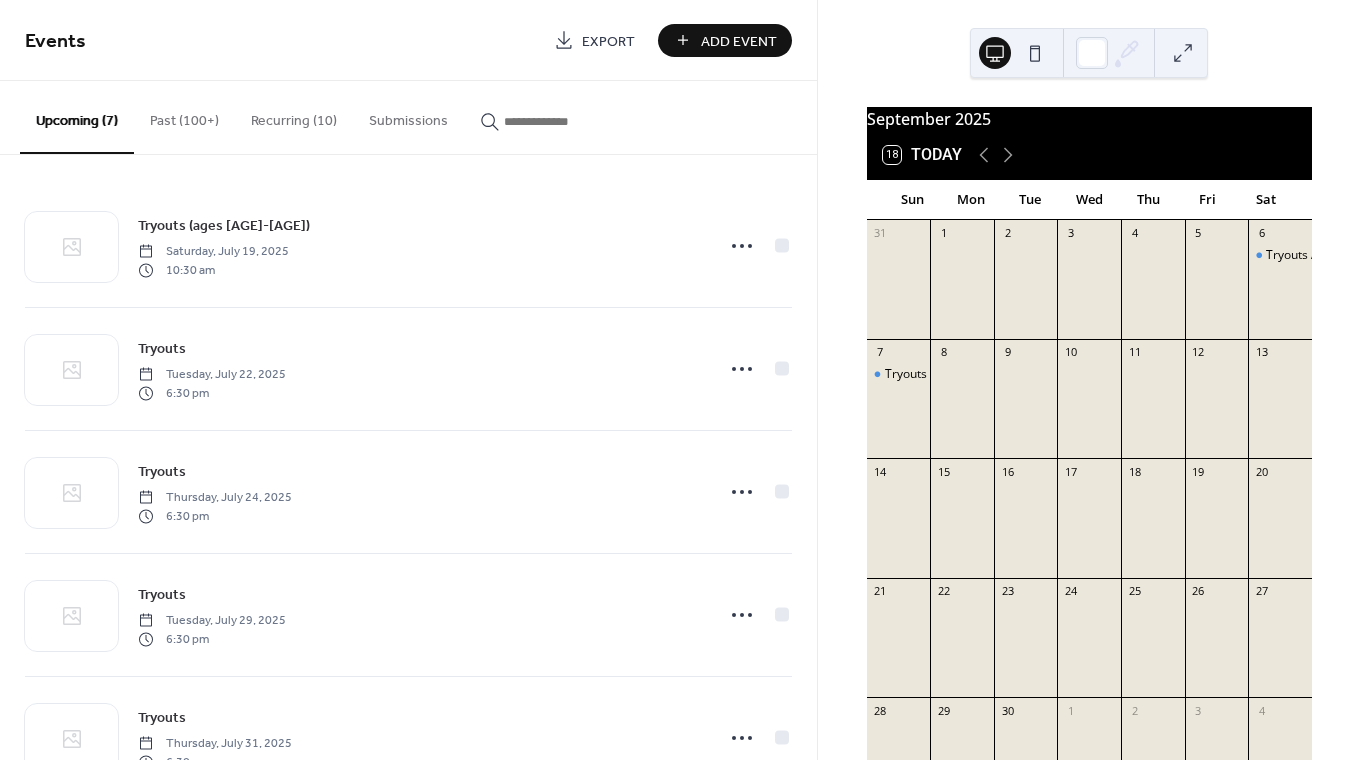 click on "Add Event" at bounding box center (739, 41) 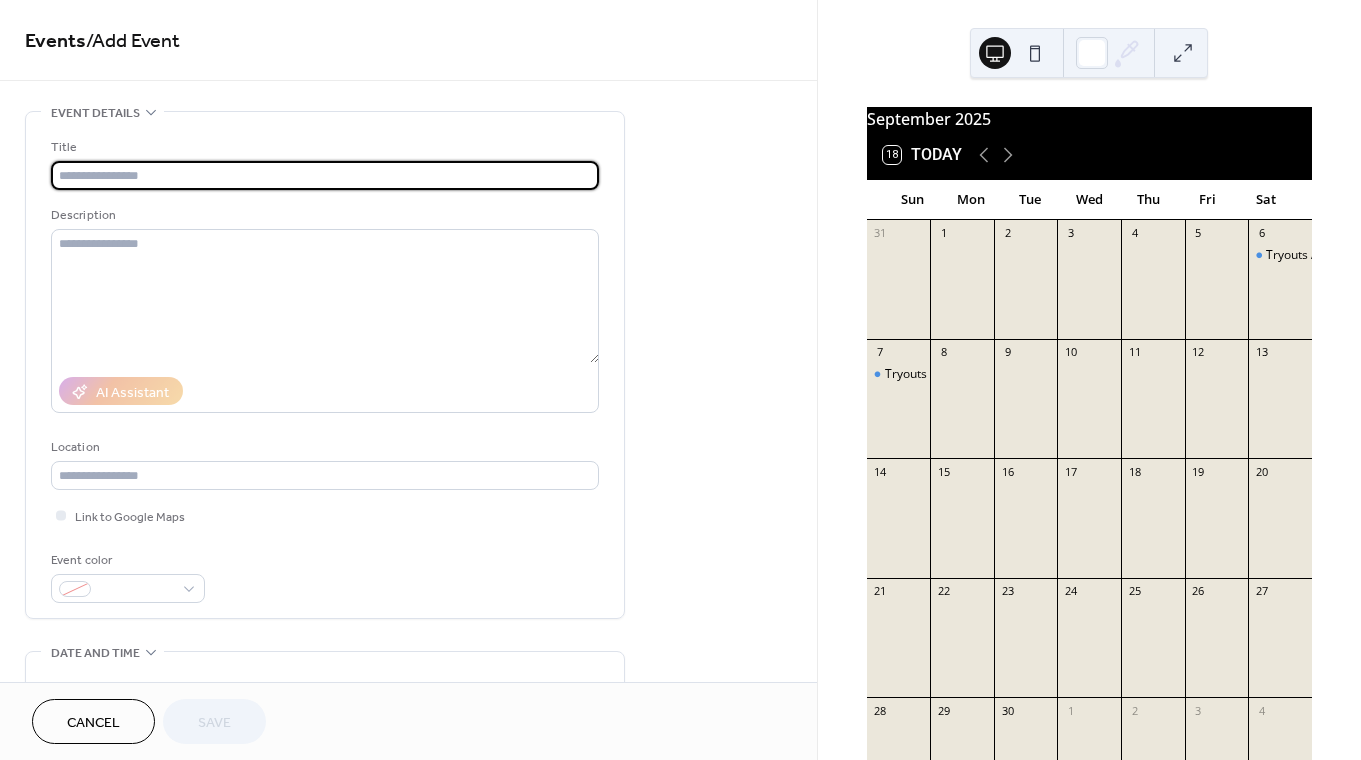 click at bounding box center [325, 175] 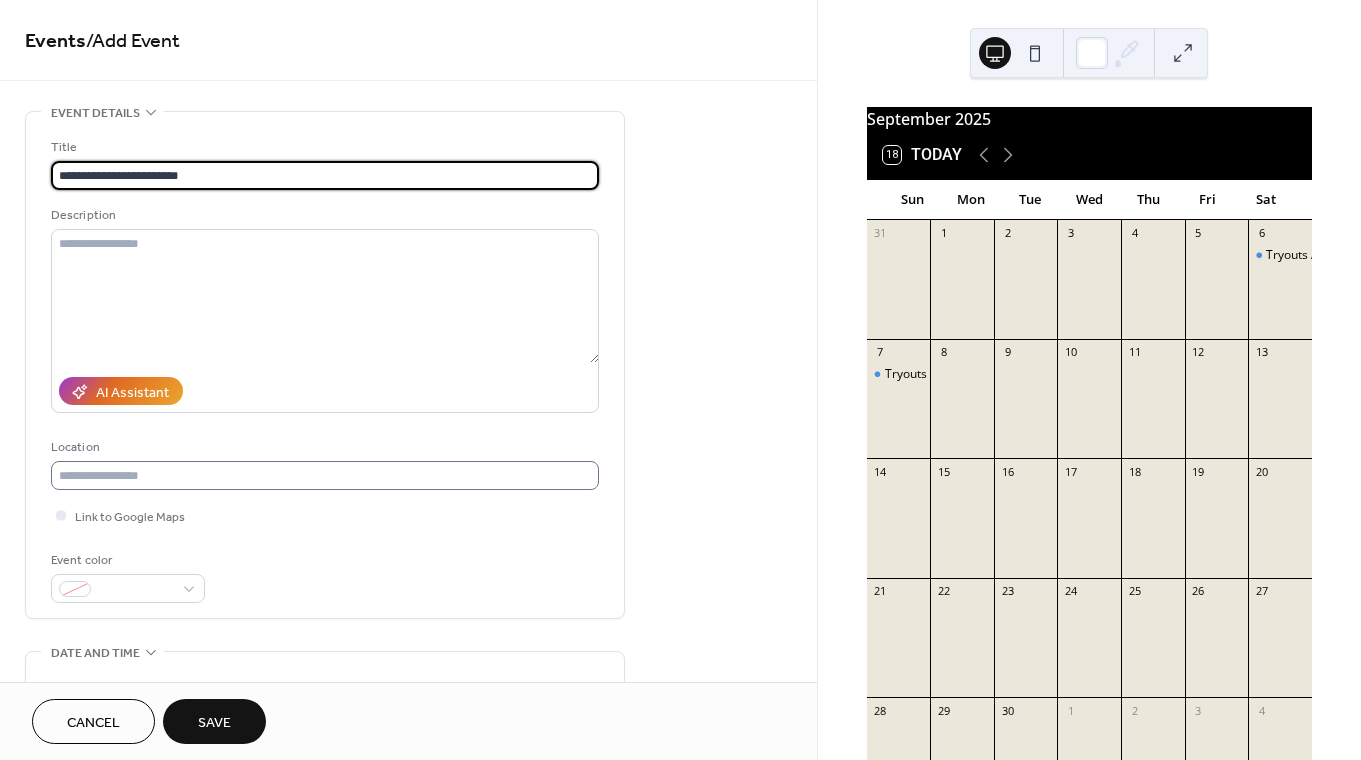 type on "**********" 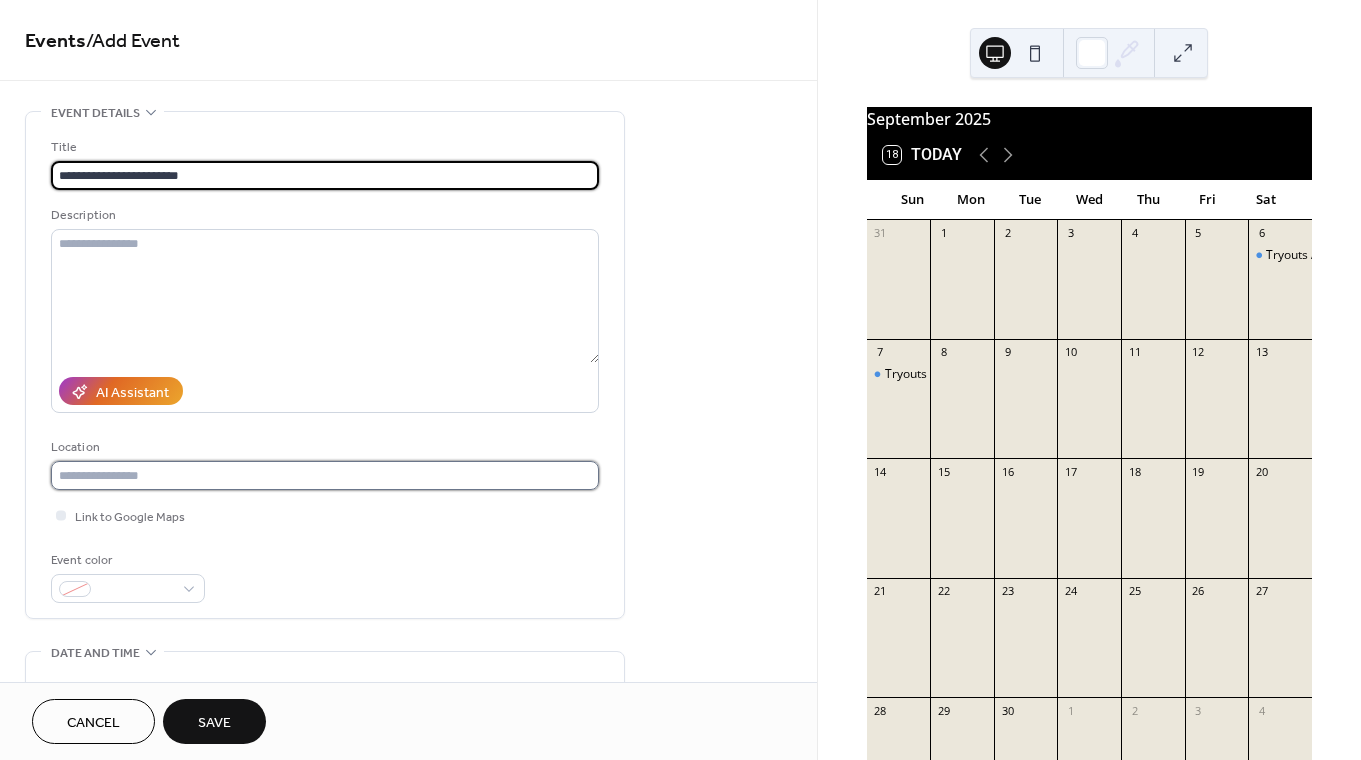 click at bounding box center (325, 475) 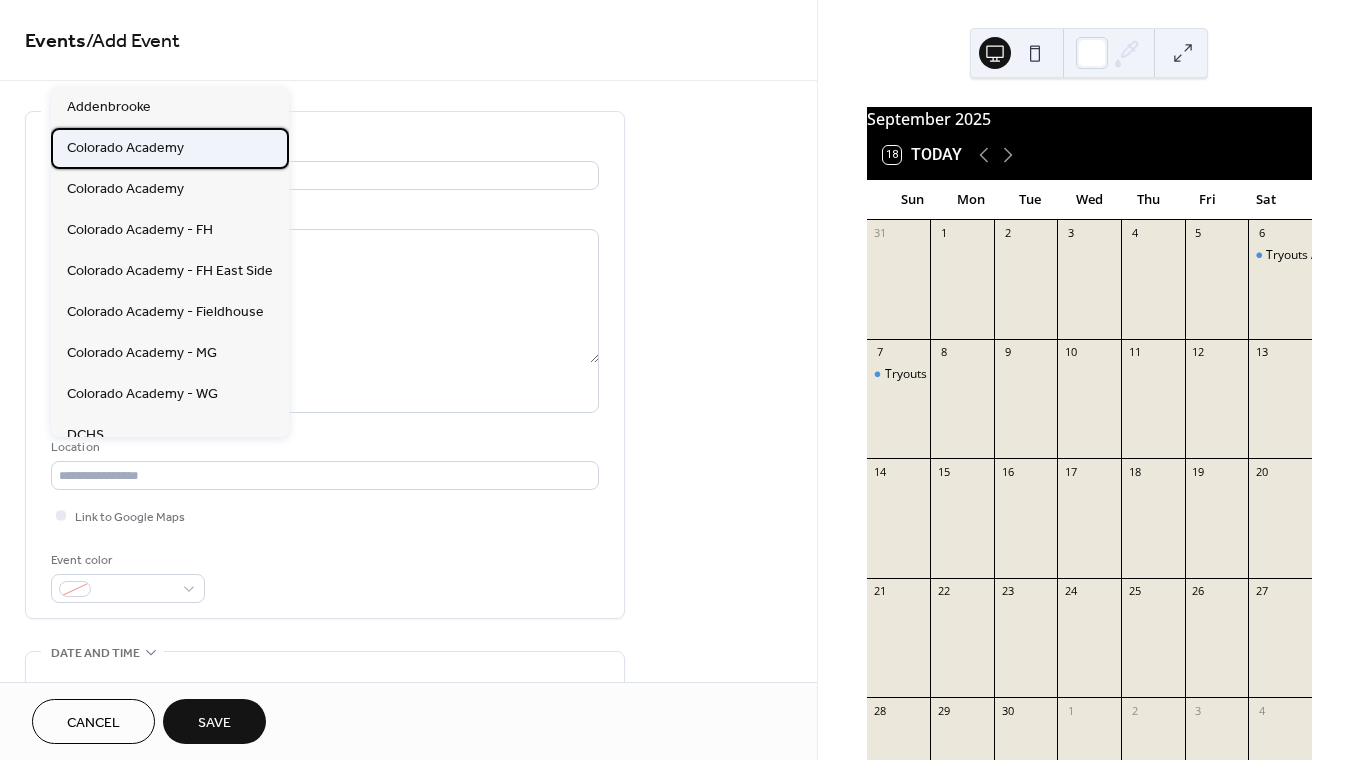 click on "Colorado Academy" at bounding box center (170, 148) 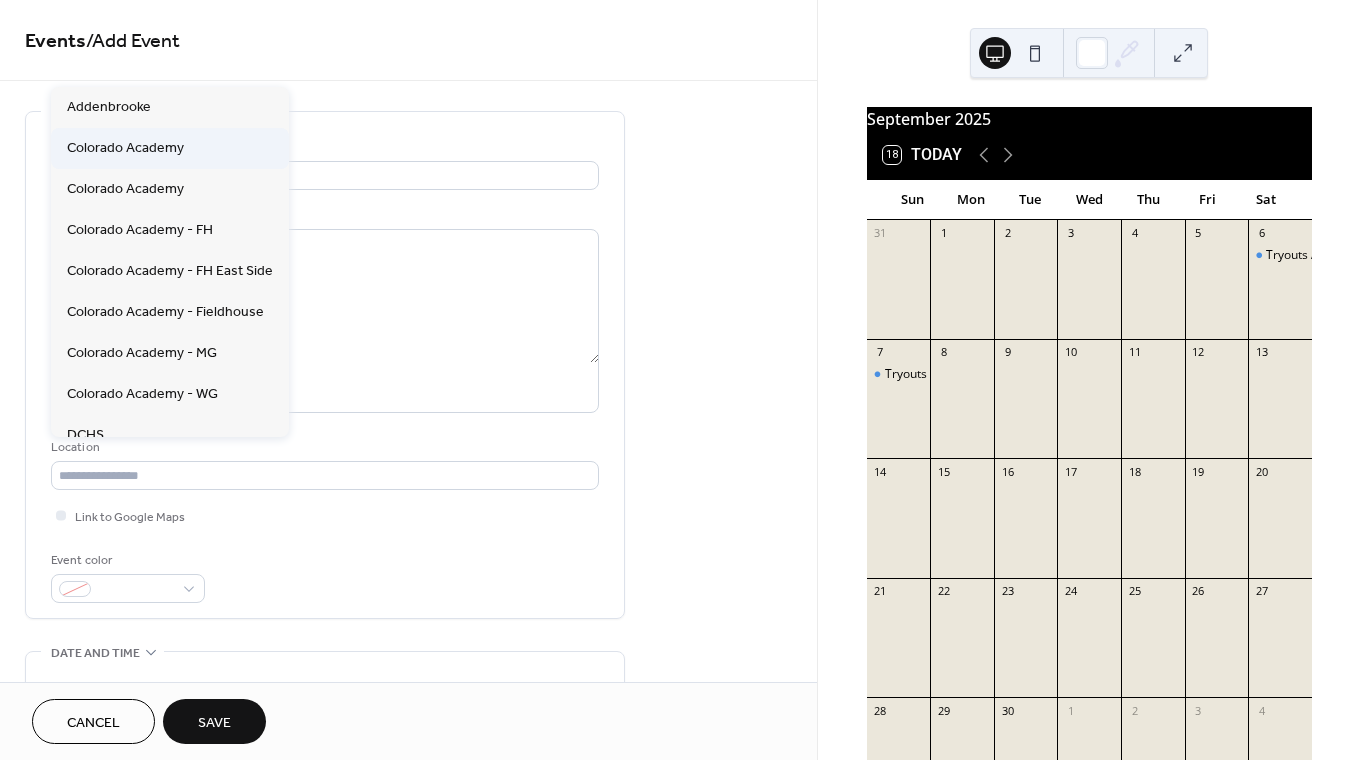 type on "**********" 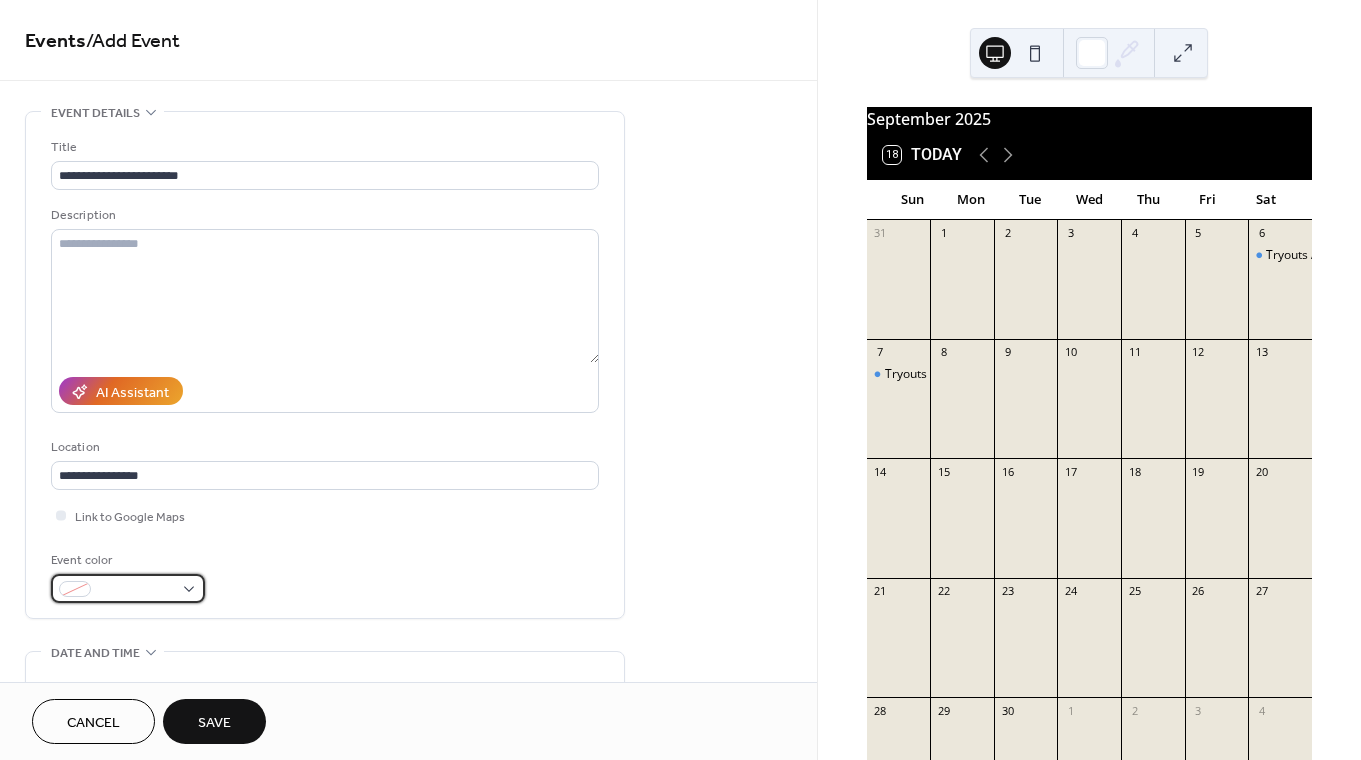 click at bounding box center (128, 588) 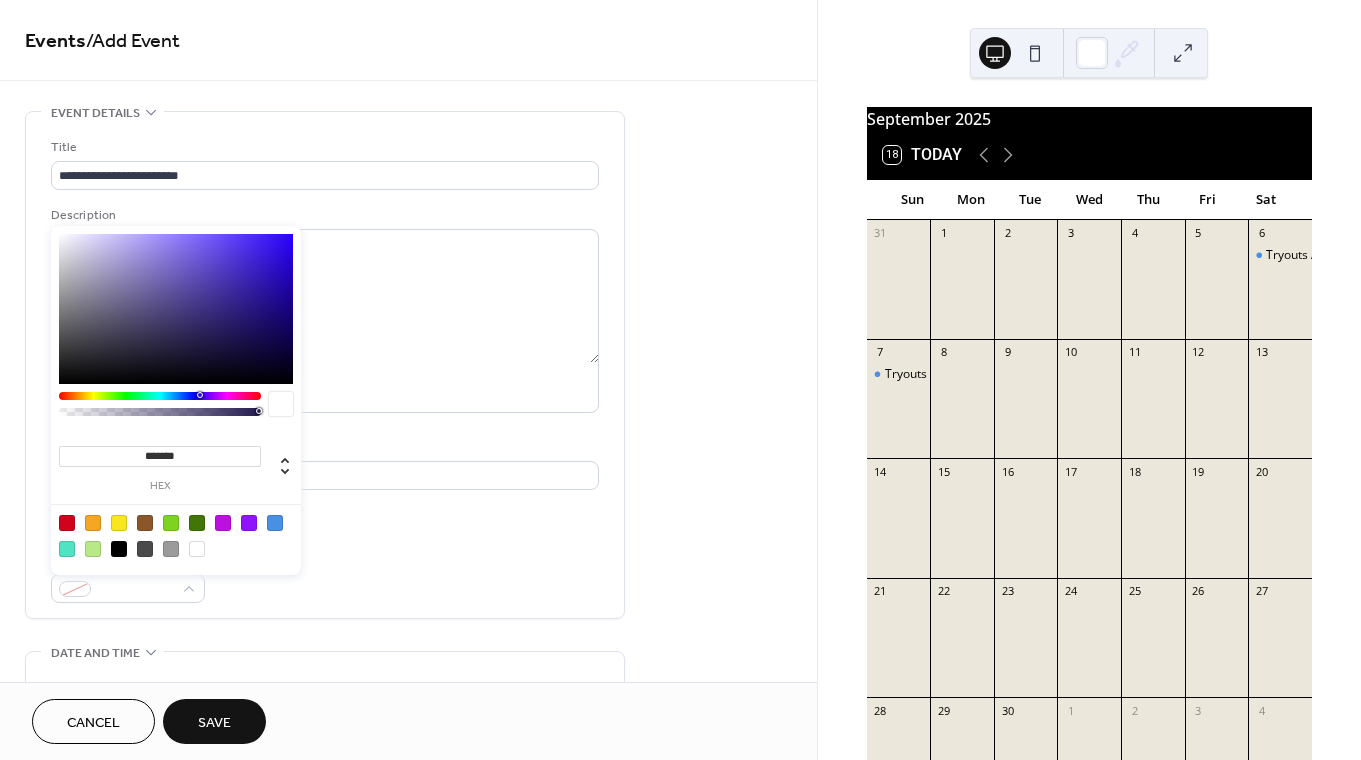 click at bounding box center (275, 523) 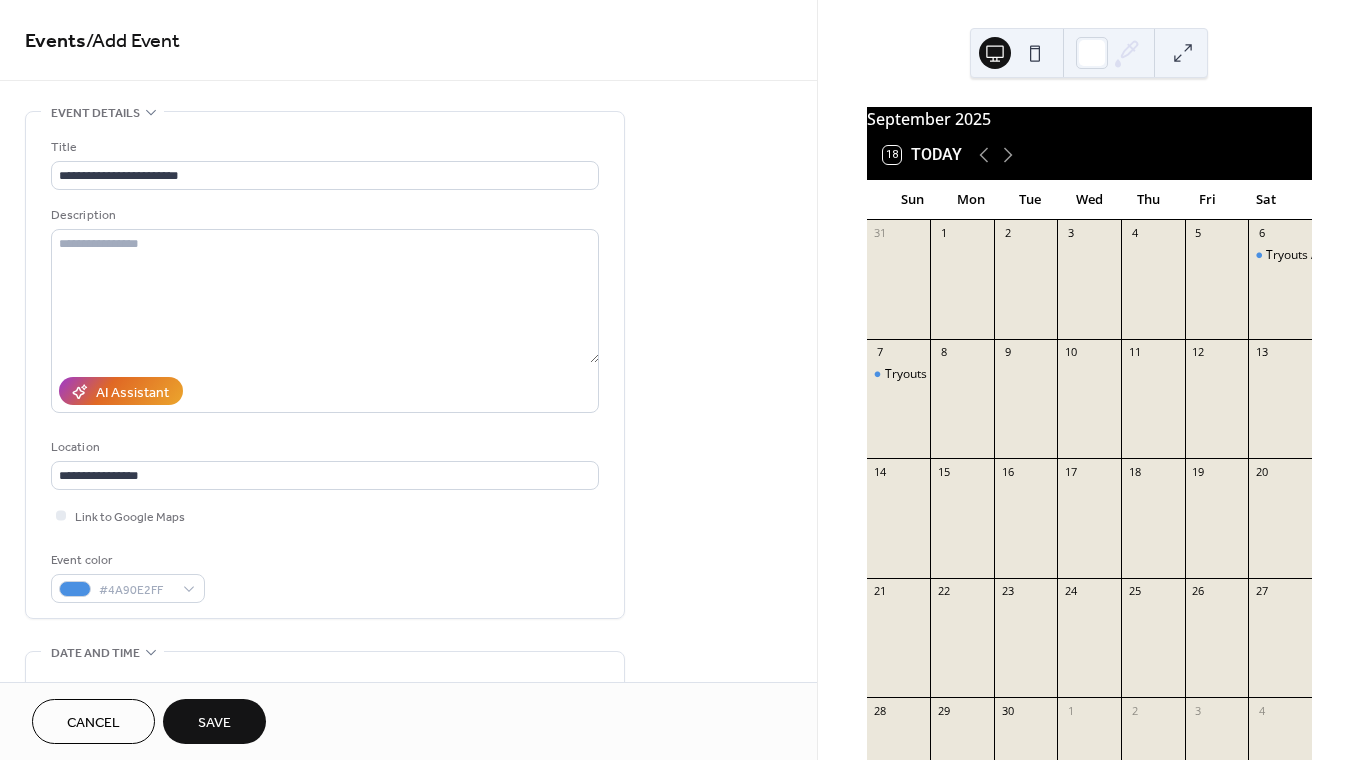 click on "Event color #4A90E2FF" at bounding box center (325, 576) 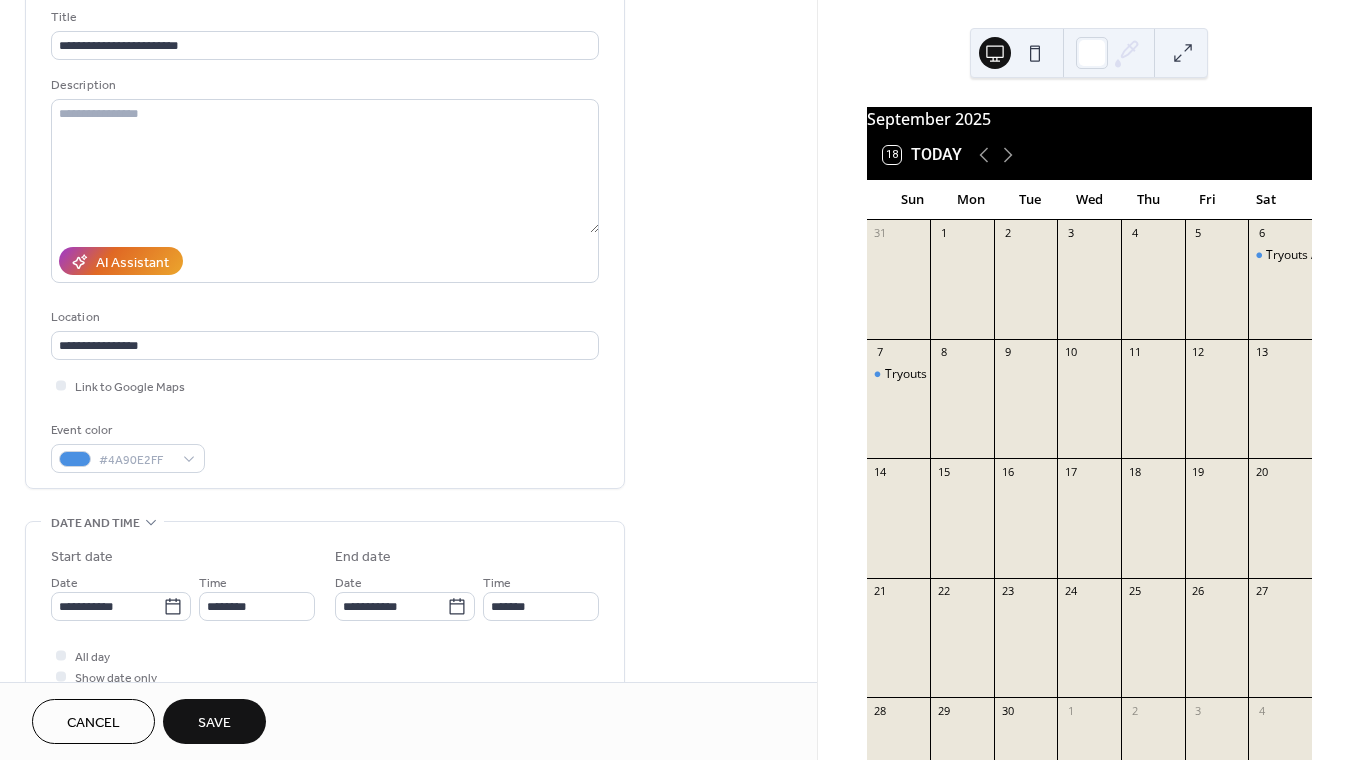 scroll, scrollTop: 155, scrollLeft: 0, axis: vertical 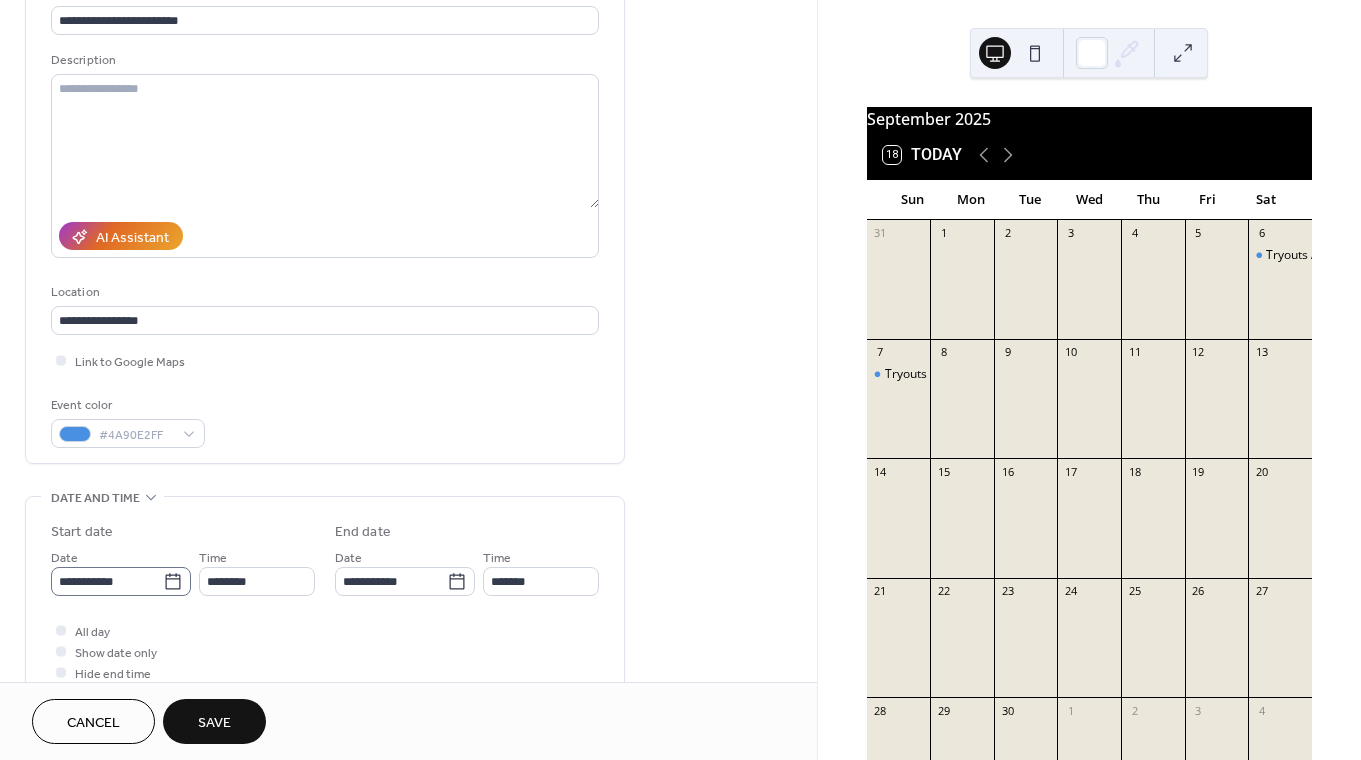 click 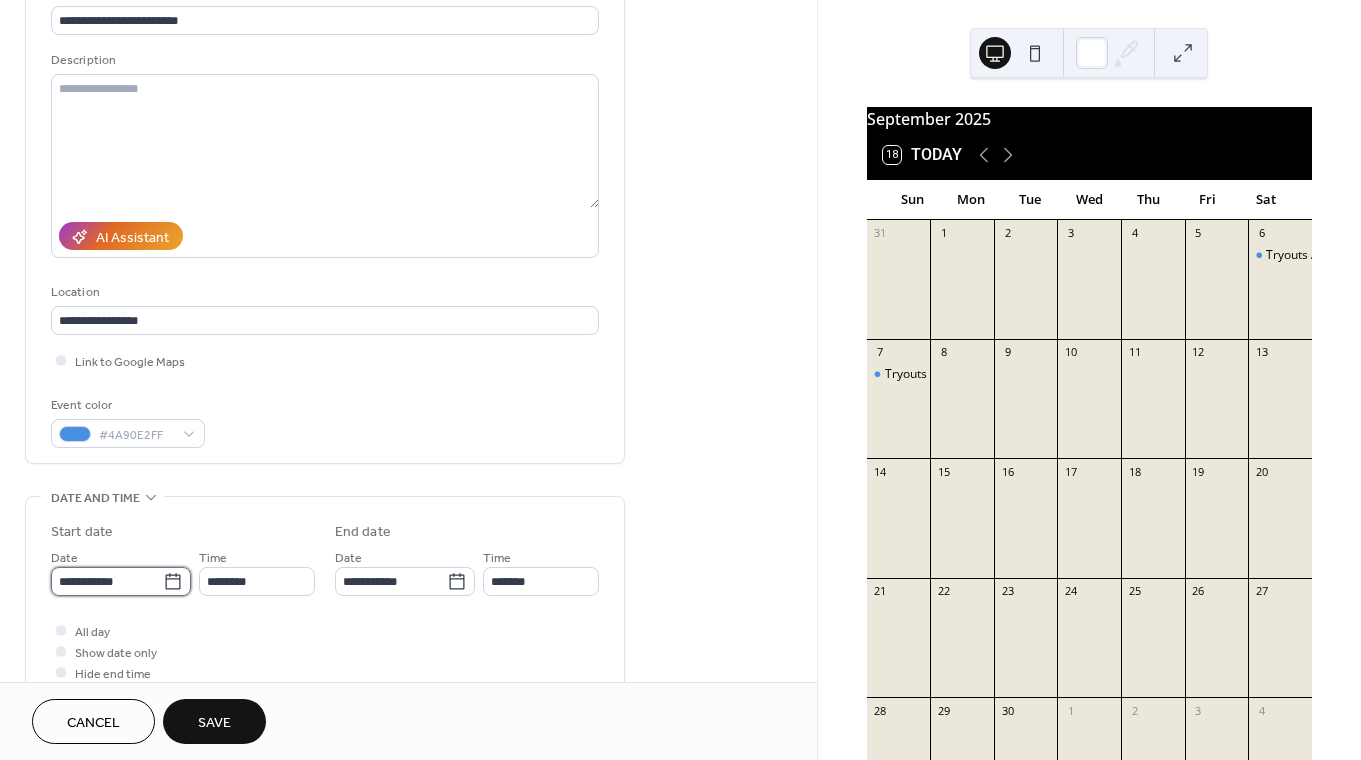 click on "**********" at bounding box center [107, 581] 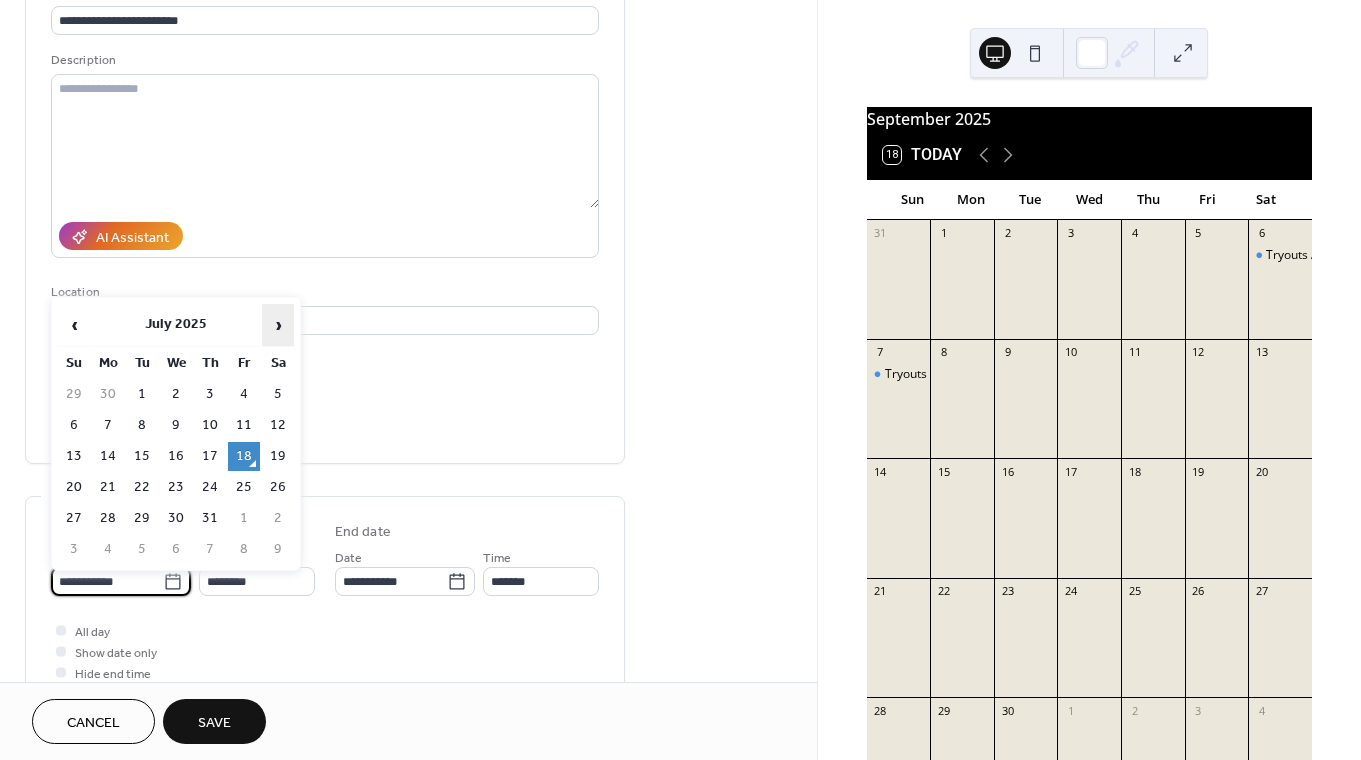click on "›" at bounding box center [278, 325] 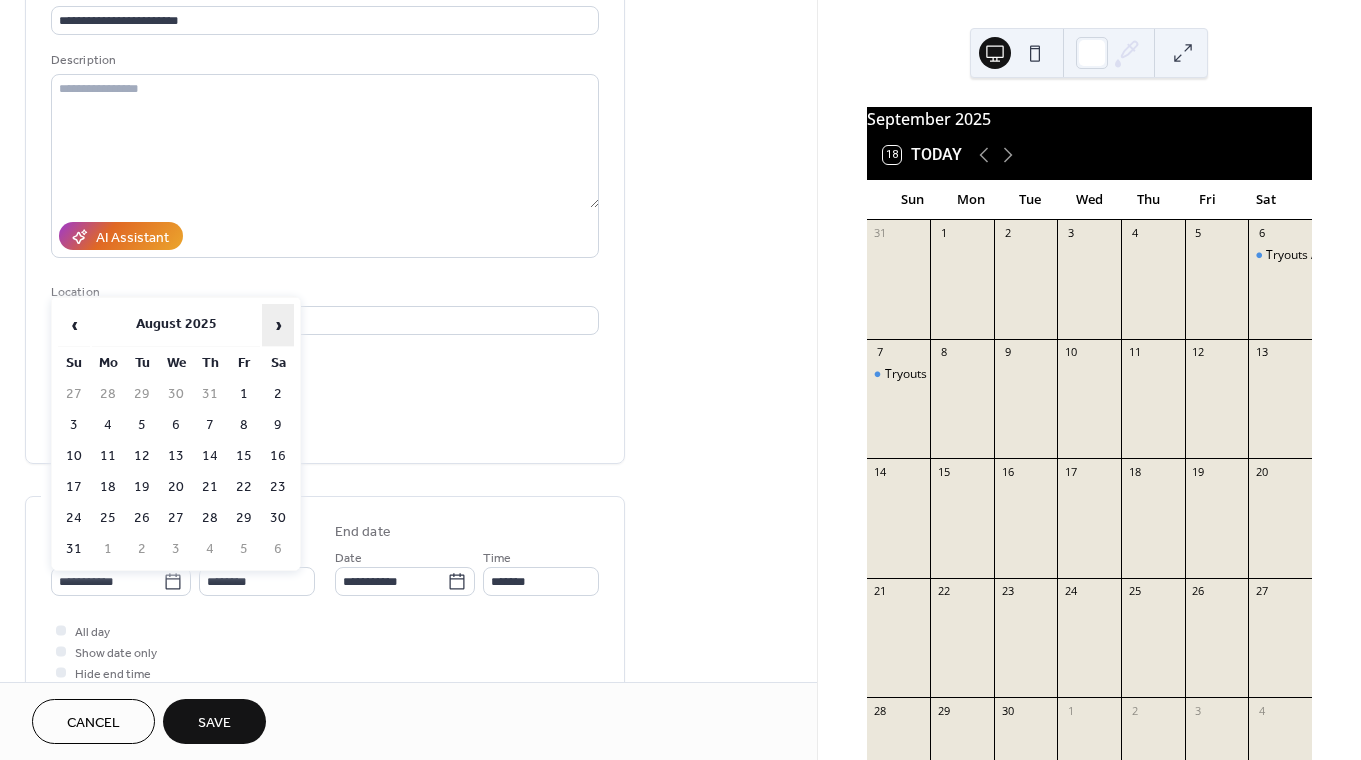 click on "›" at bounding box center (278, 325) 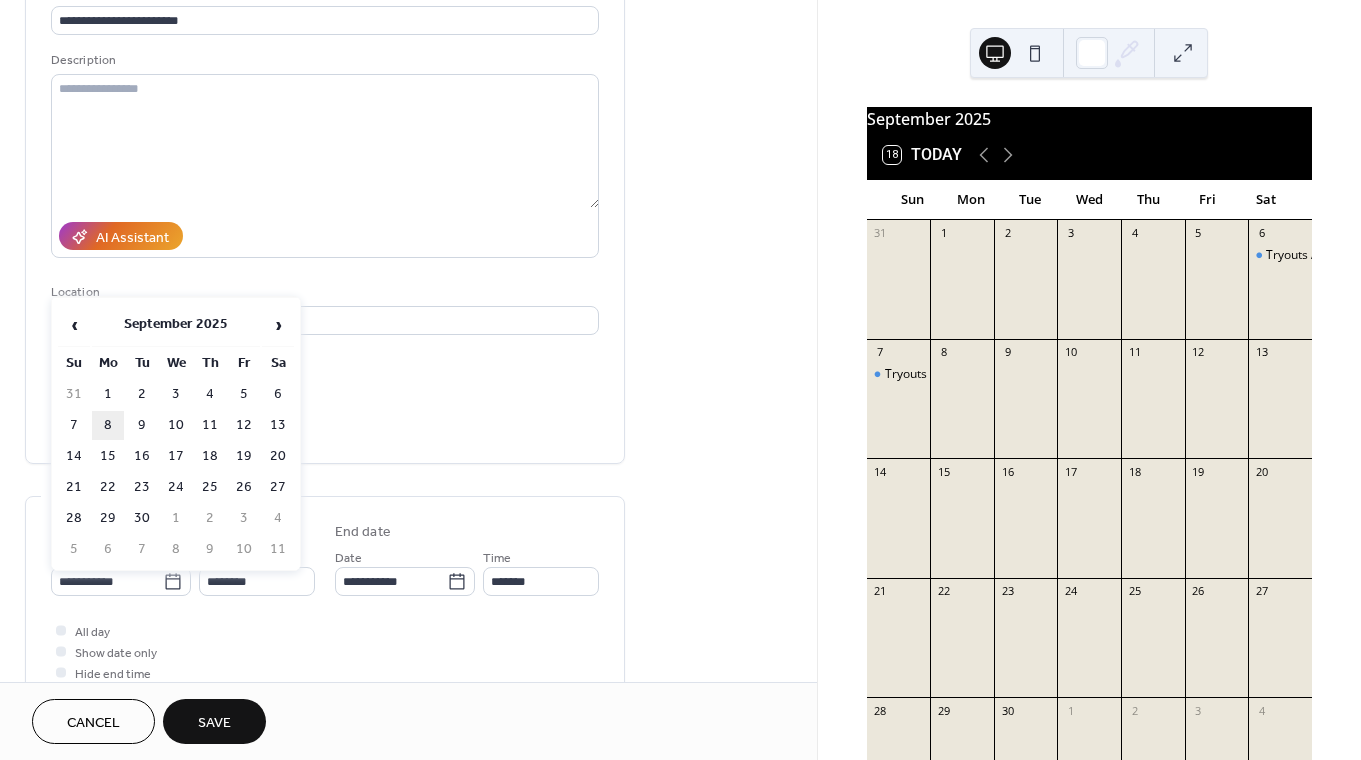 click on "8" at bounding box center [108, 425] 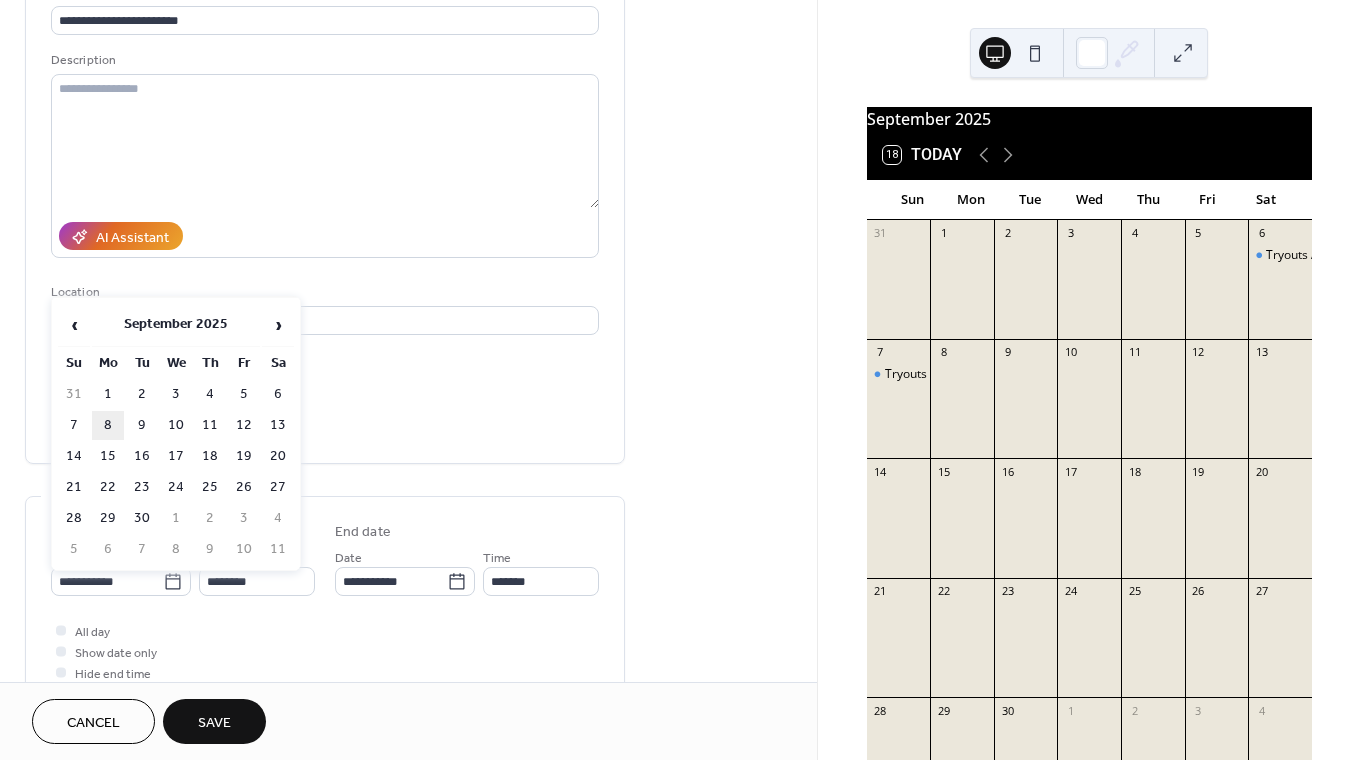 type on "**********" 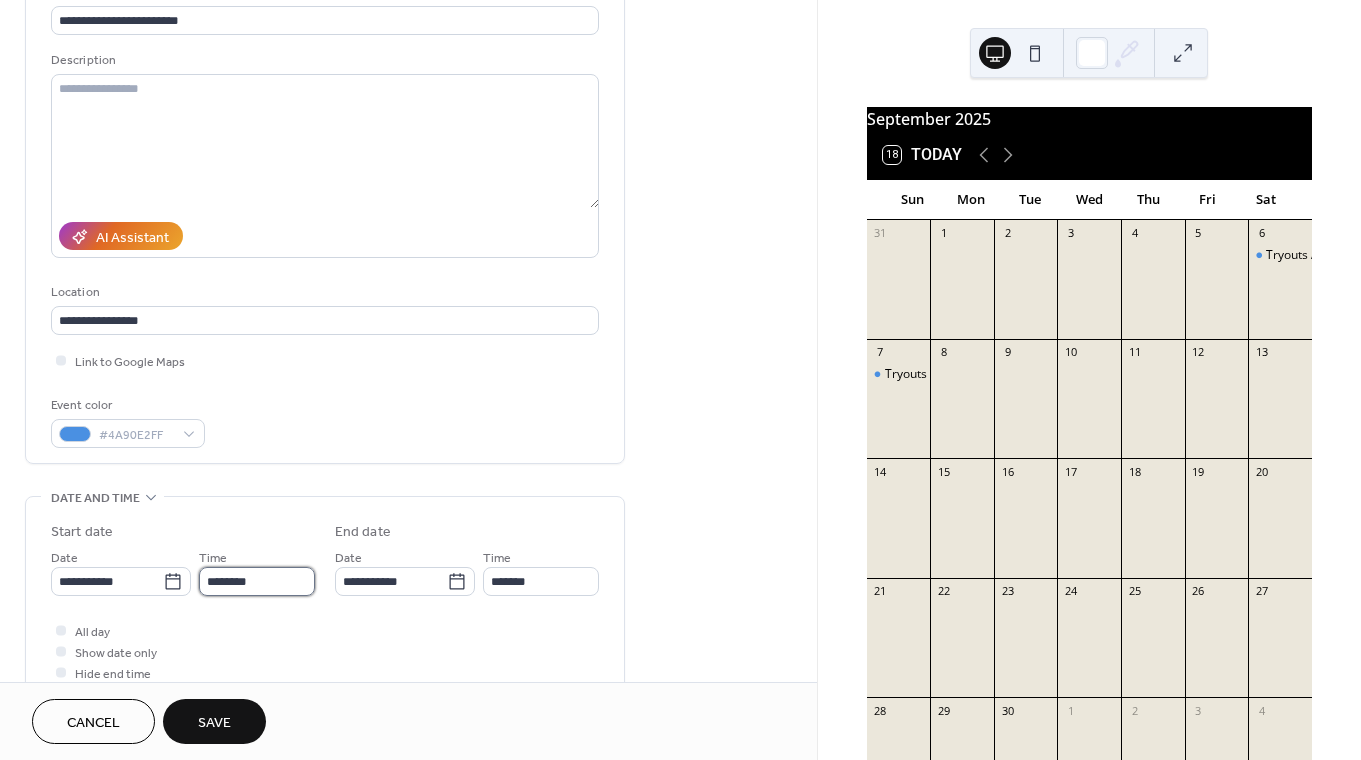 click on "********" at bounding box center [257, 581] 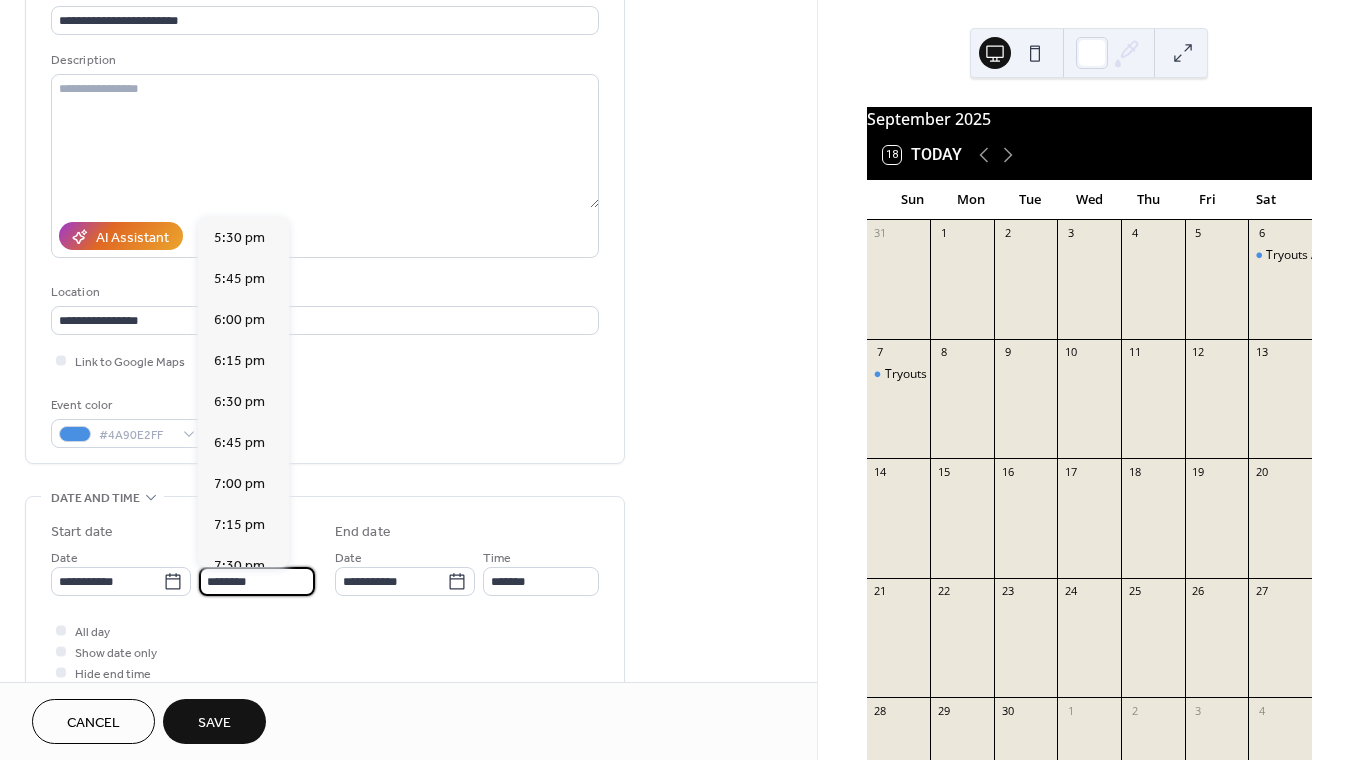 scroll, scrollTop: 2871, scrollLeft: 0, axis: vertical 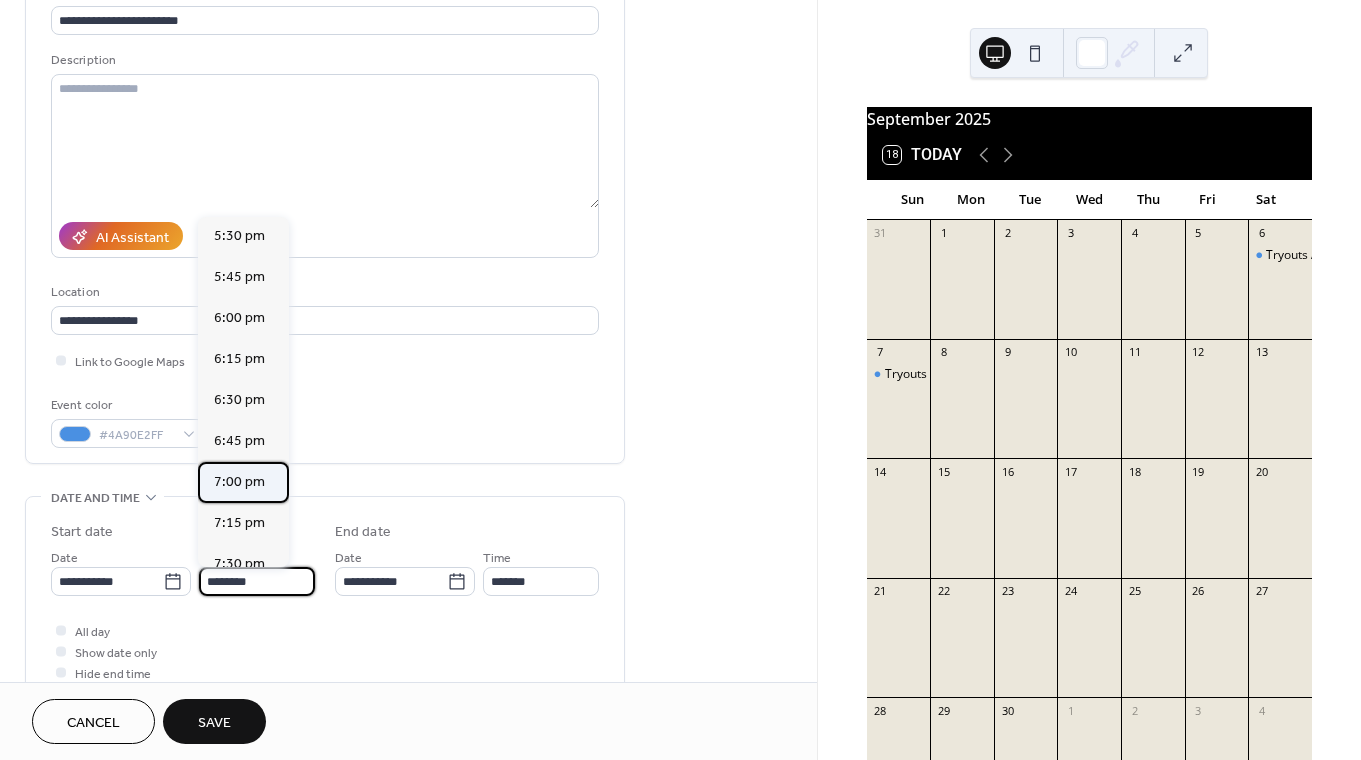 click on "7:00 pm" at bounding box center (239, 482) 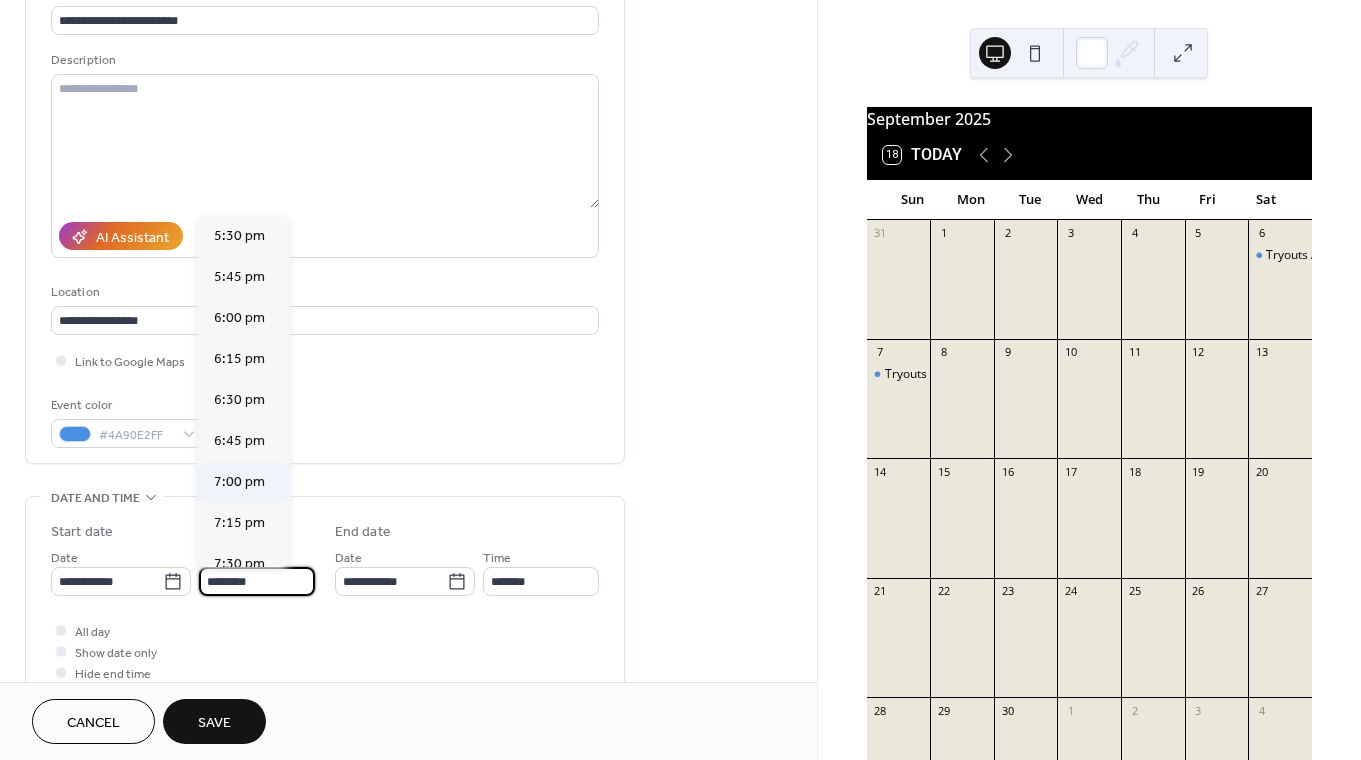 type on "*******" 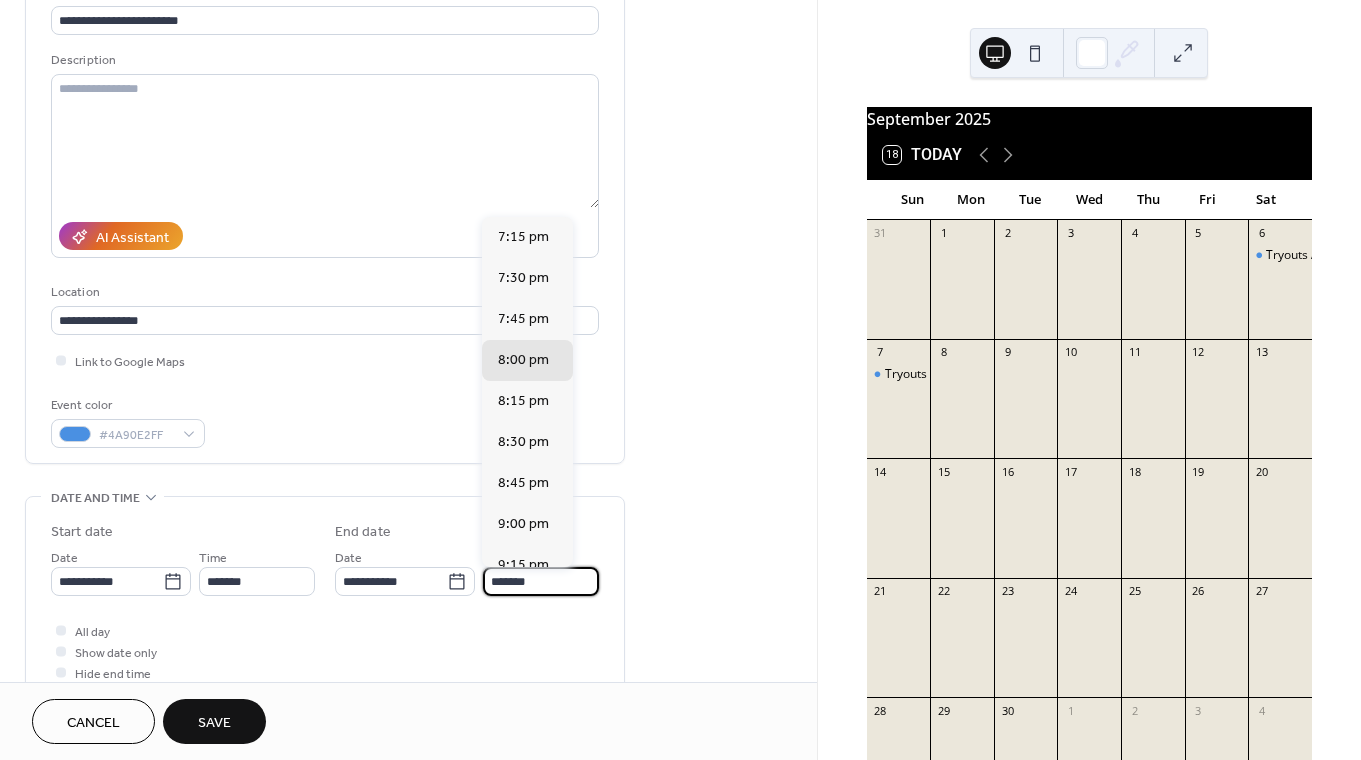 click on "*******" at bounding box center [541, 581] 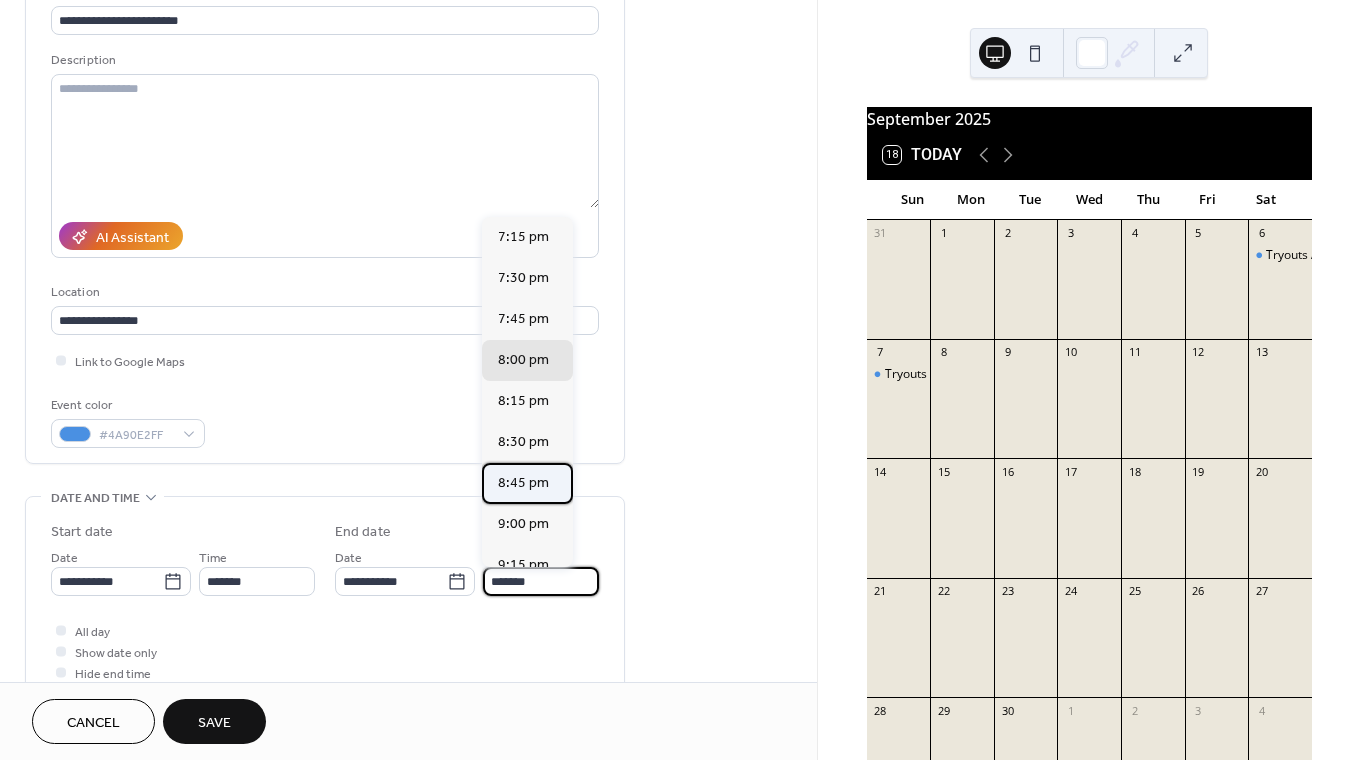 click on "8:45 pm" at bounding box center [523, 483] 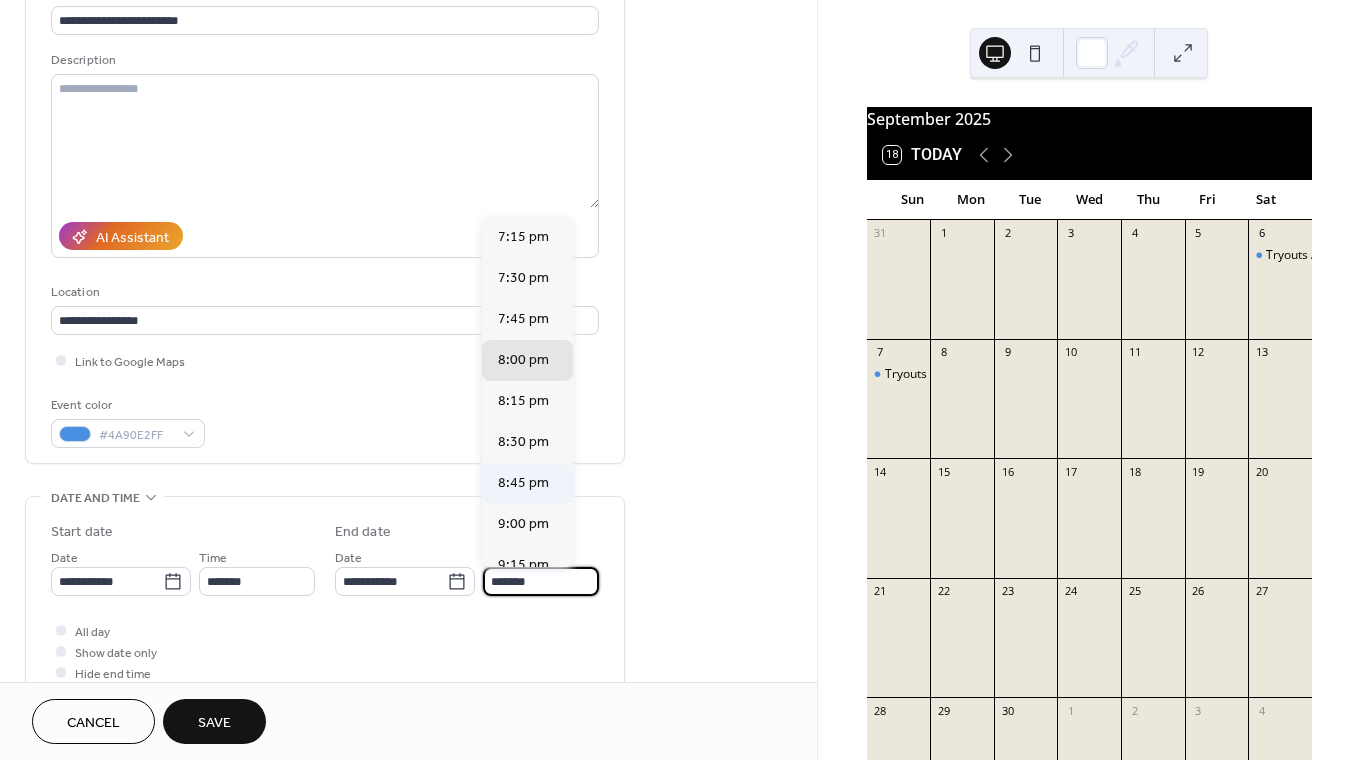 type on "*******" 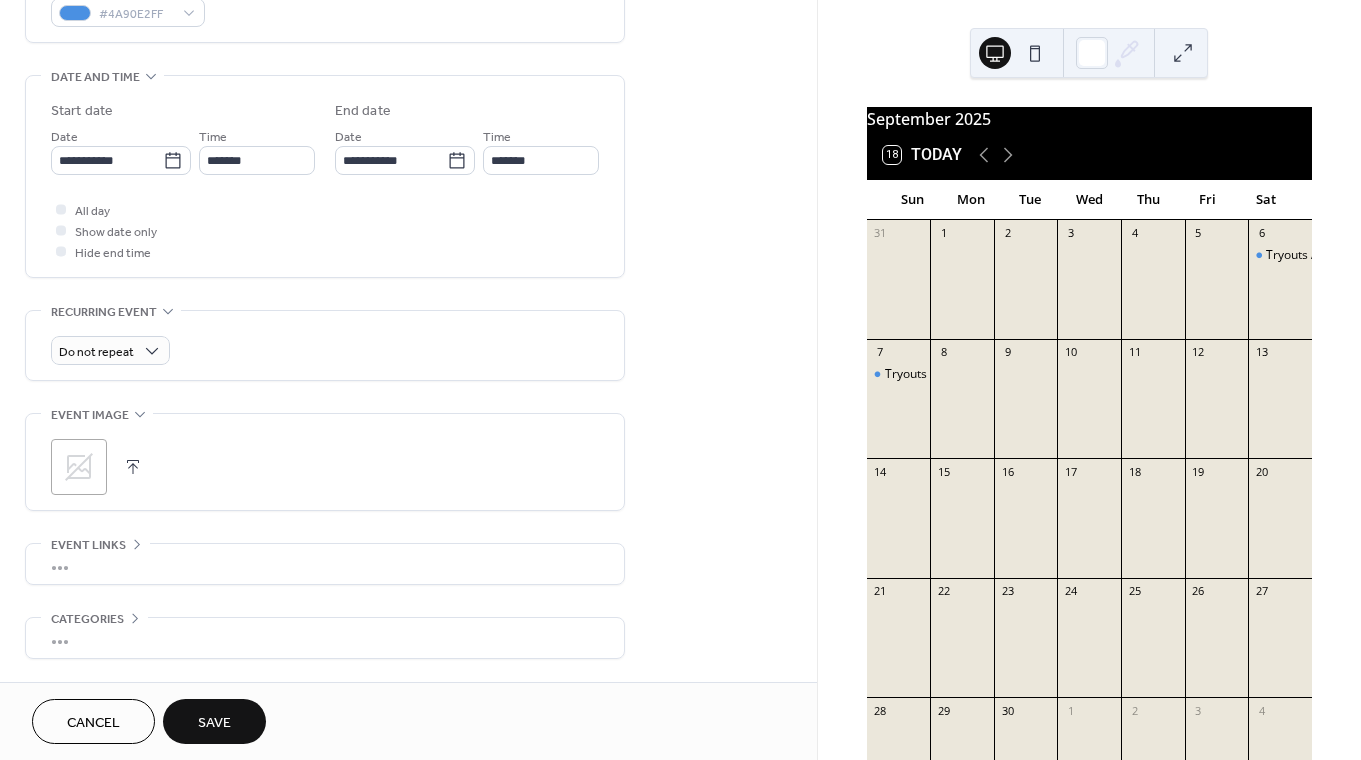 scroll, scrollTop: 587, scrollLeft: 0, axis: vertical 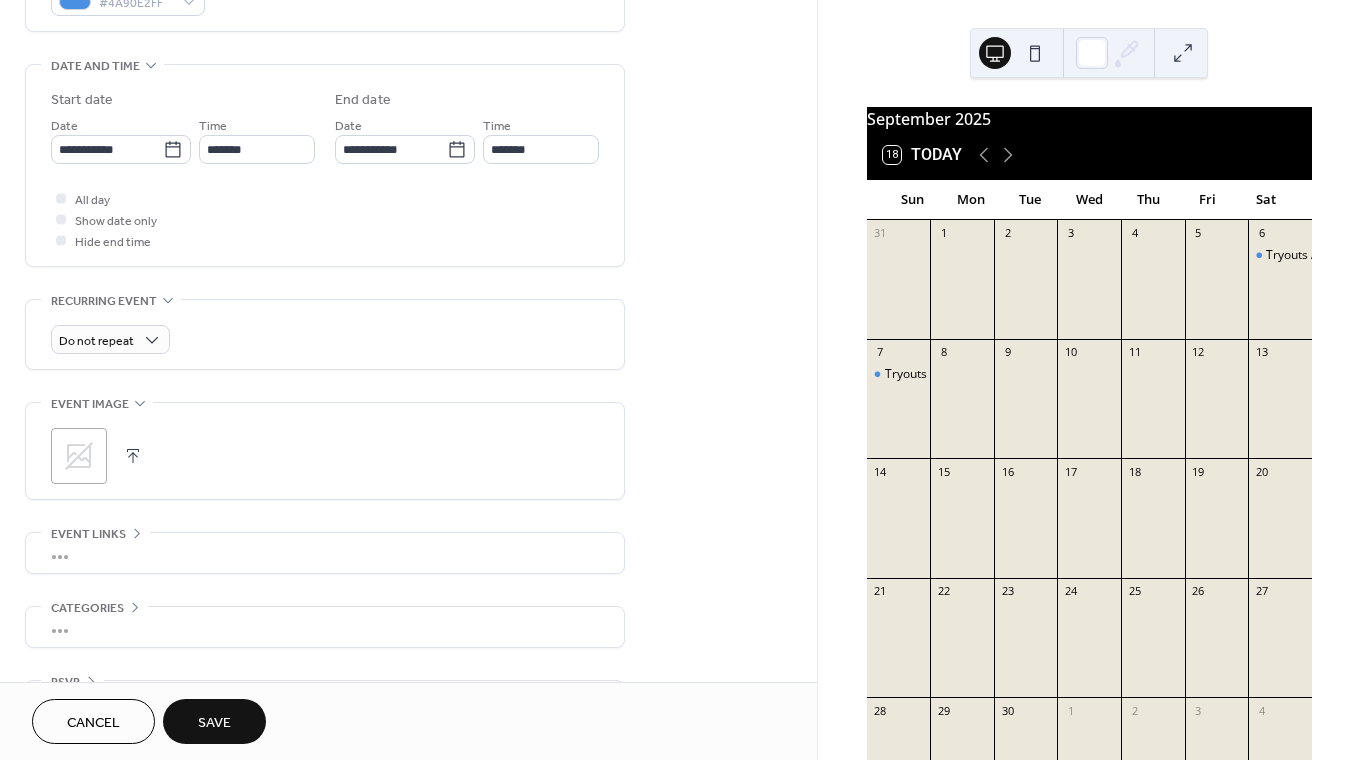 click on "Save" at bounding box center [214, 723] 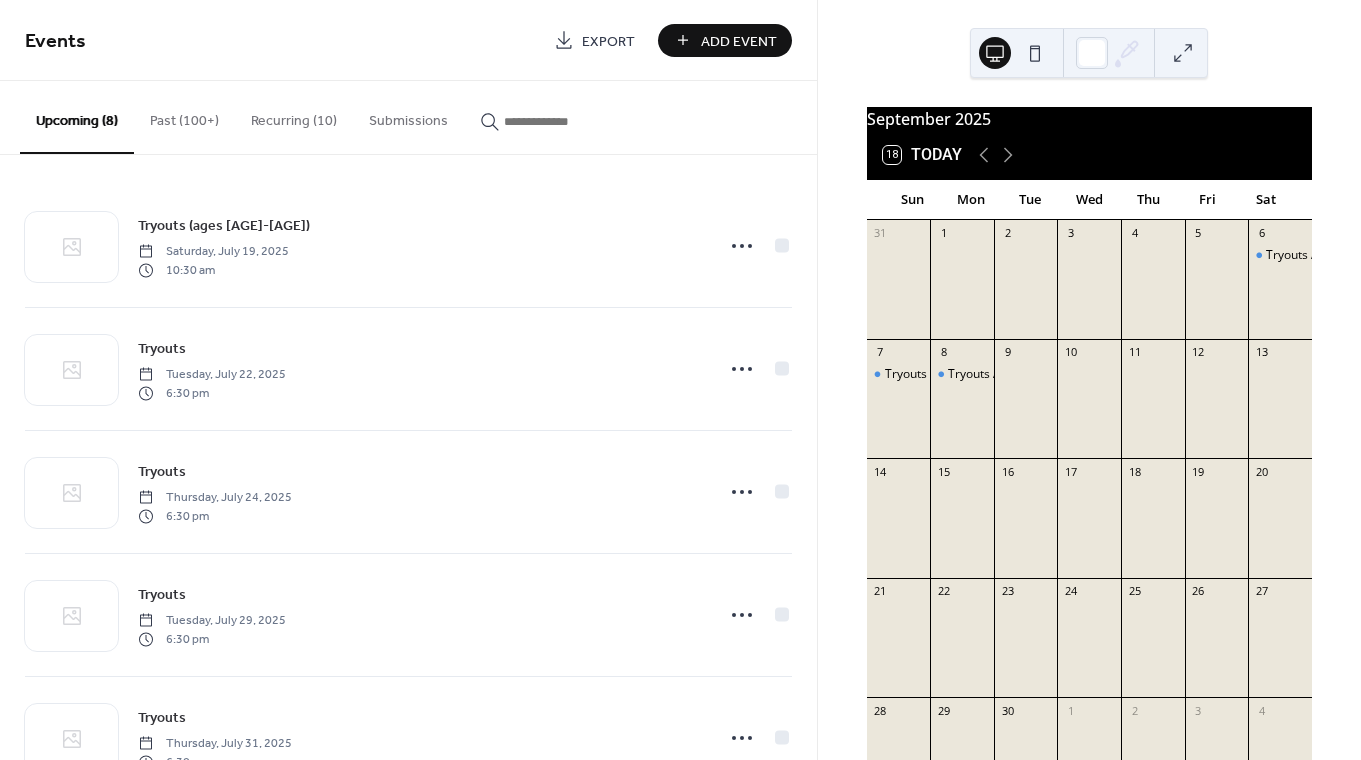 click on "Add Event" at bounding box center [725, 40] 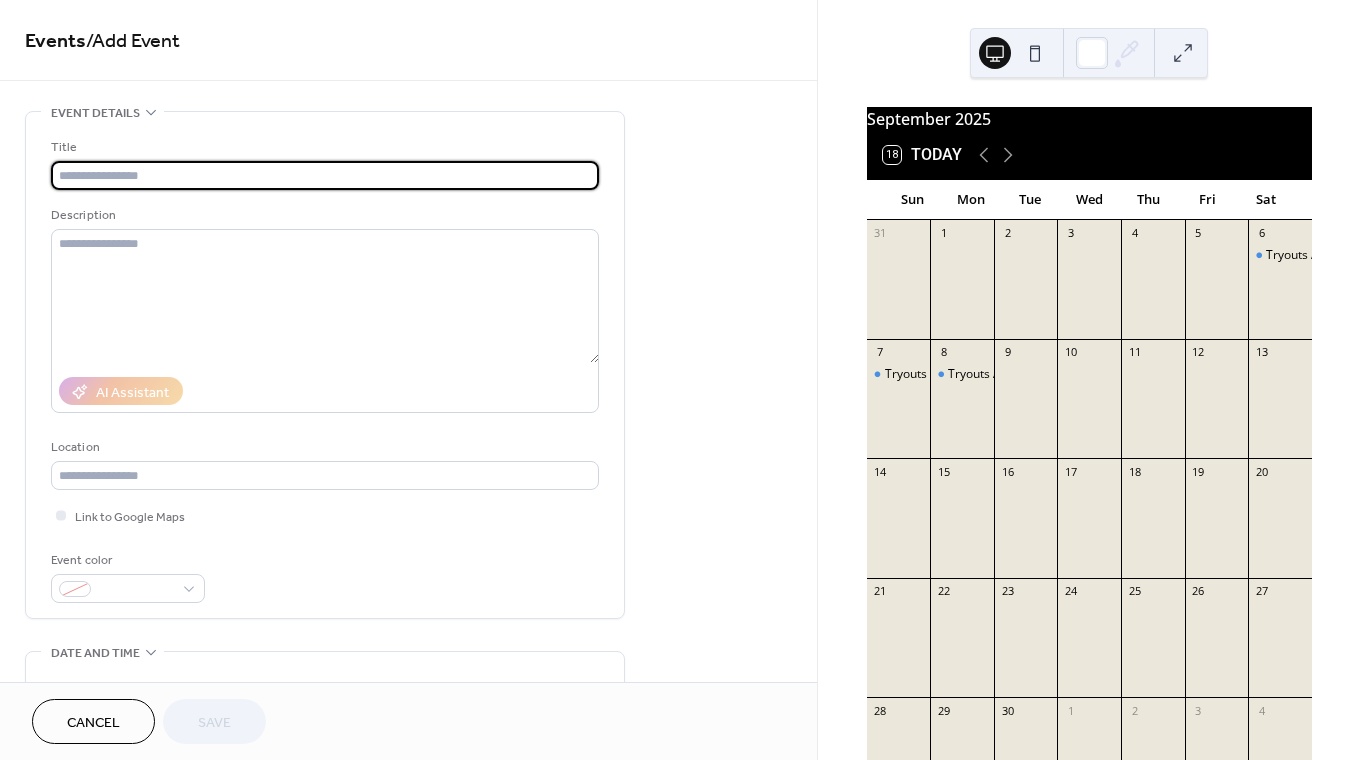 click at bounding box center [325, 175] 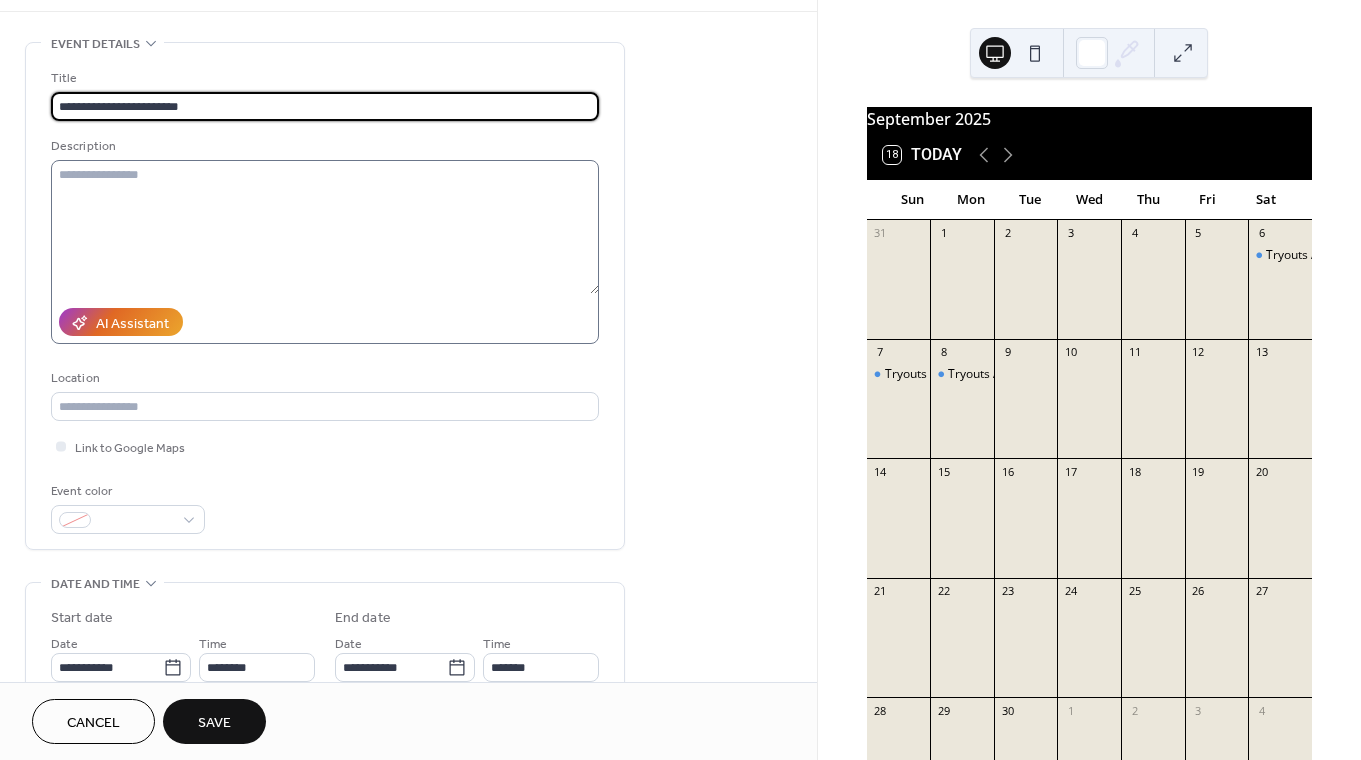 scroll, scrollTop: 94, scrollLeft: 0, axis: vertical 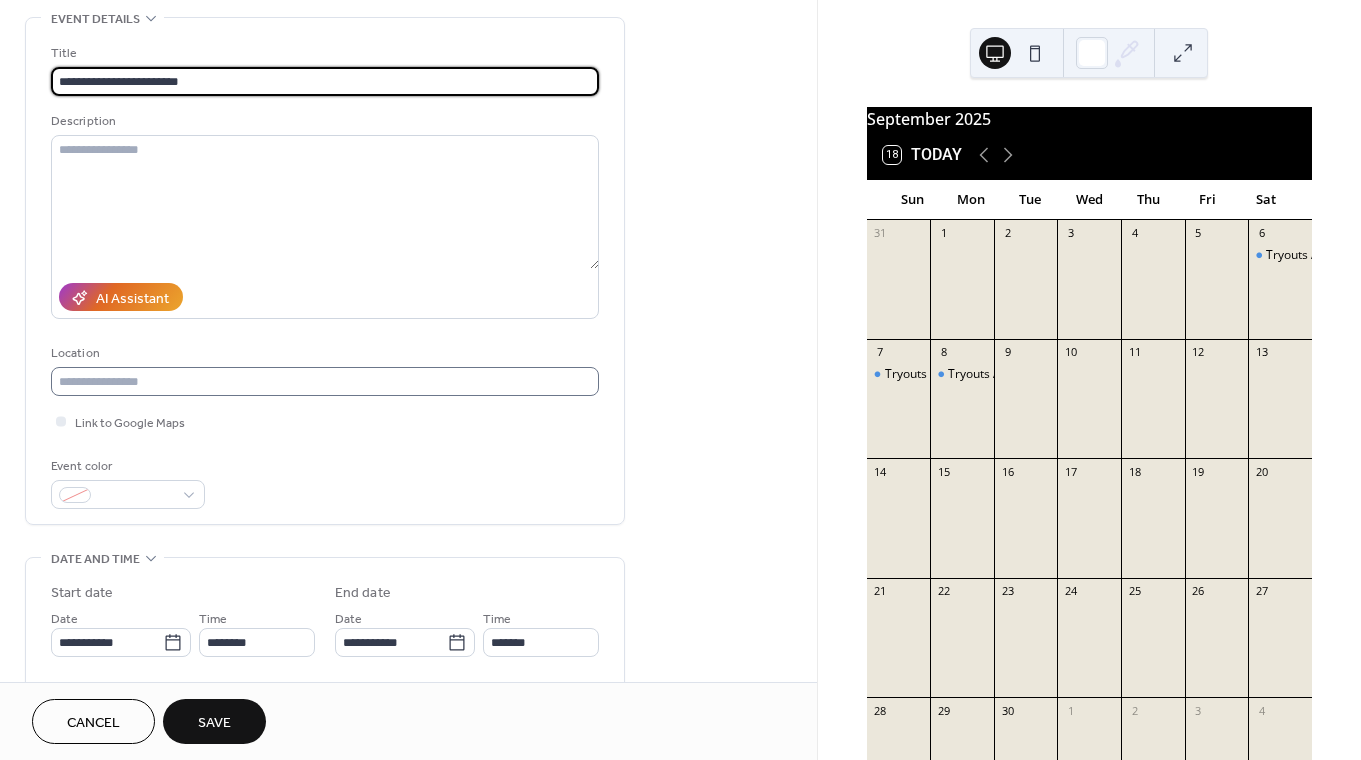 type on "**********" 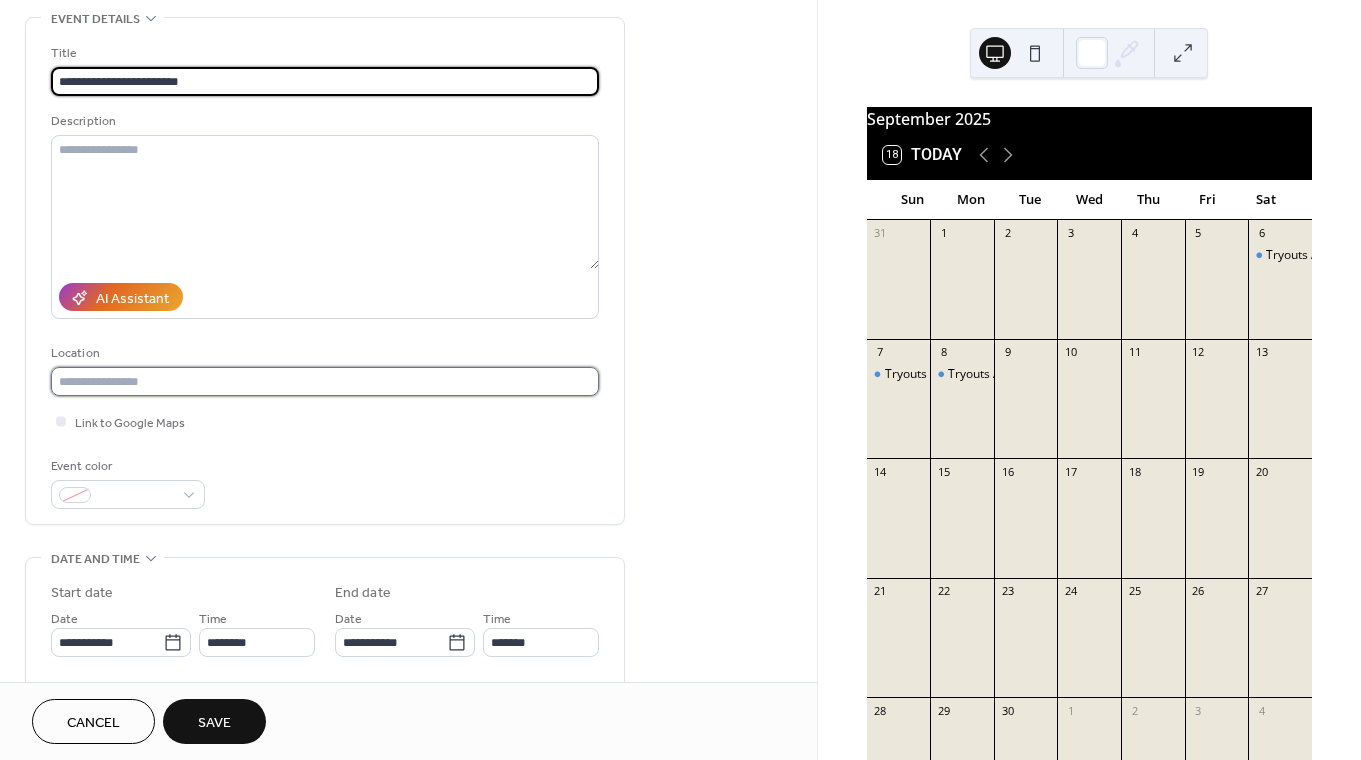 click at bounding box center [325, 381] 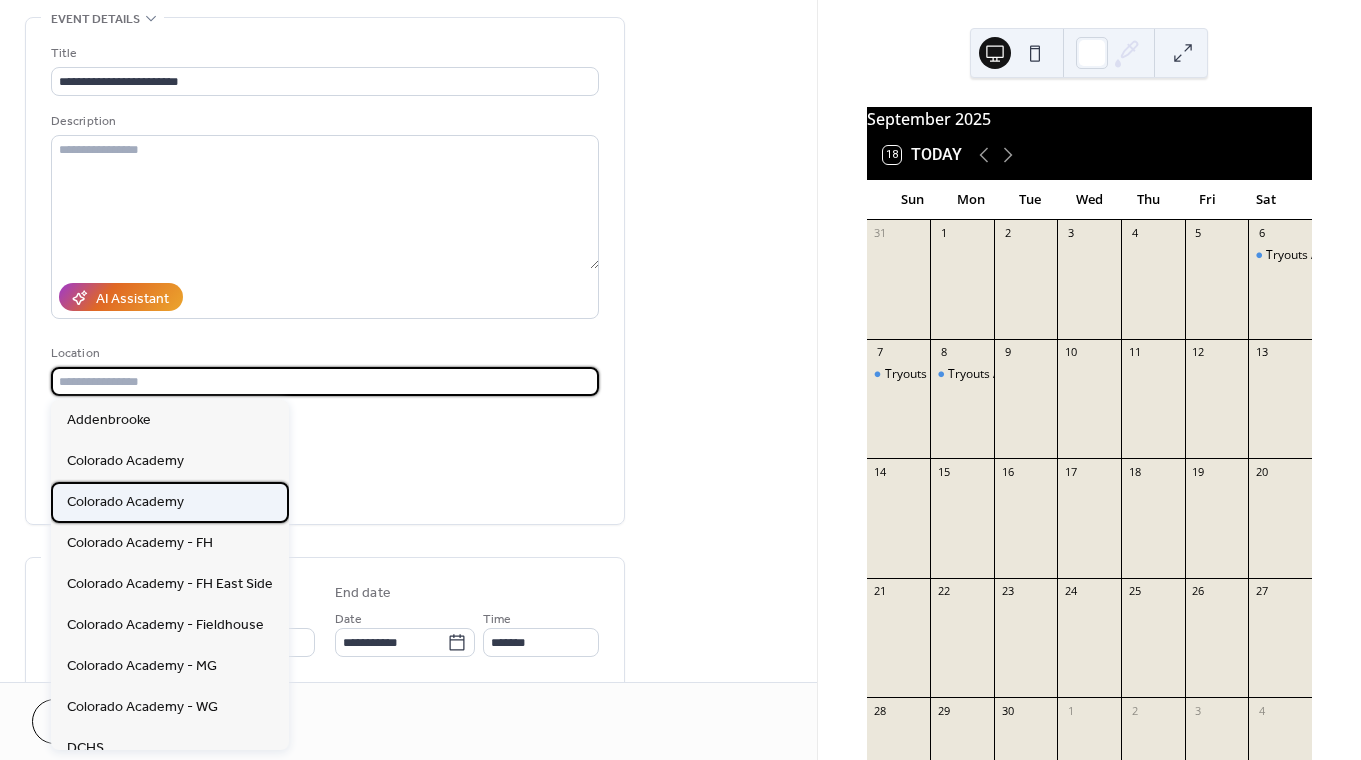 click on "Colorado Academy" at bounding box center (125, 502) 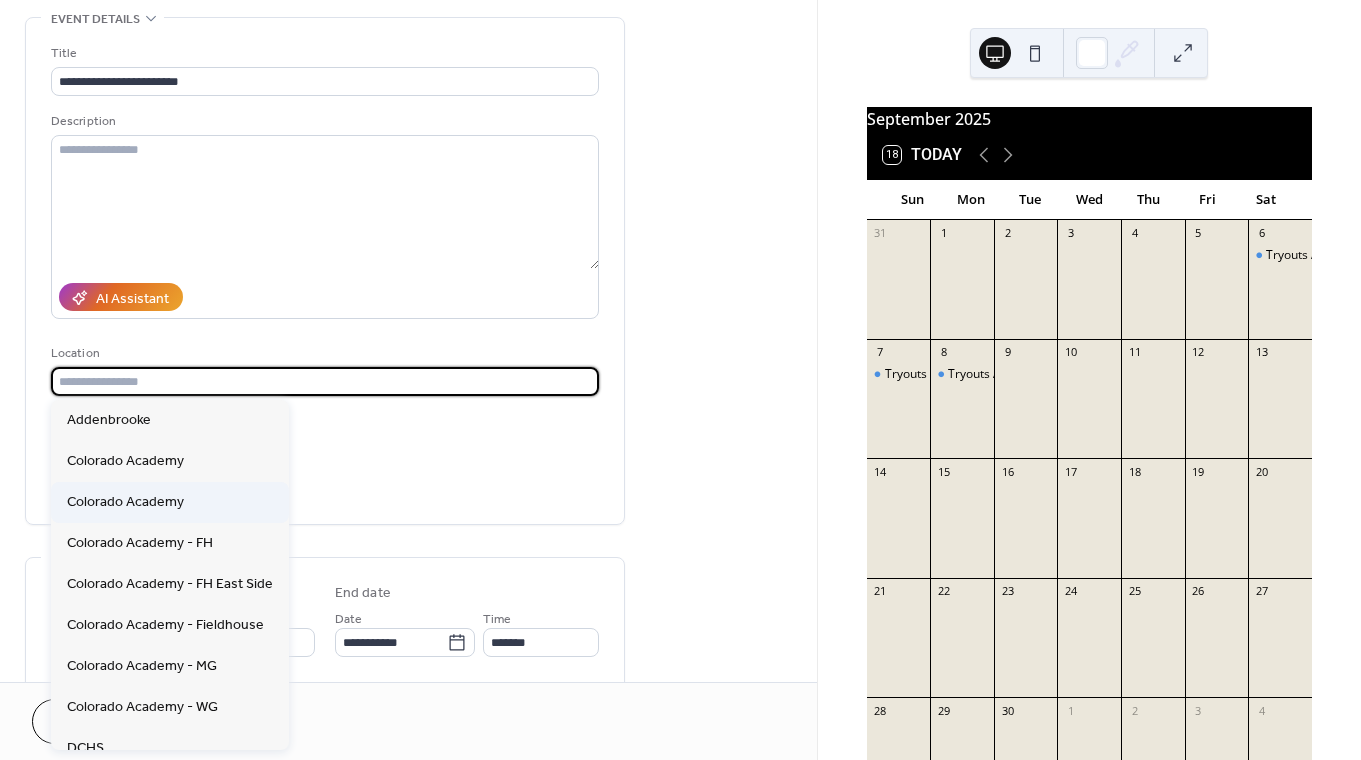 type on "**********" 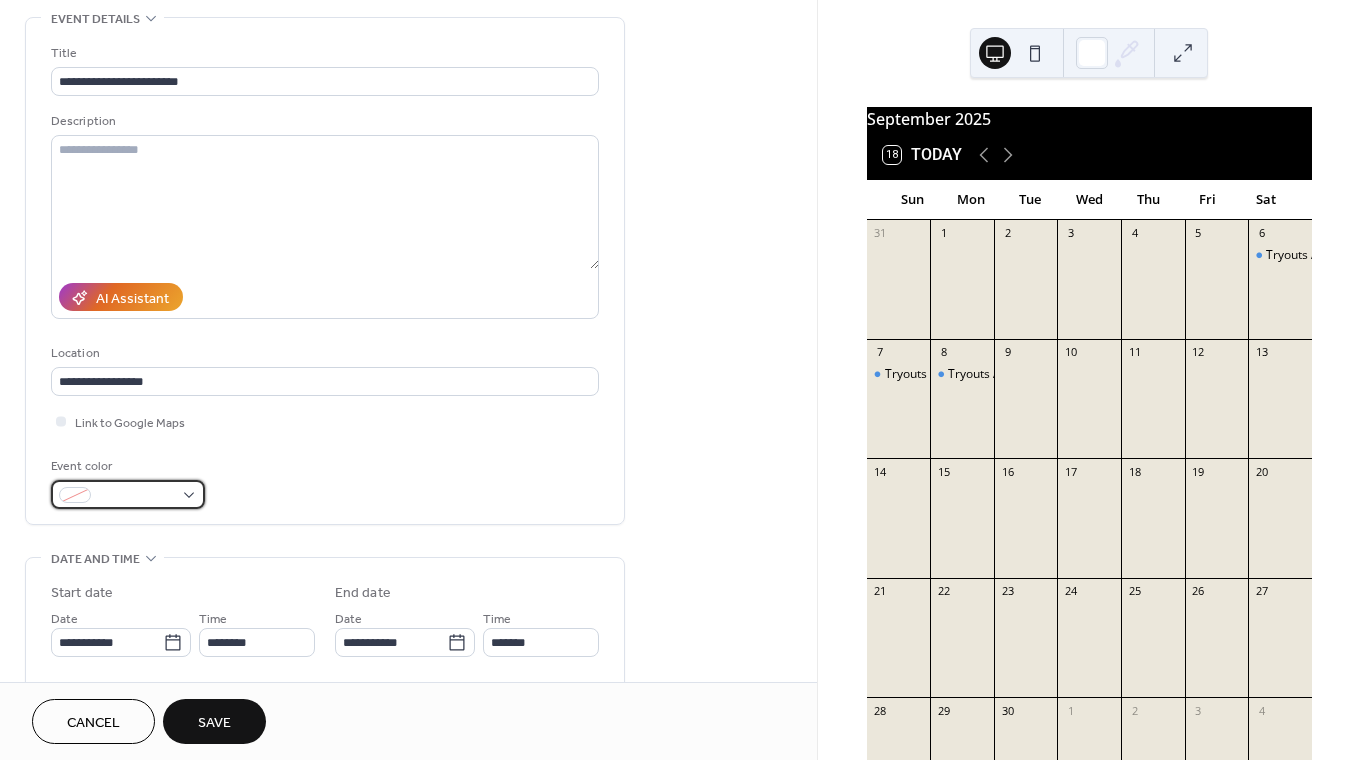 click at bounding box center (128, 494) 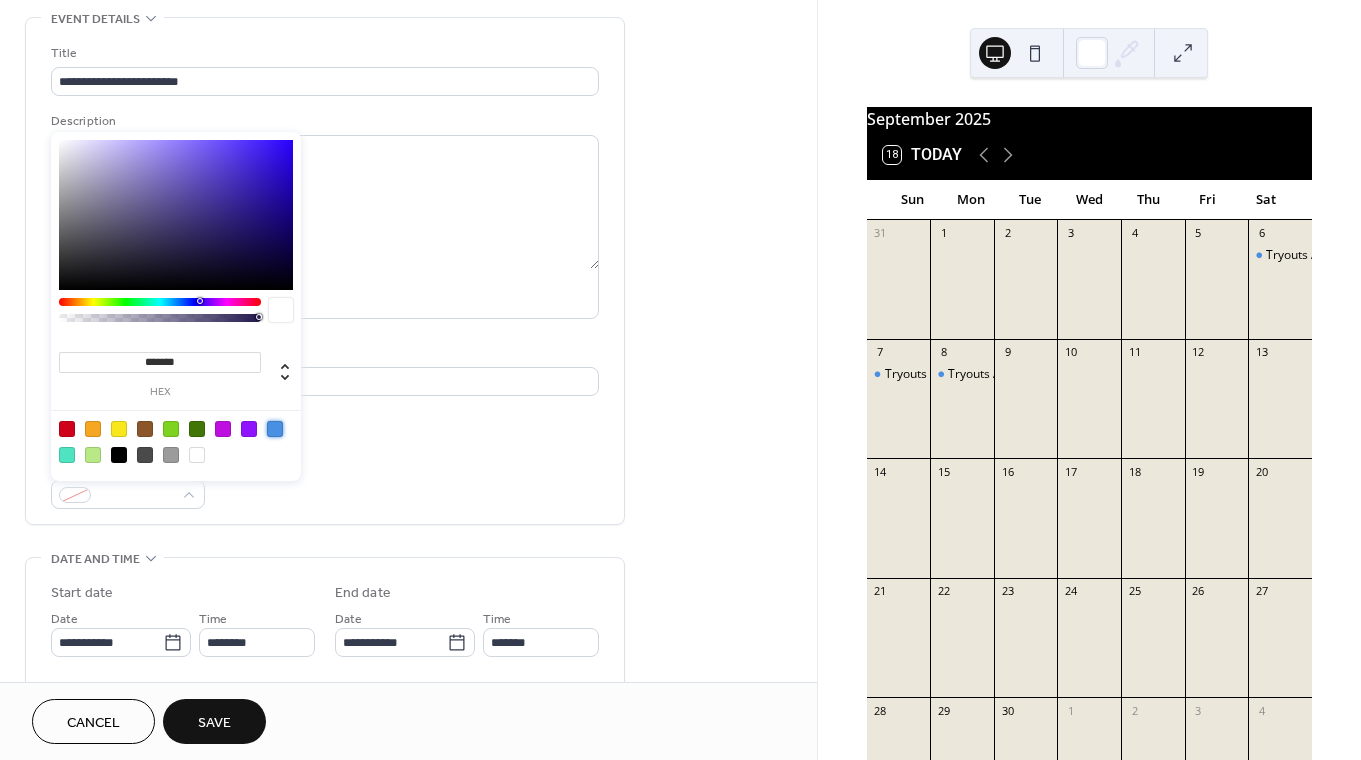 click at bounding box center [275, 429] 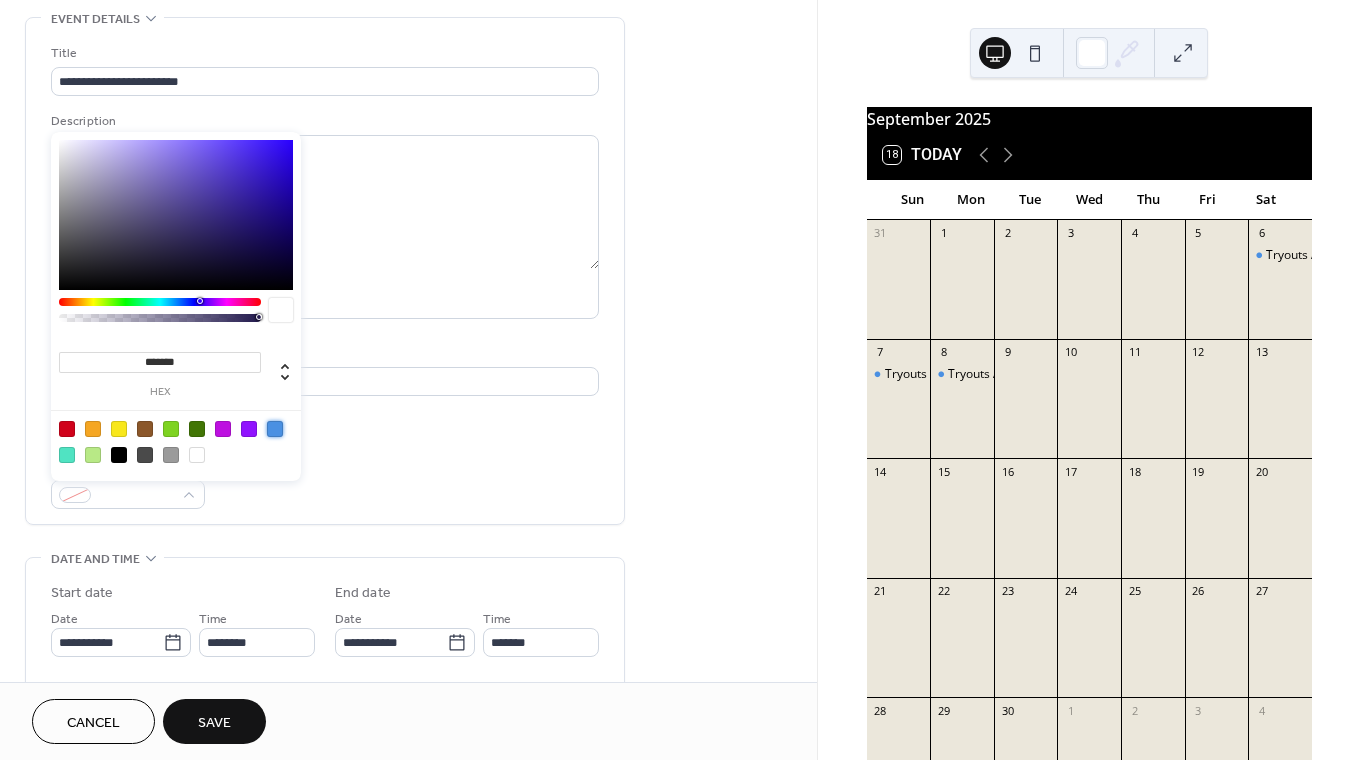 type on "*******" 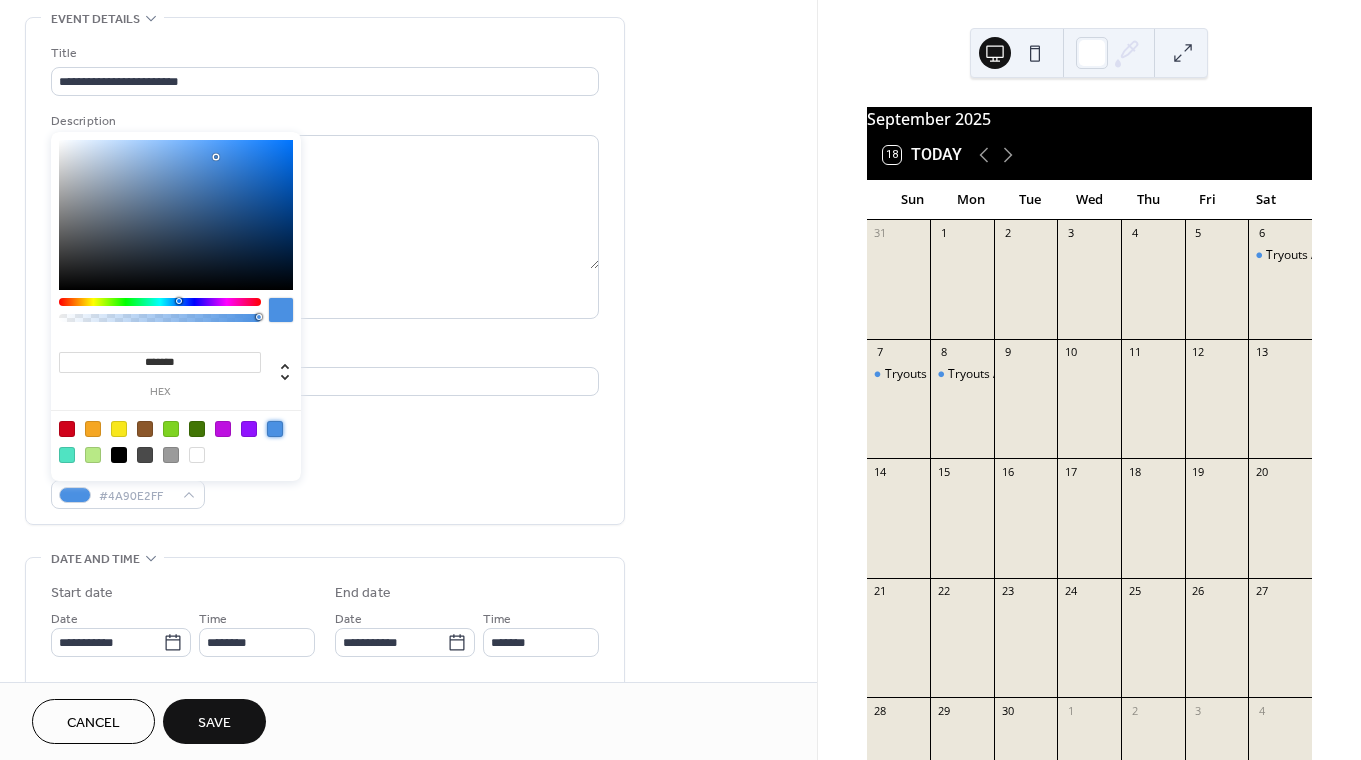 click on "**********" at bounding box center [325, 616] 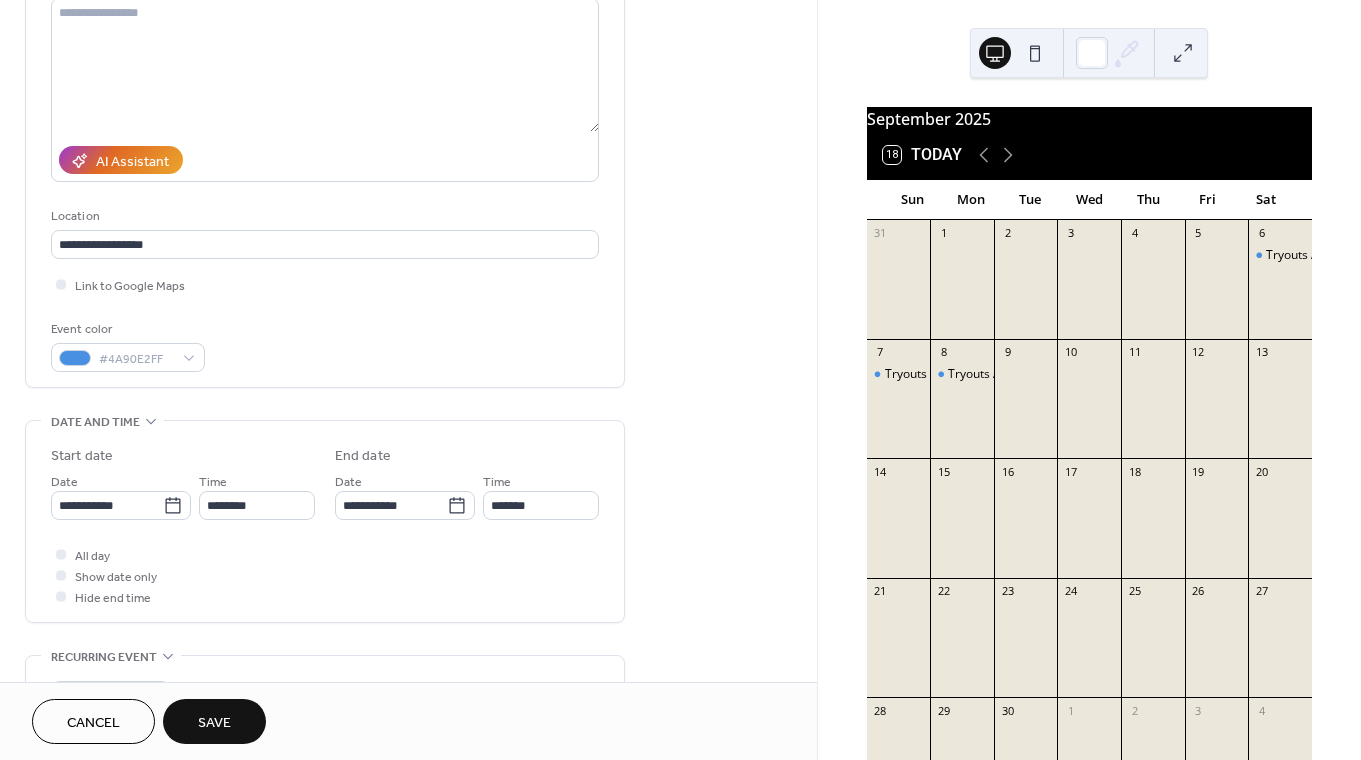 scroll, scrollTop: 237, scrollLeft: 0, axis: vertical 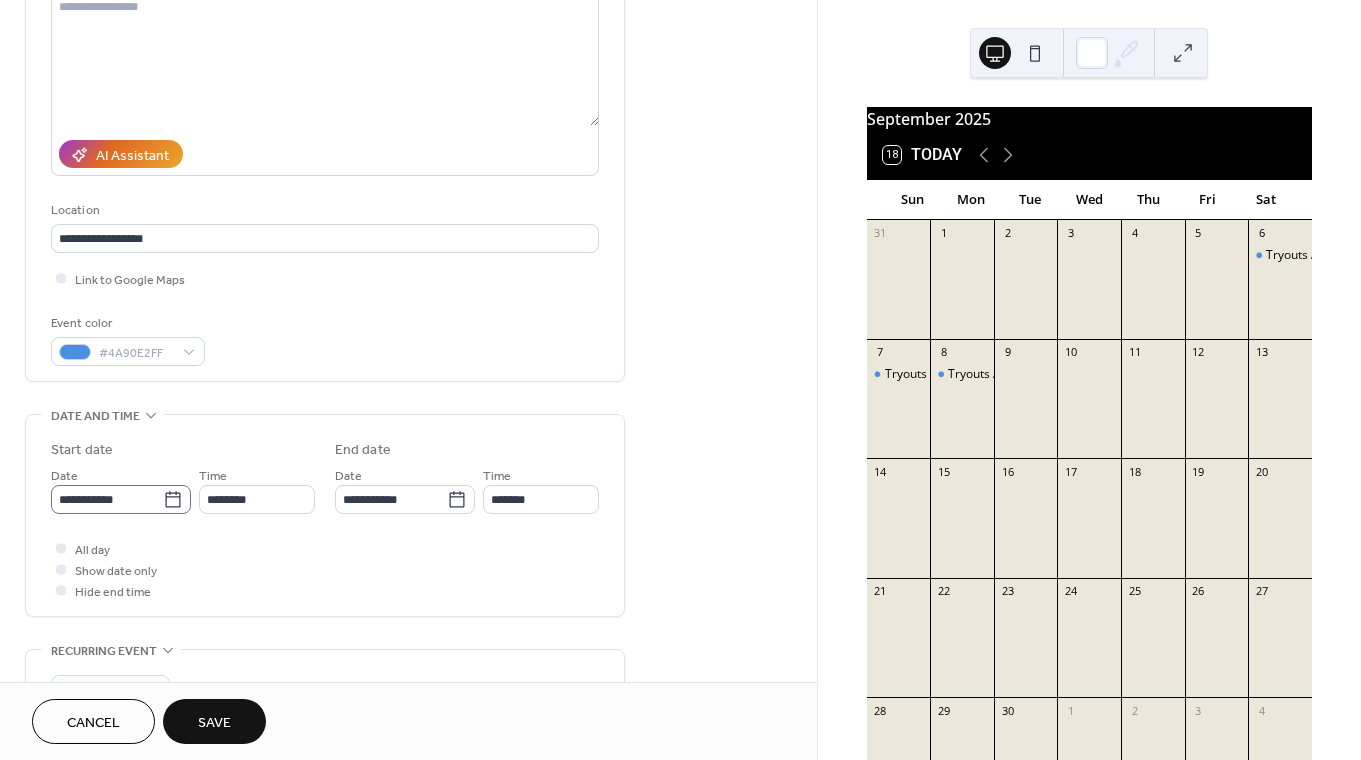 click 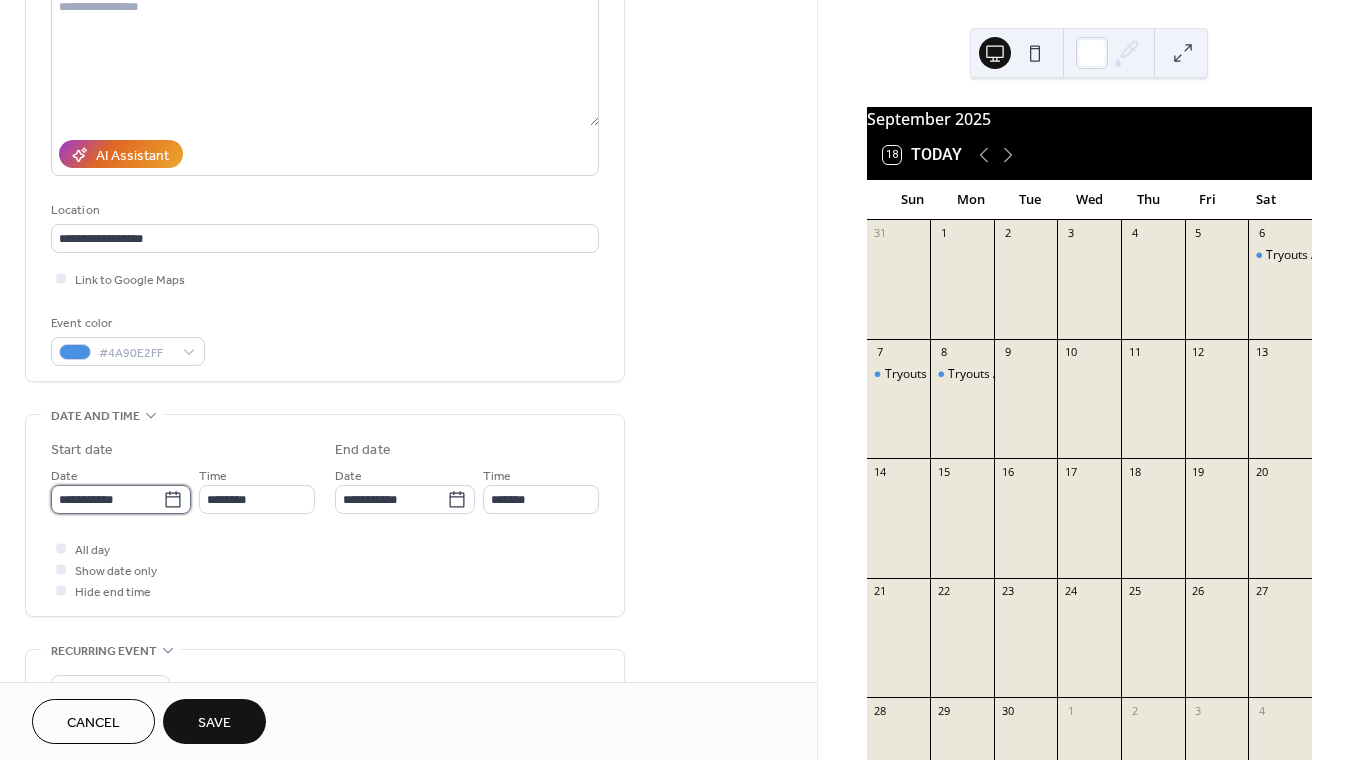 click on "**********" at bounding box center (107, 499) 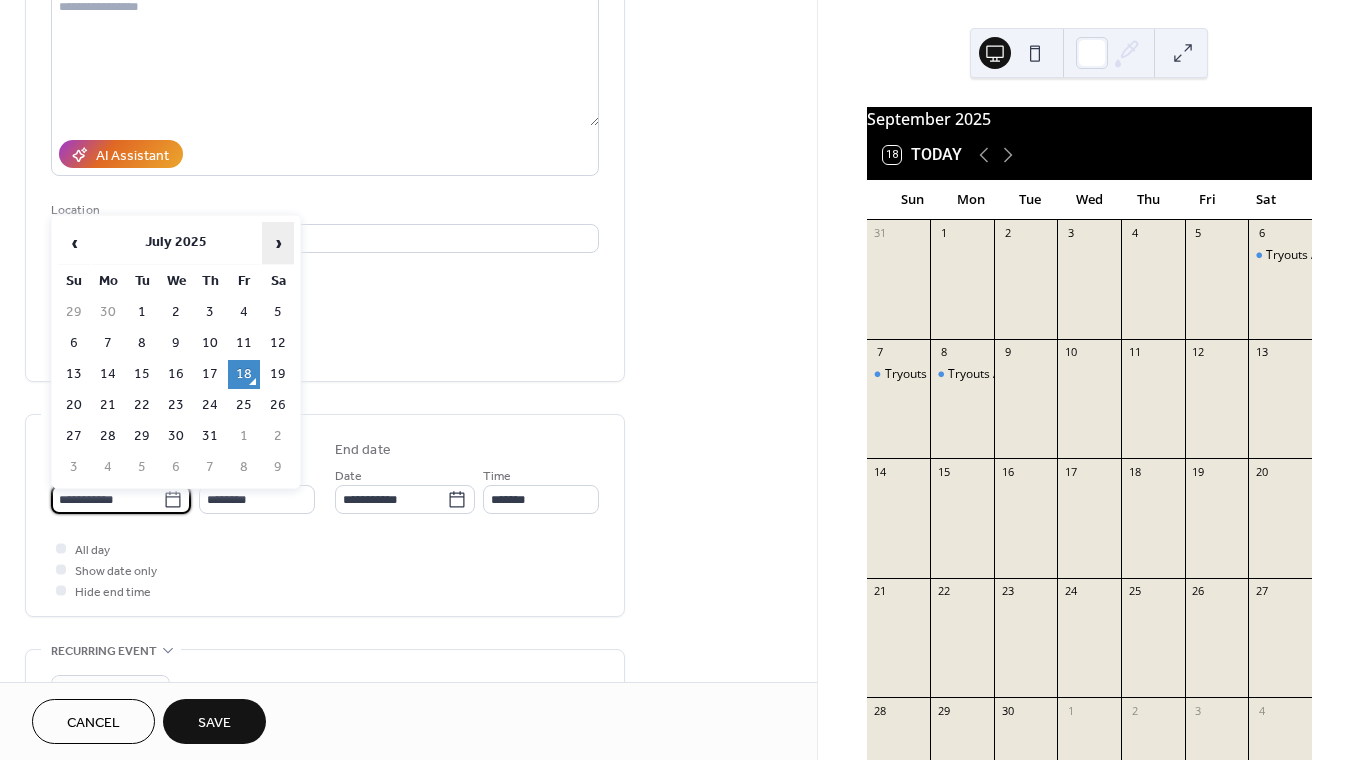 click on "›" at bounding box center (278, 243) 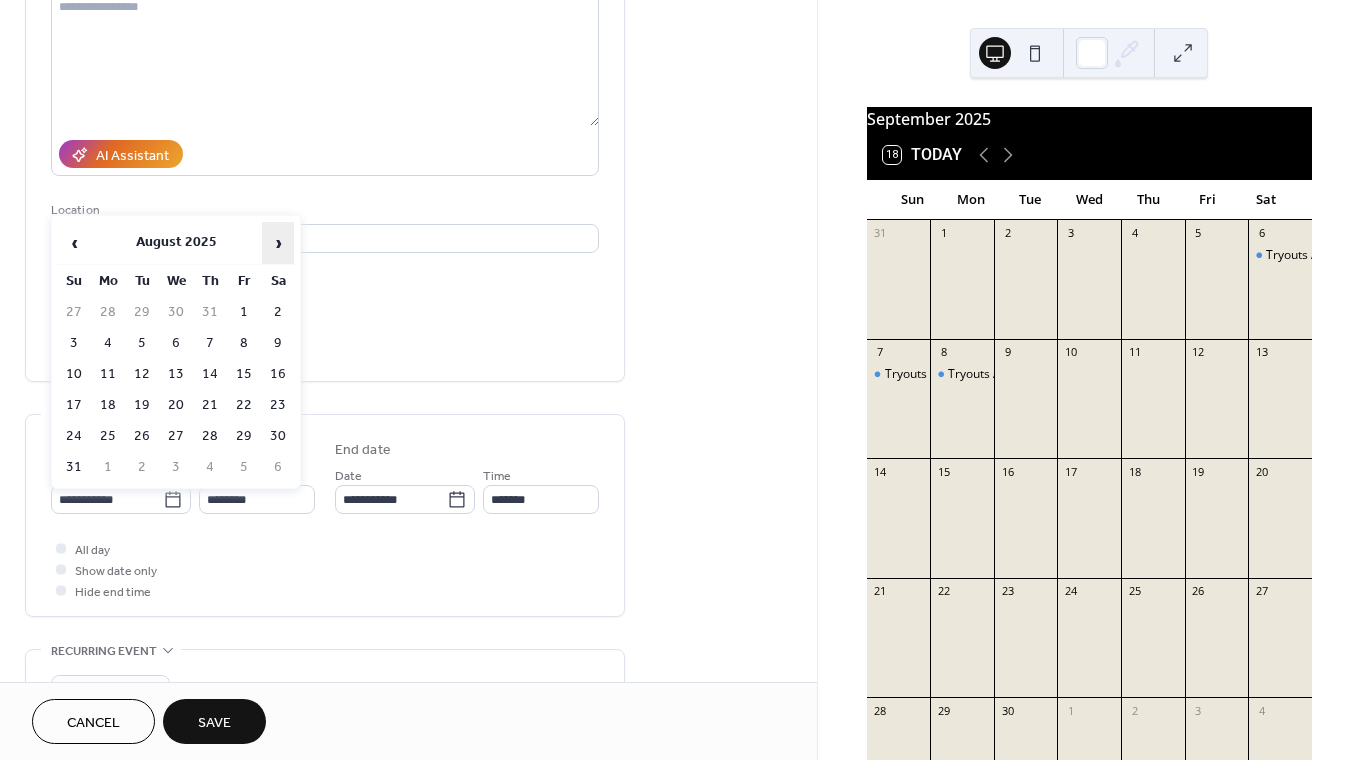 click on "›" at bounding box center (278, 243) 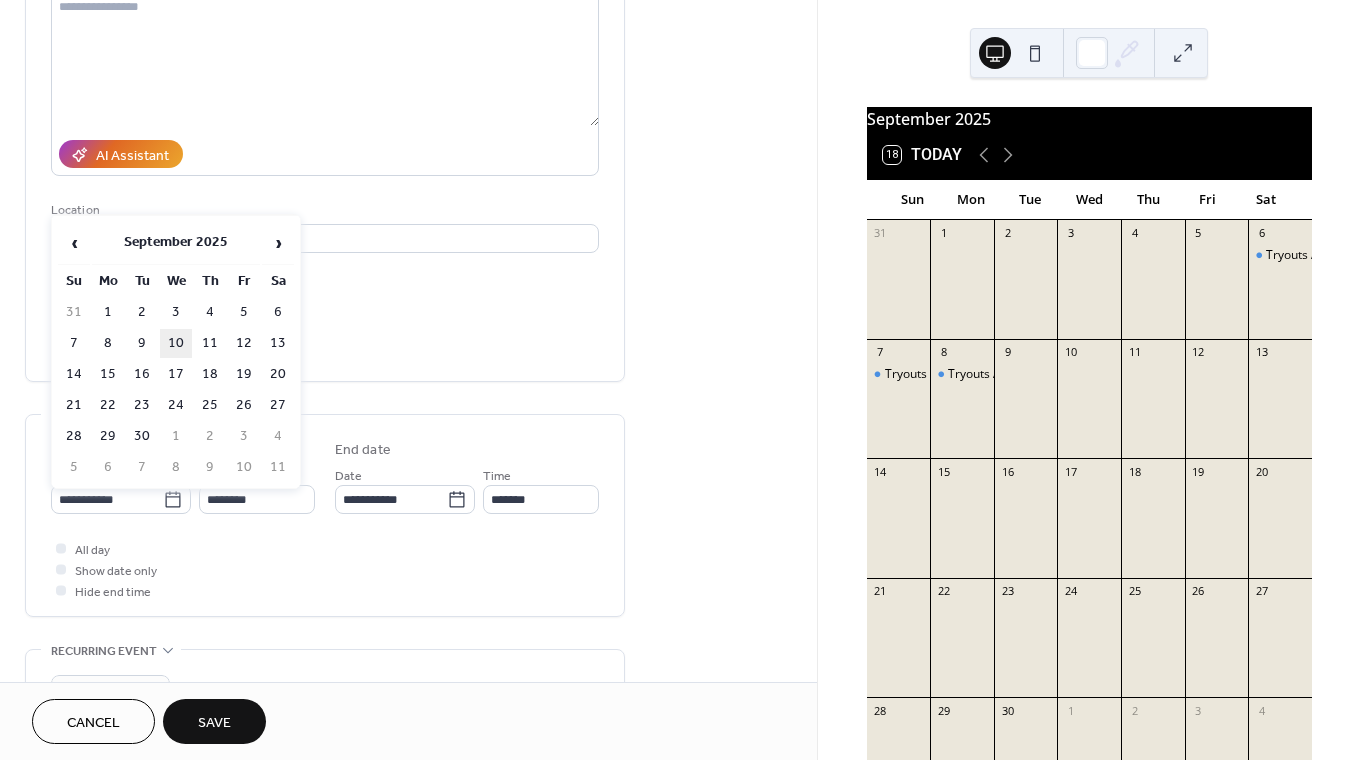 click on "10" at bounding box center [176, 343] 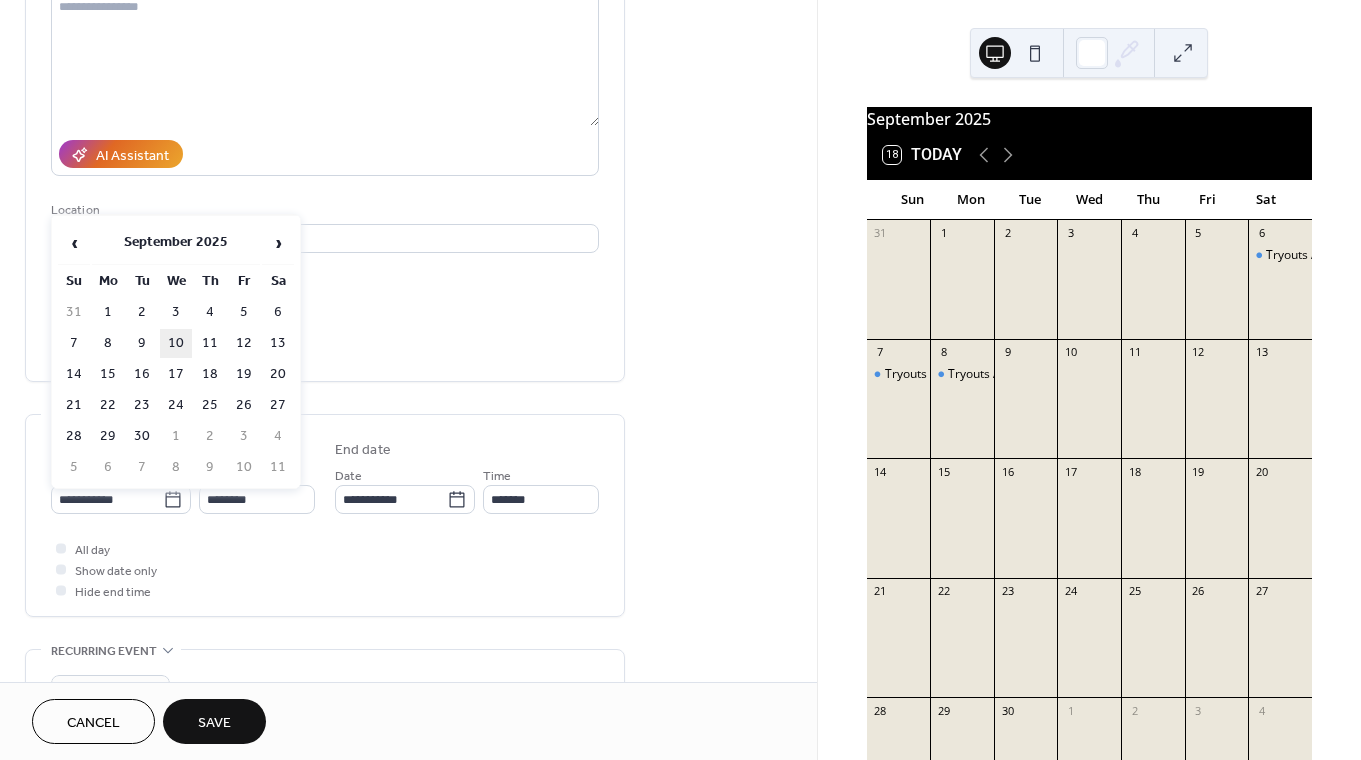 type on "**********" 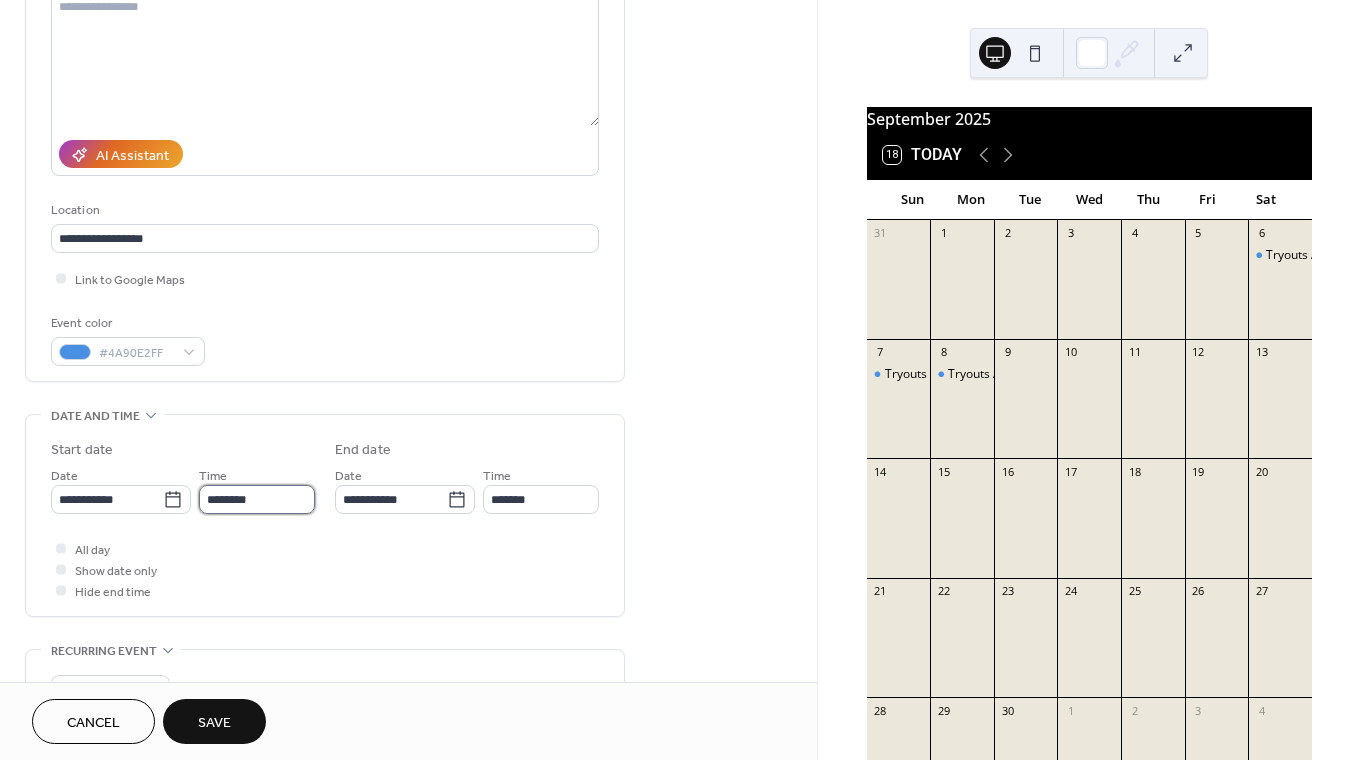 click on "********" at bounding box center [257, 499] 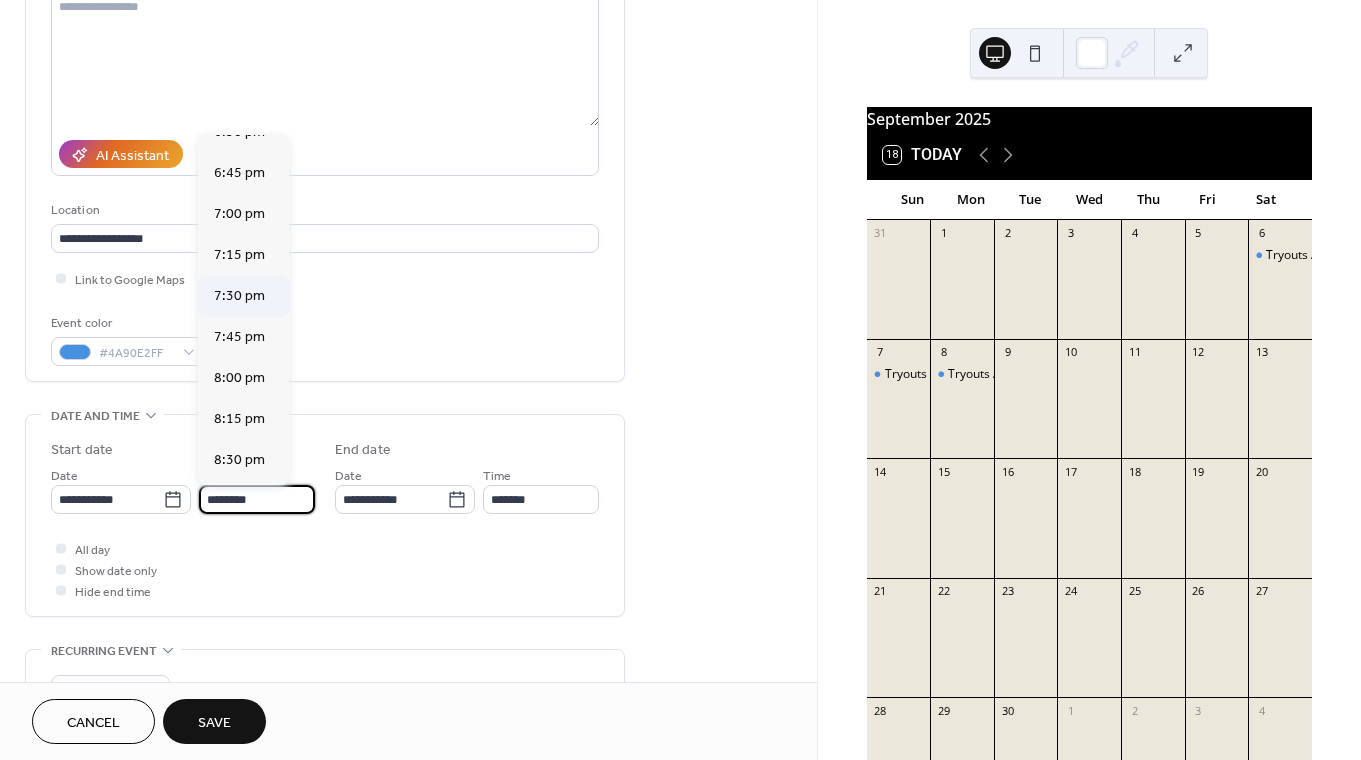 scroll, scrollTop: 3056, scrollLeft: 0, axis: vertical 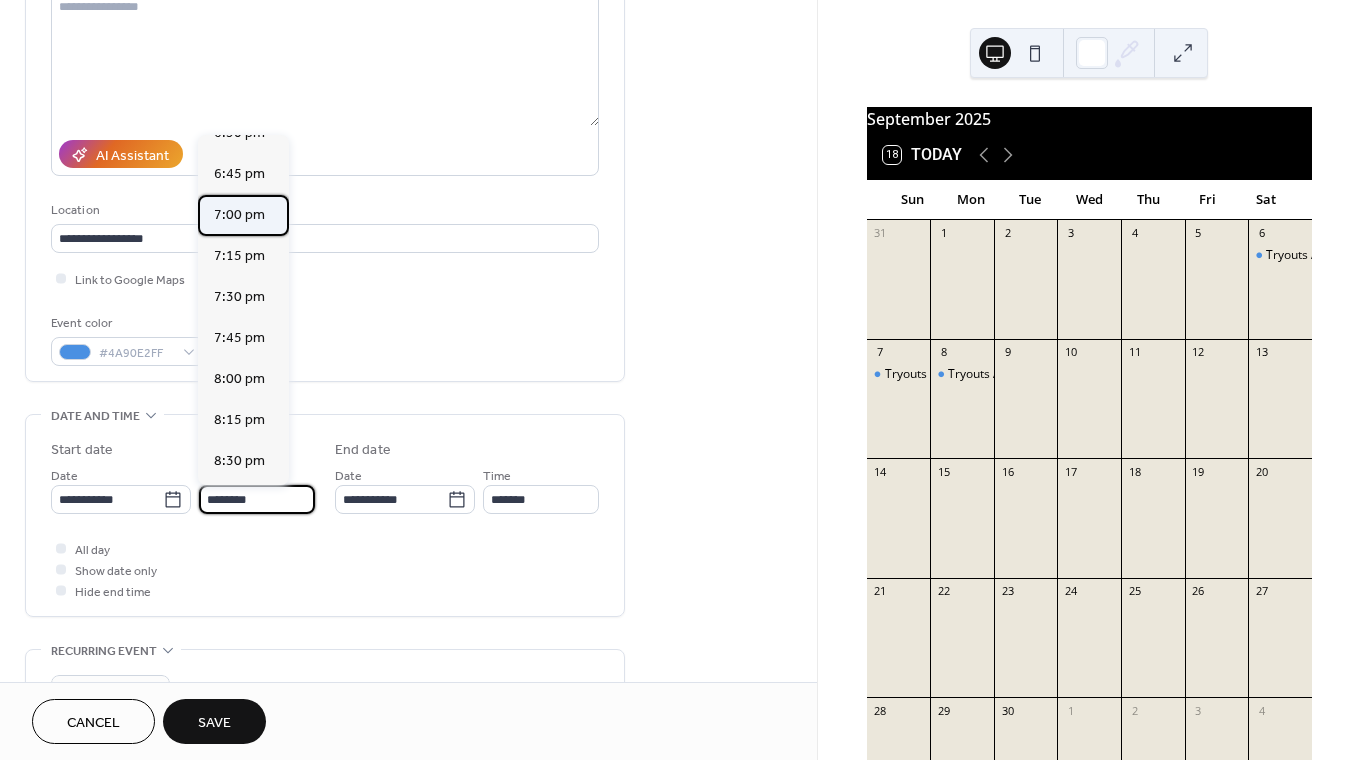click on "7:00 pm" at bounding box center [239, 215] 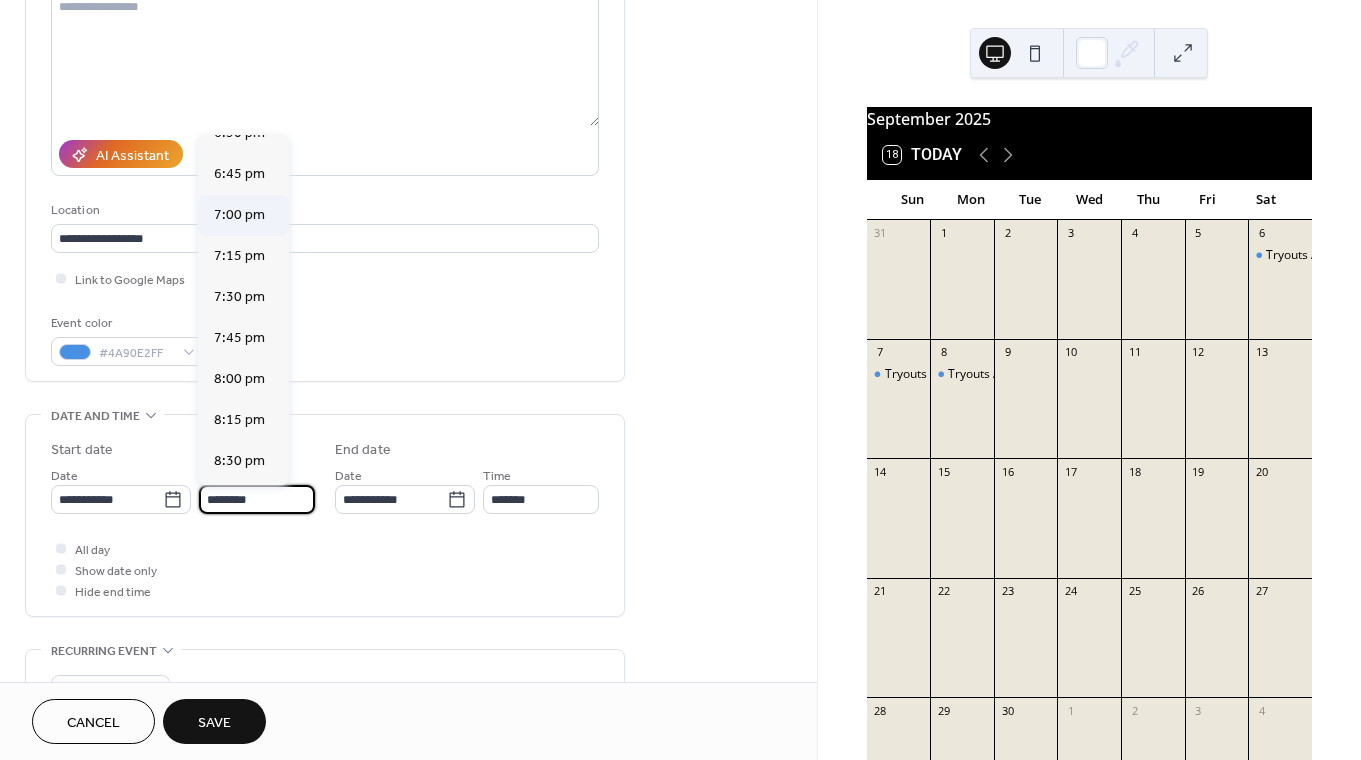 type on "*******" 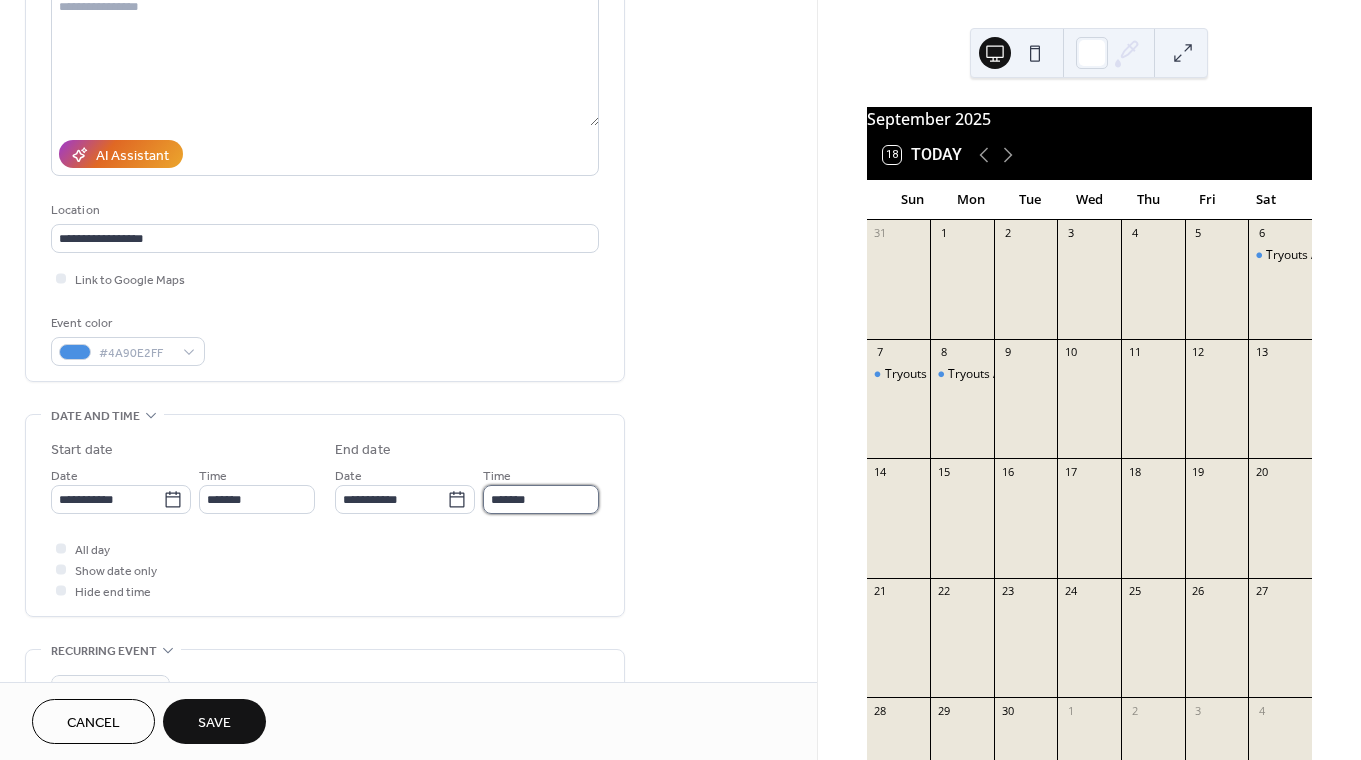 click on "*******" at bounding box center [541, 499] 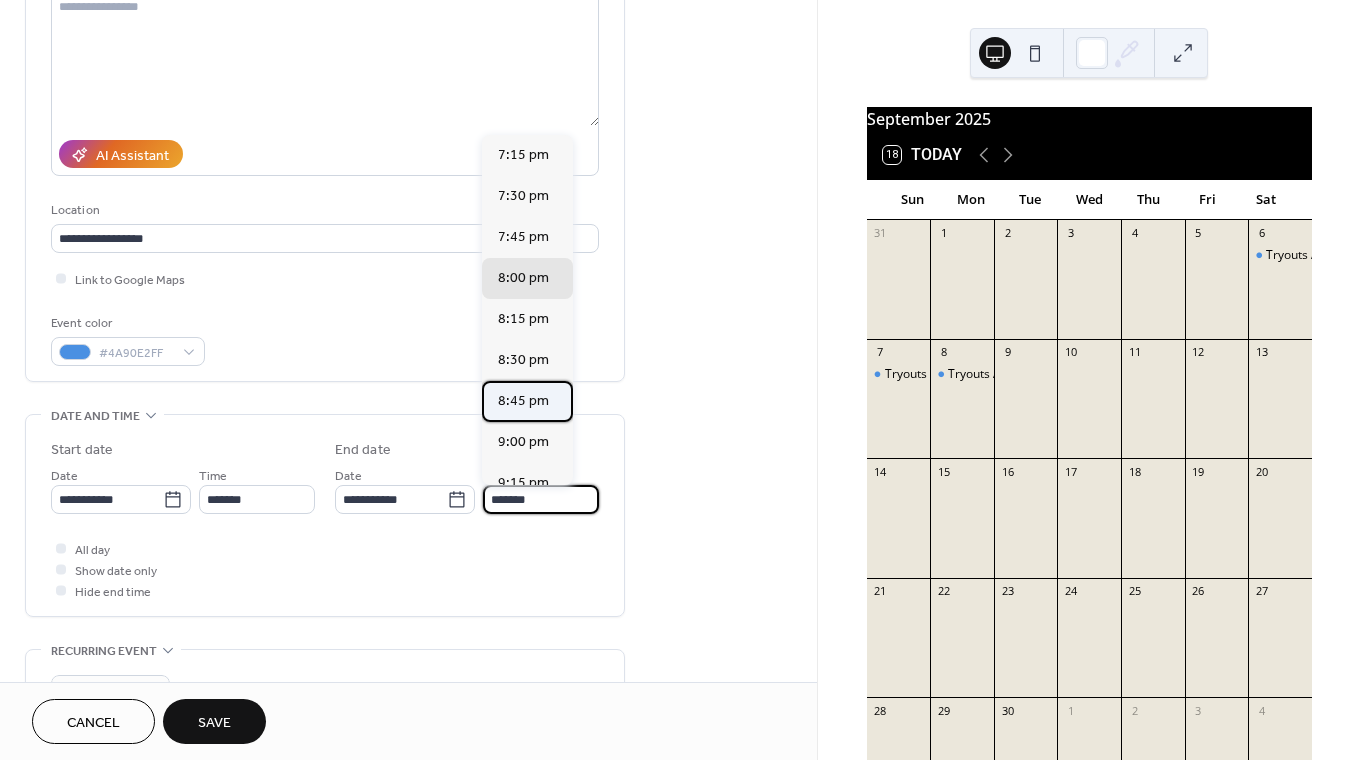 click on "8:45 pm" at bounding box center (523, 401) 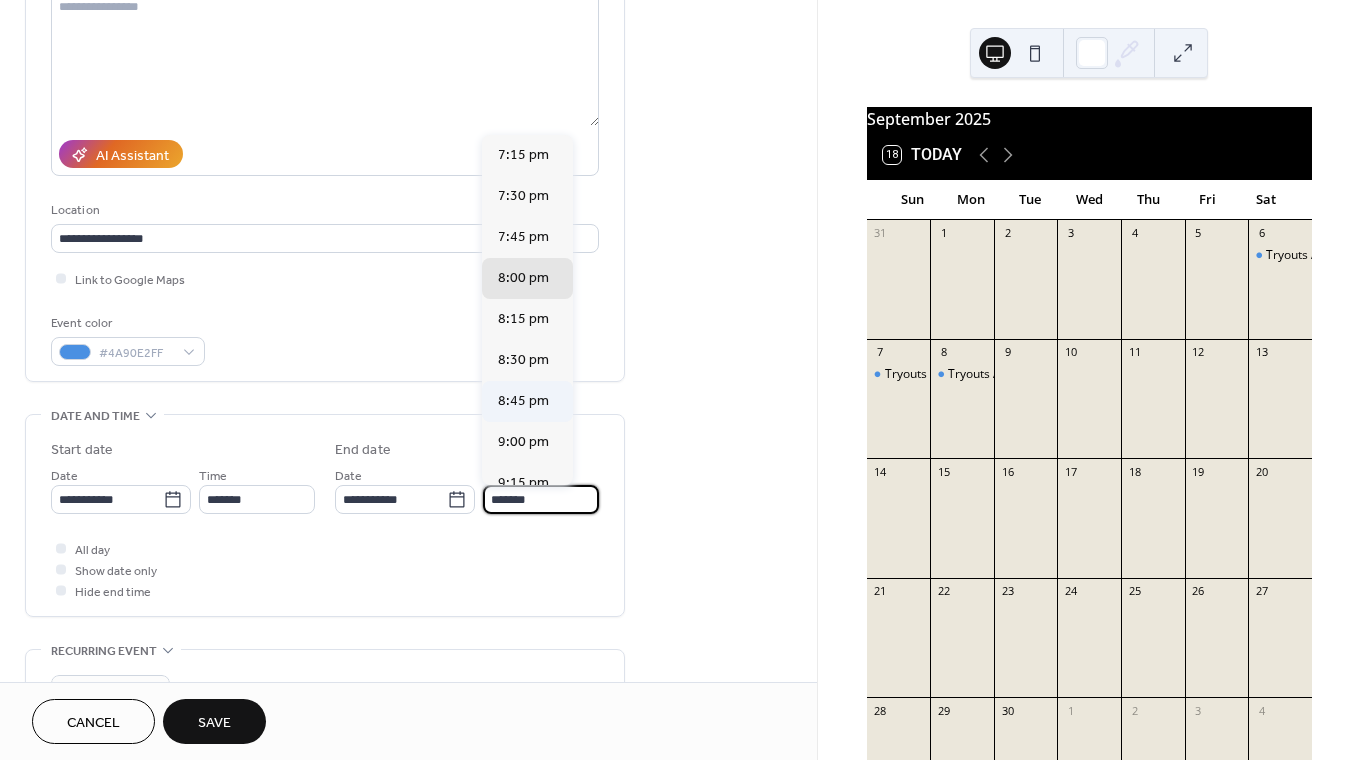 type on "*******" 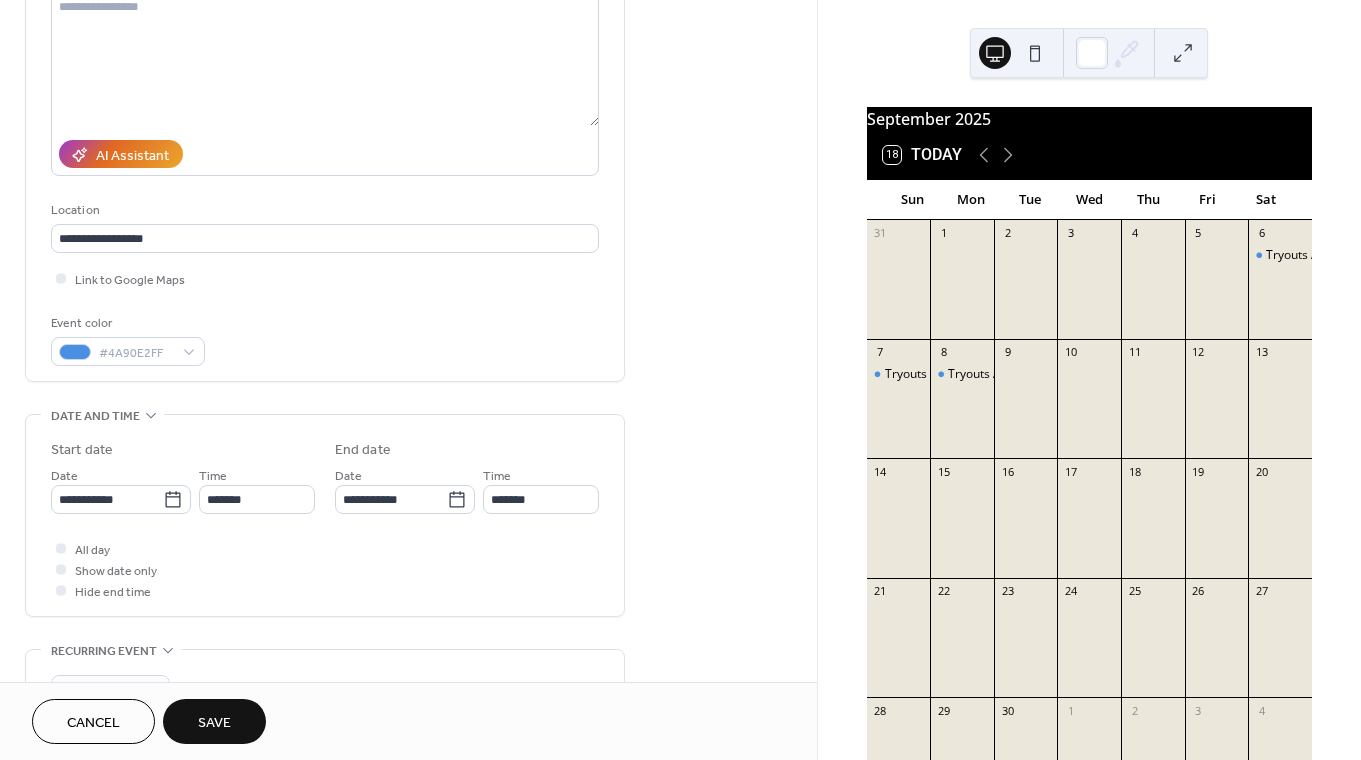 click on "Save" at bounding box center (214, 723) 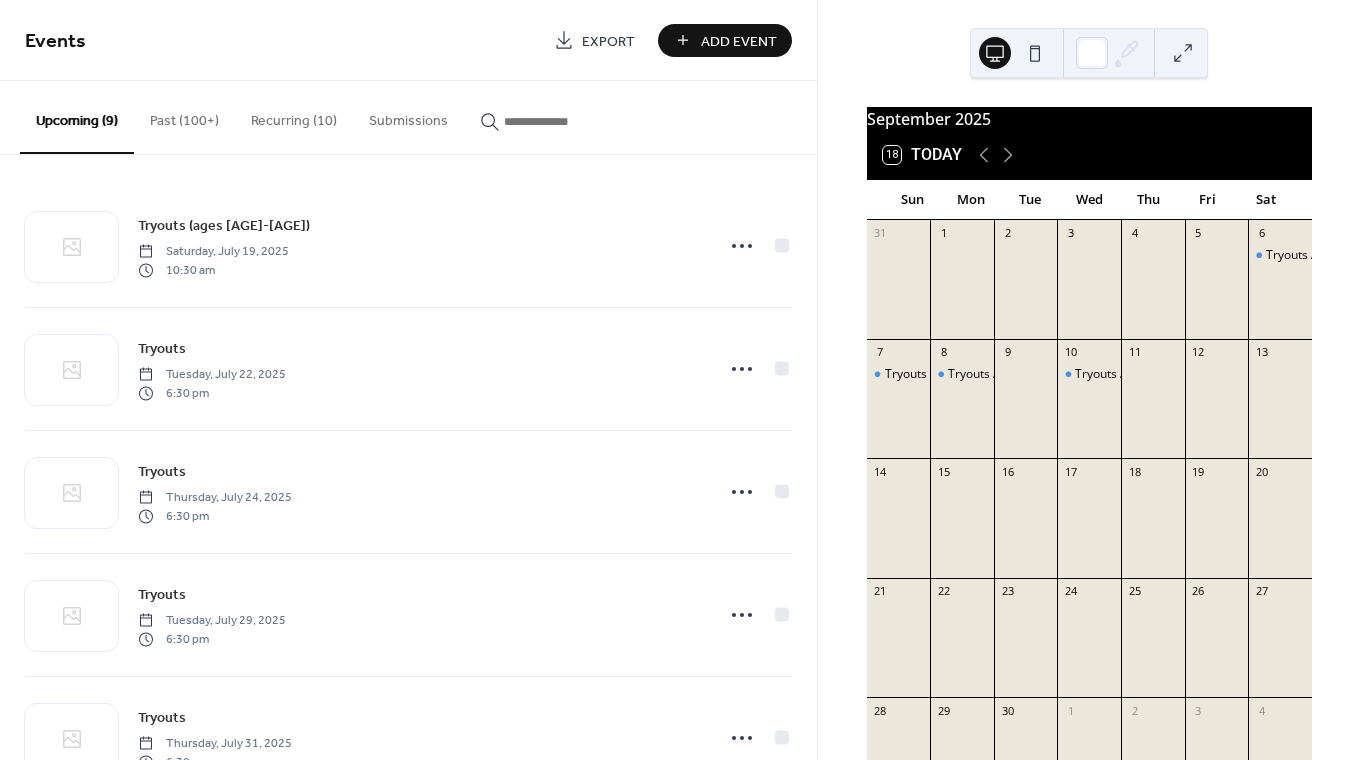 click on "Add Event" at bounding box center (739, 41) 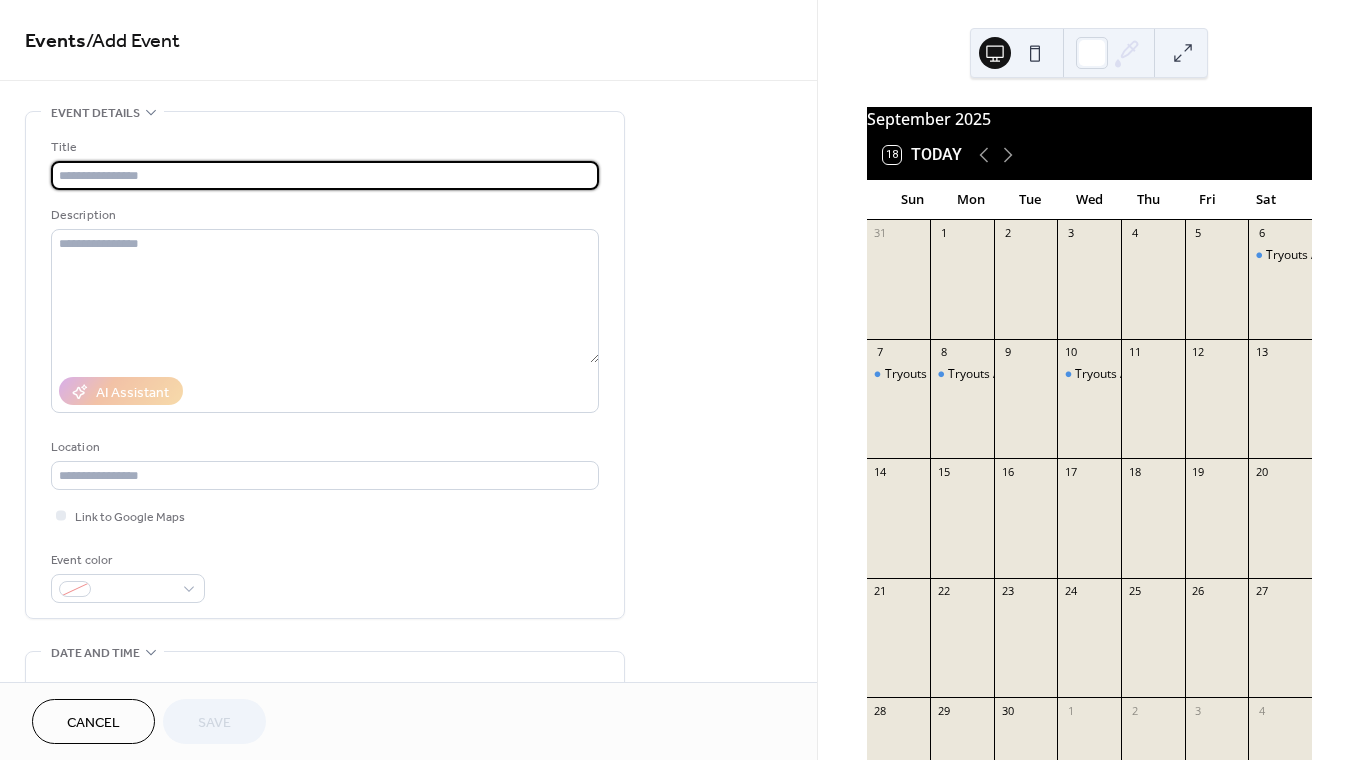 click at bounding box center [325, 175] 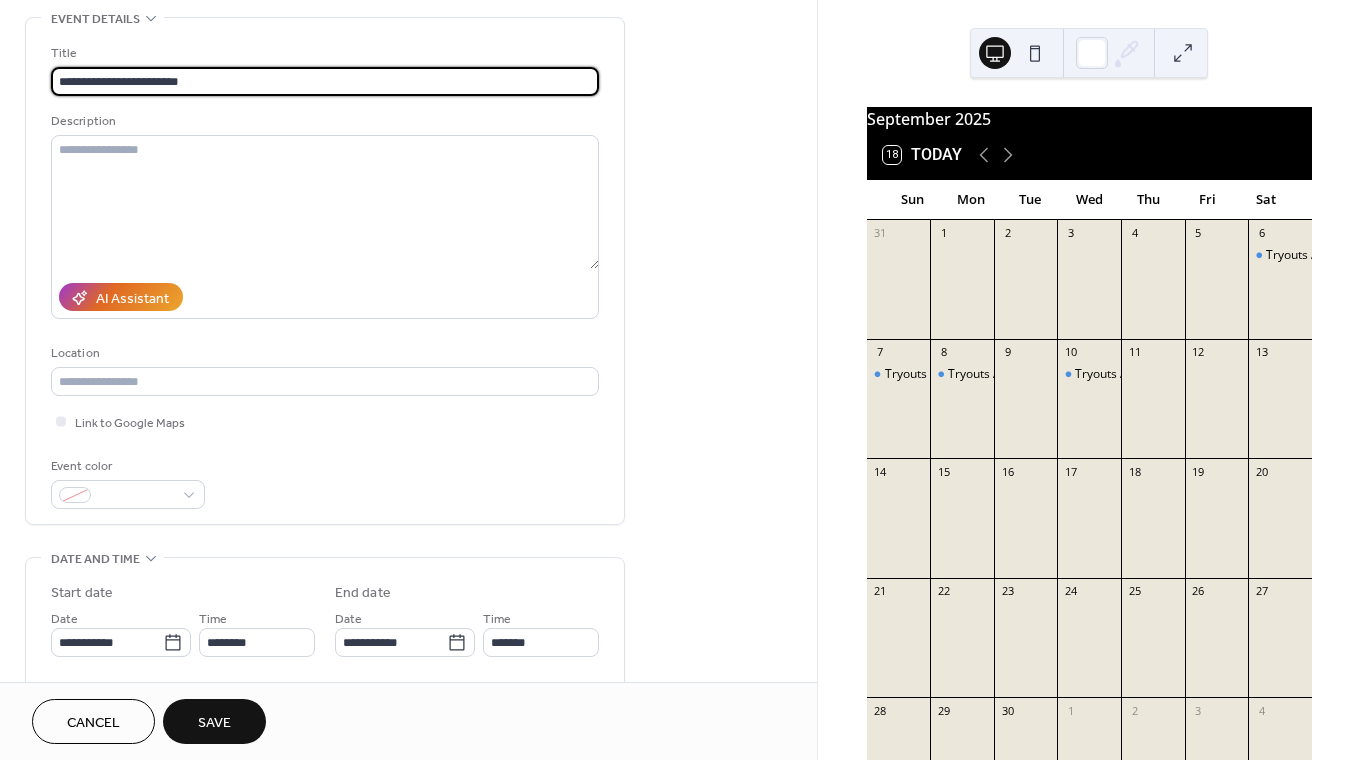scroll, scrollTop: 141, scrollLeft: 0, axis: vertical 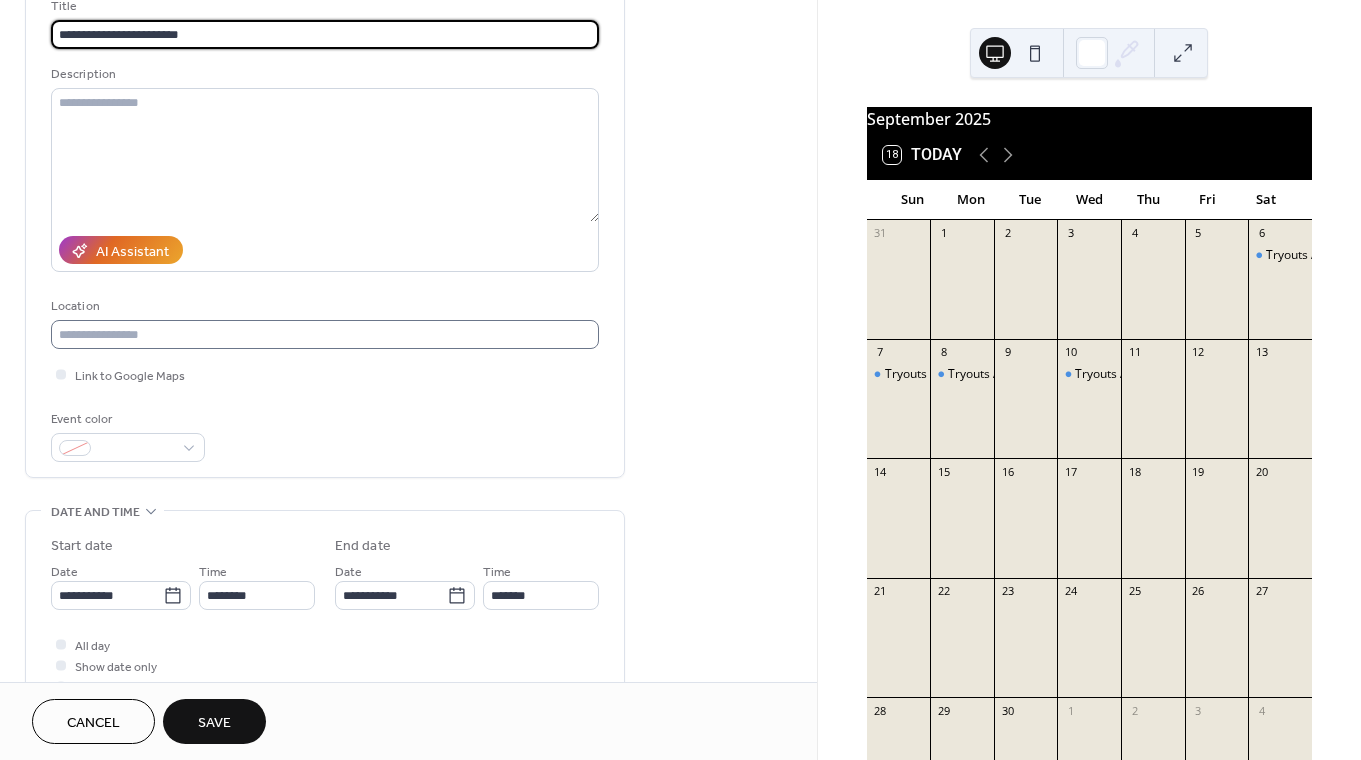 type on "**********" 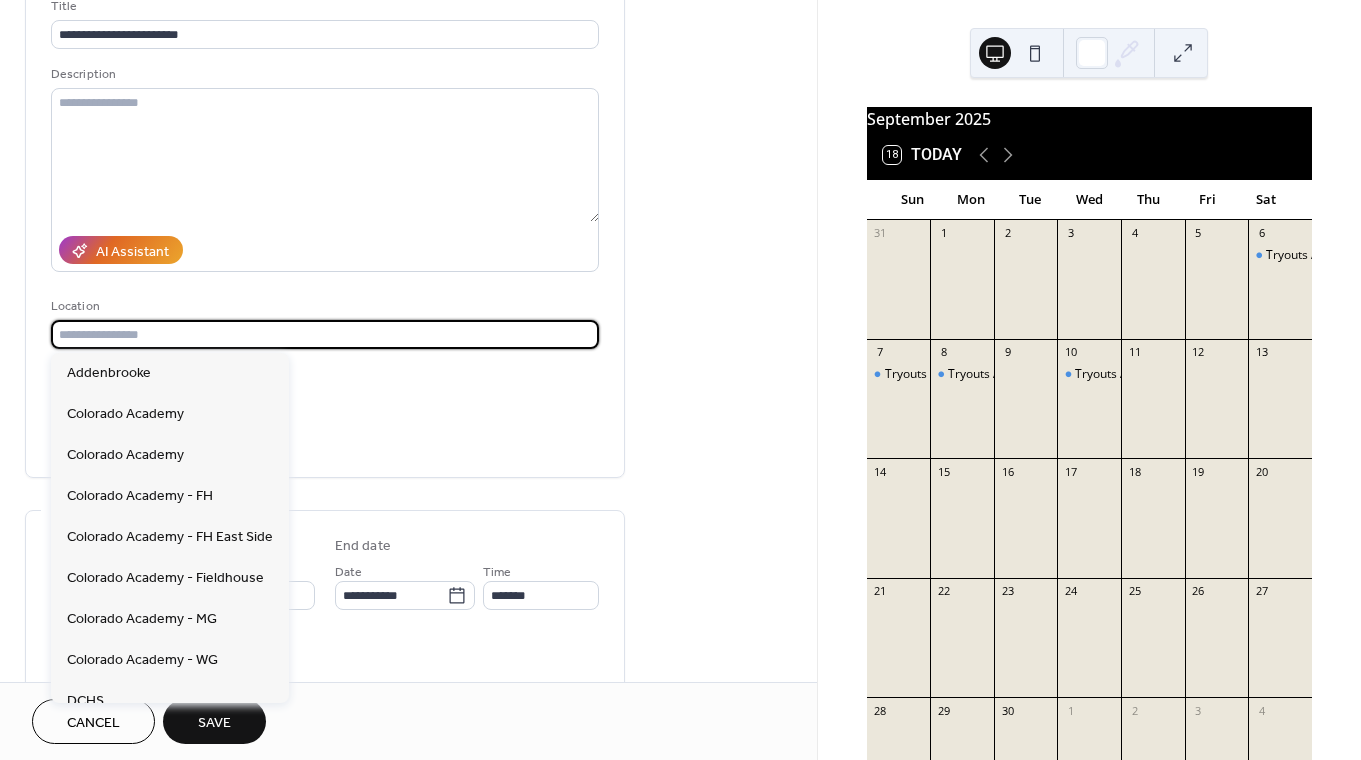 click at bounding box center (325, 334) 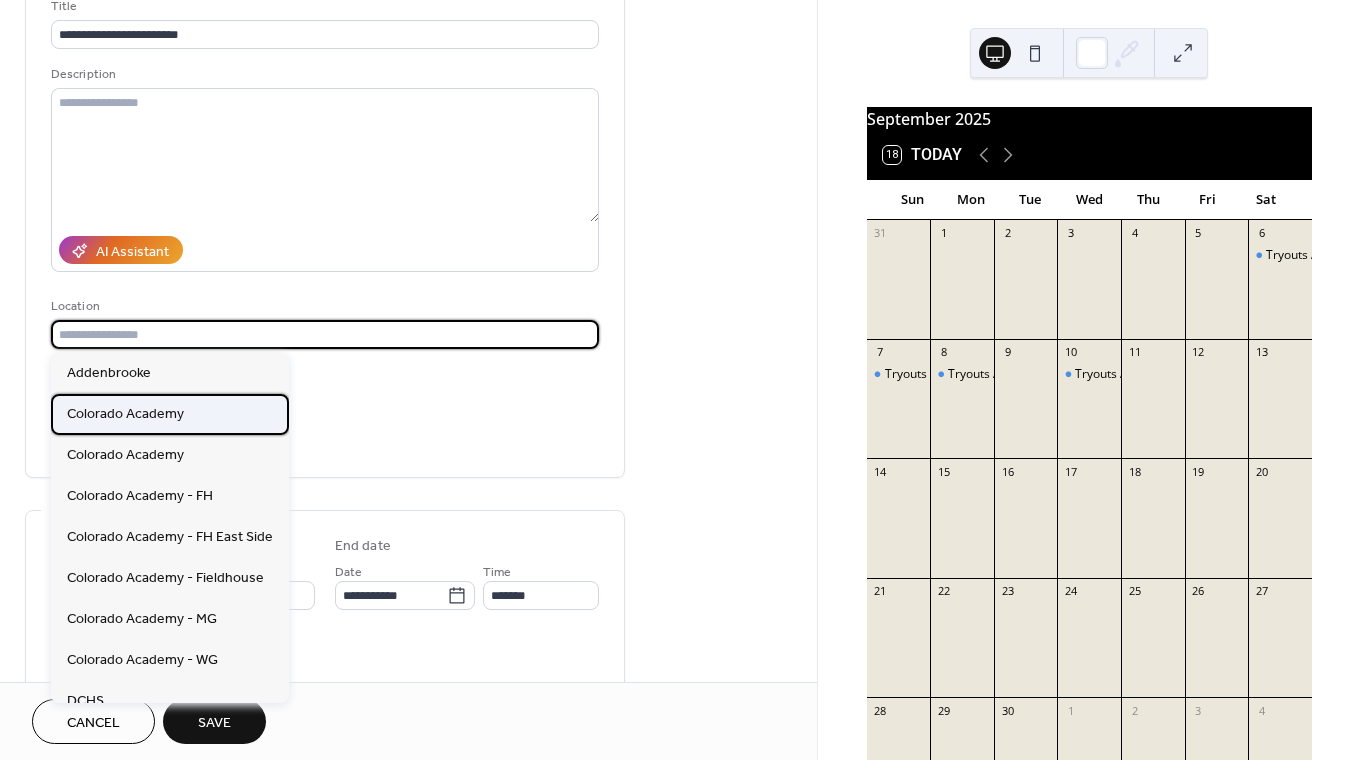 click on "Colorado Academy" at bounding box center [170, 414] 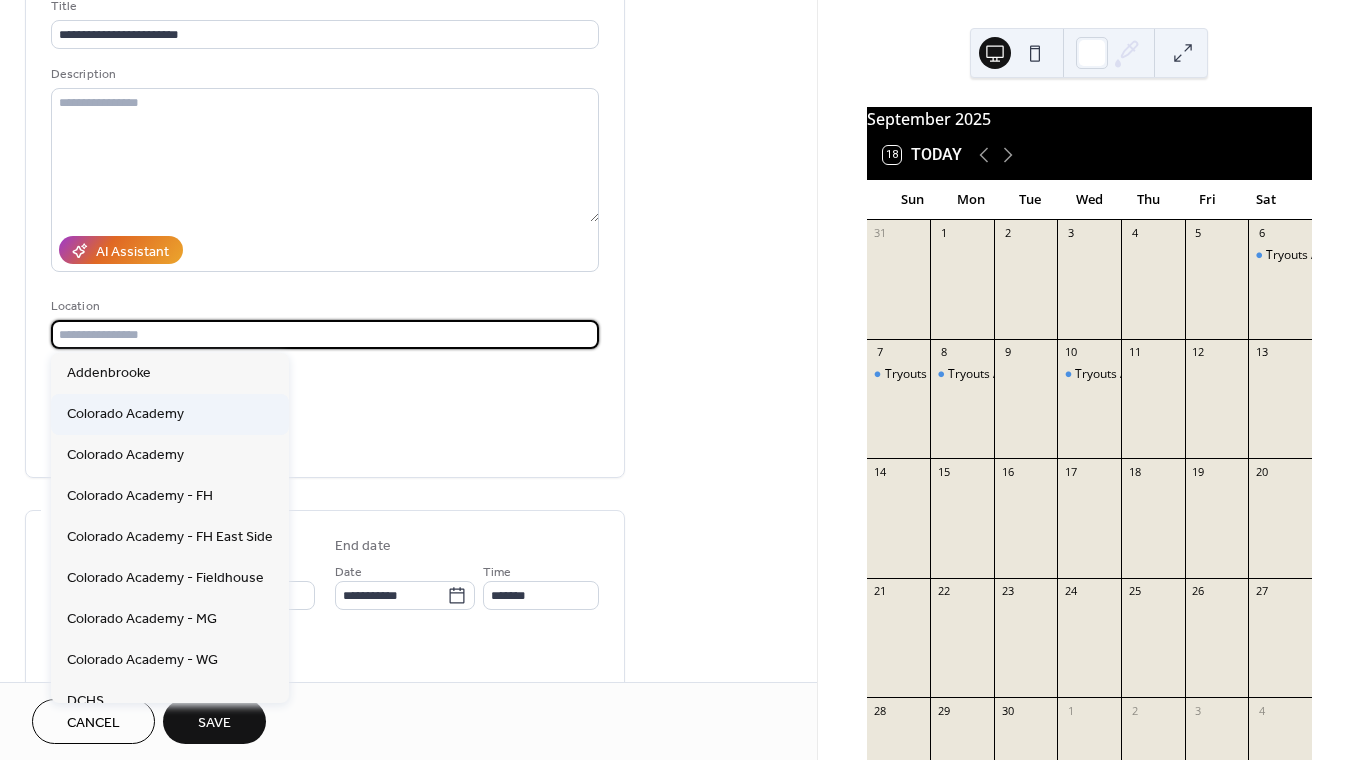 type on "**********" 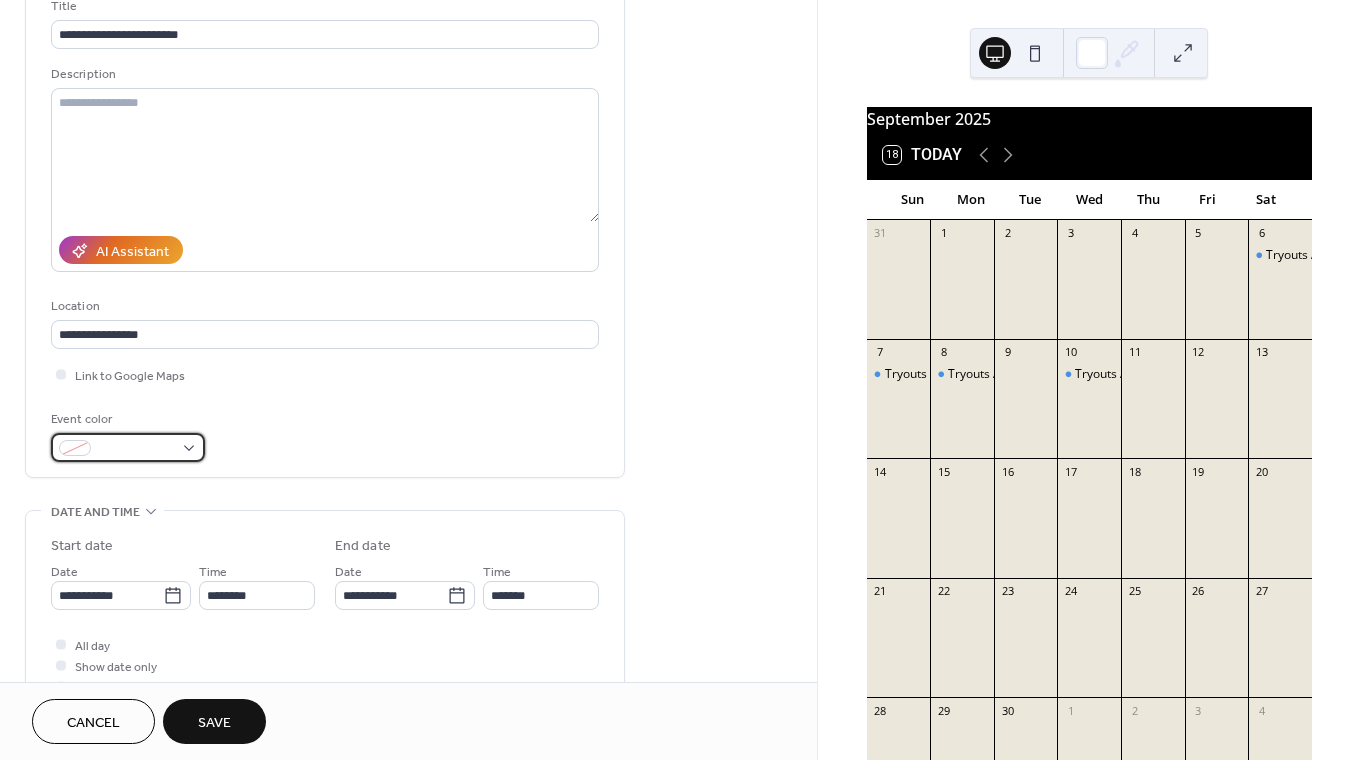 click at bounding box center (128, 447) 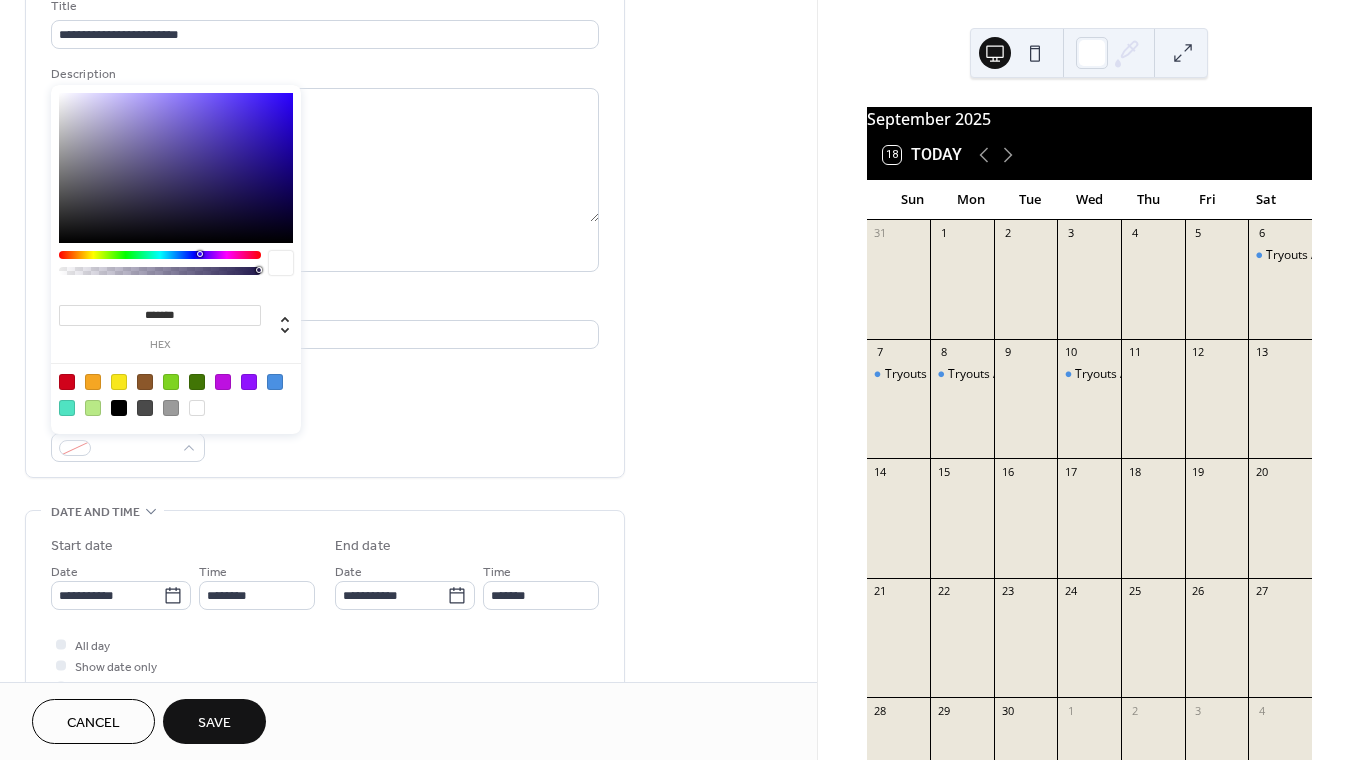 click at bounding box center [275, 382] 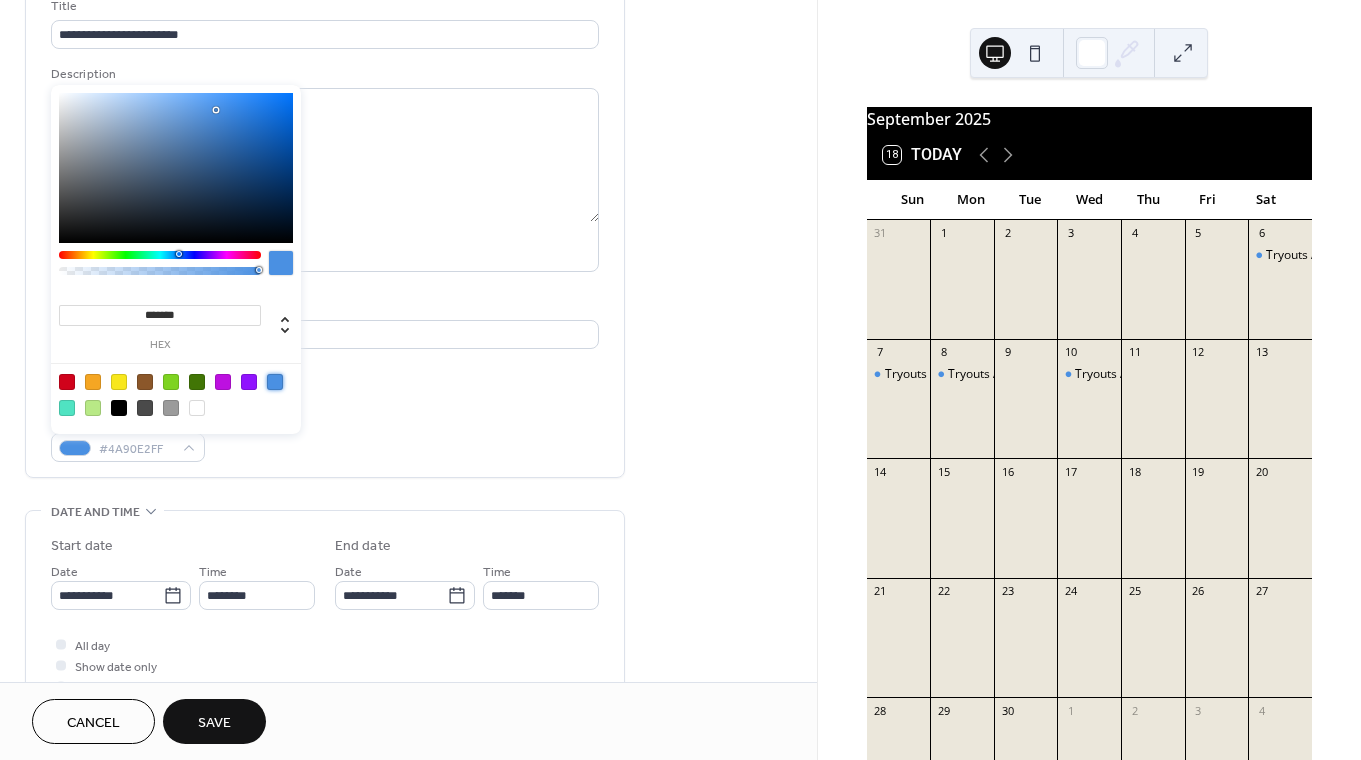 type on "*******" 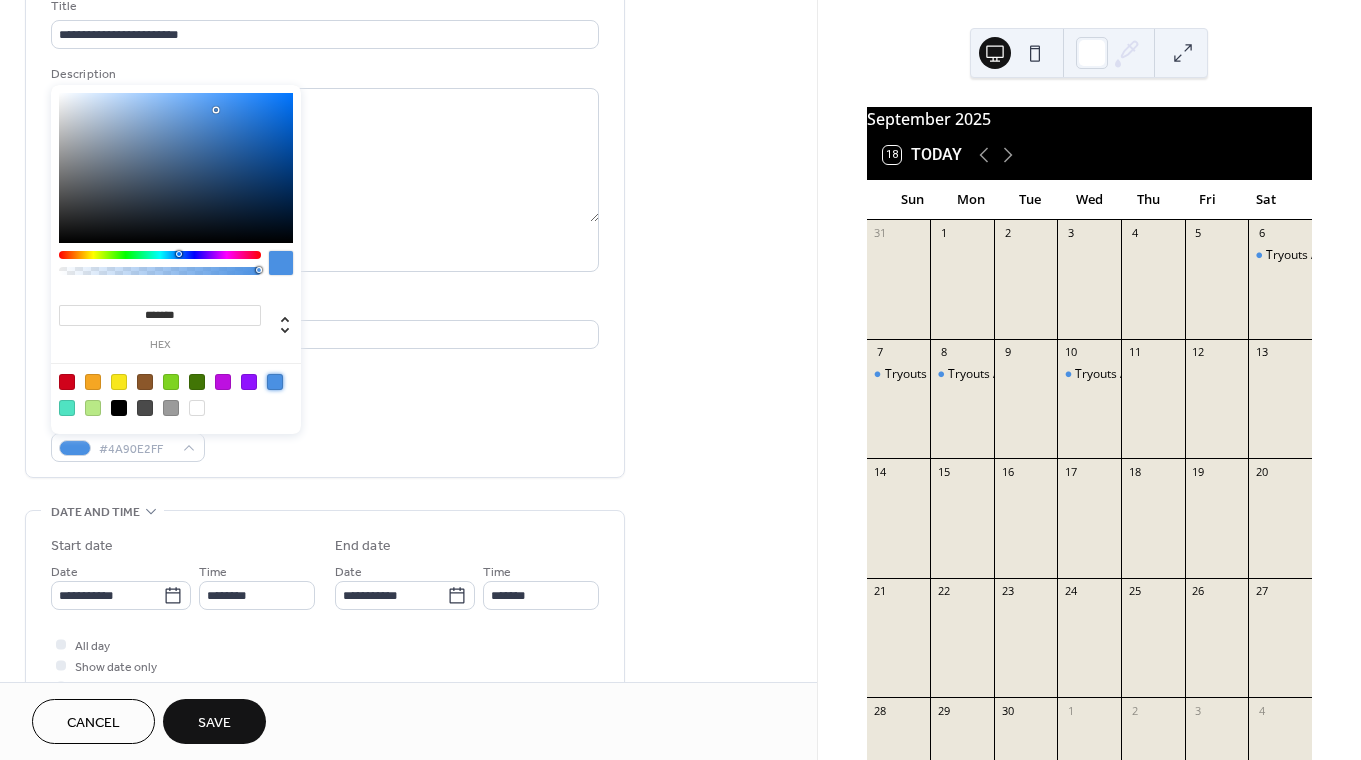 click on "**********" at bounding box center (325, 569) 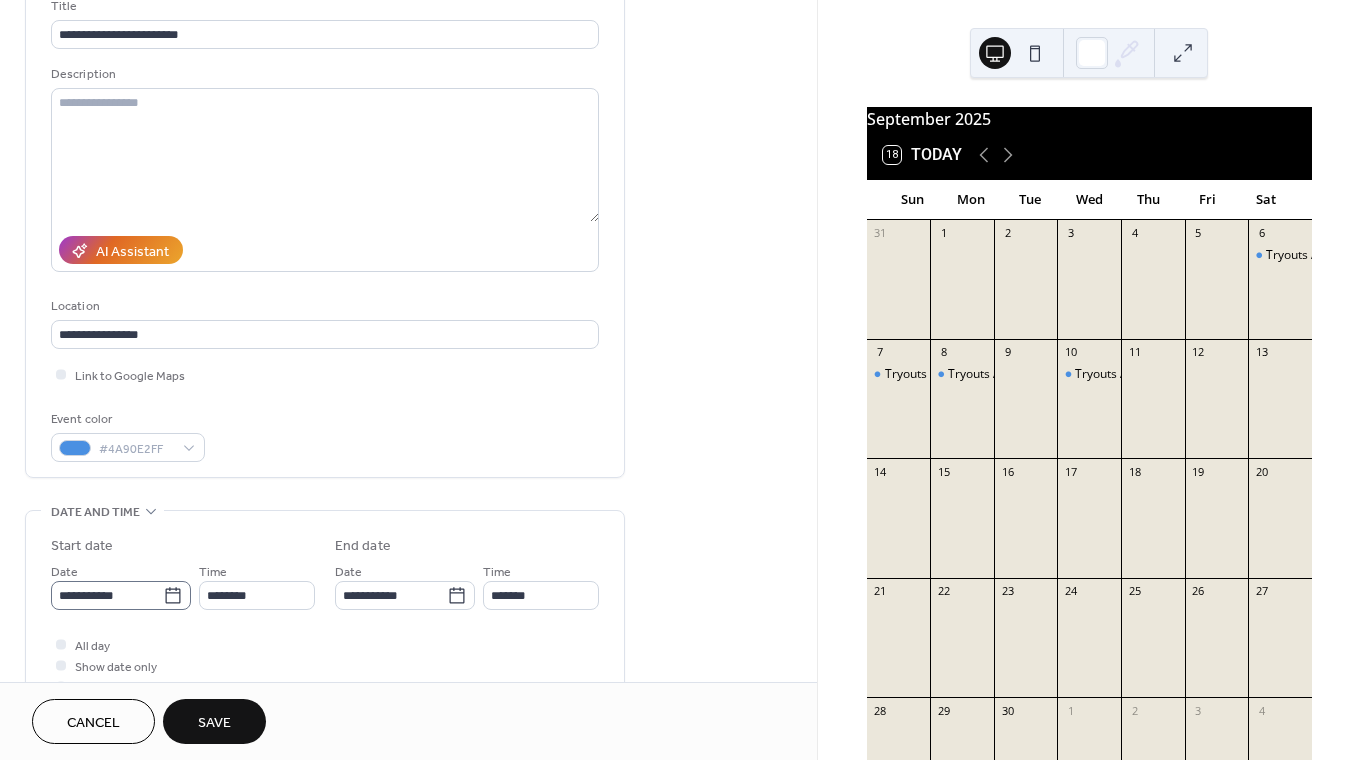 click 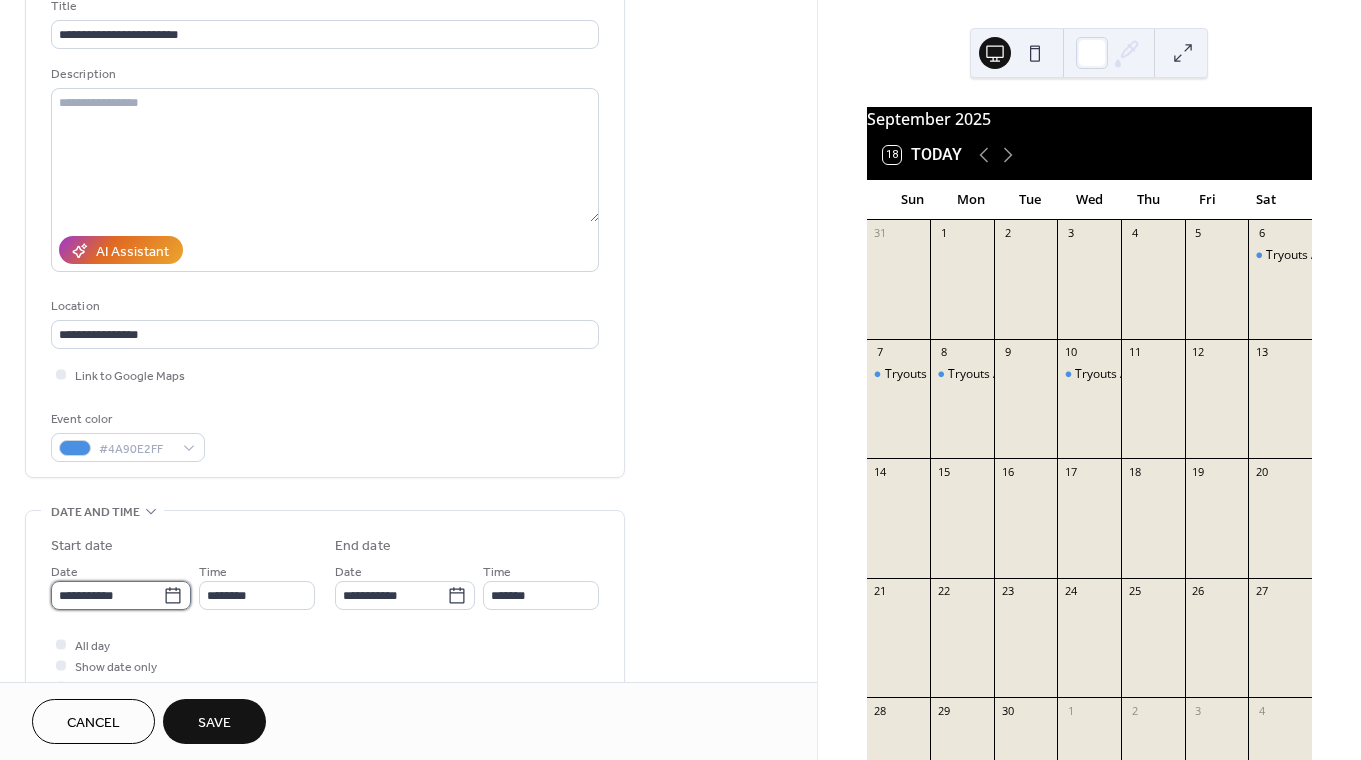 click on "**********" at bounding box center (107, 595) 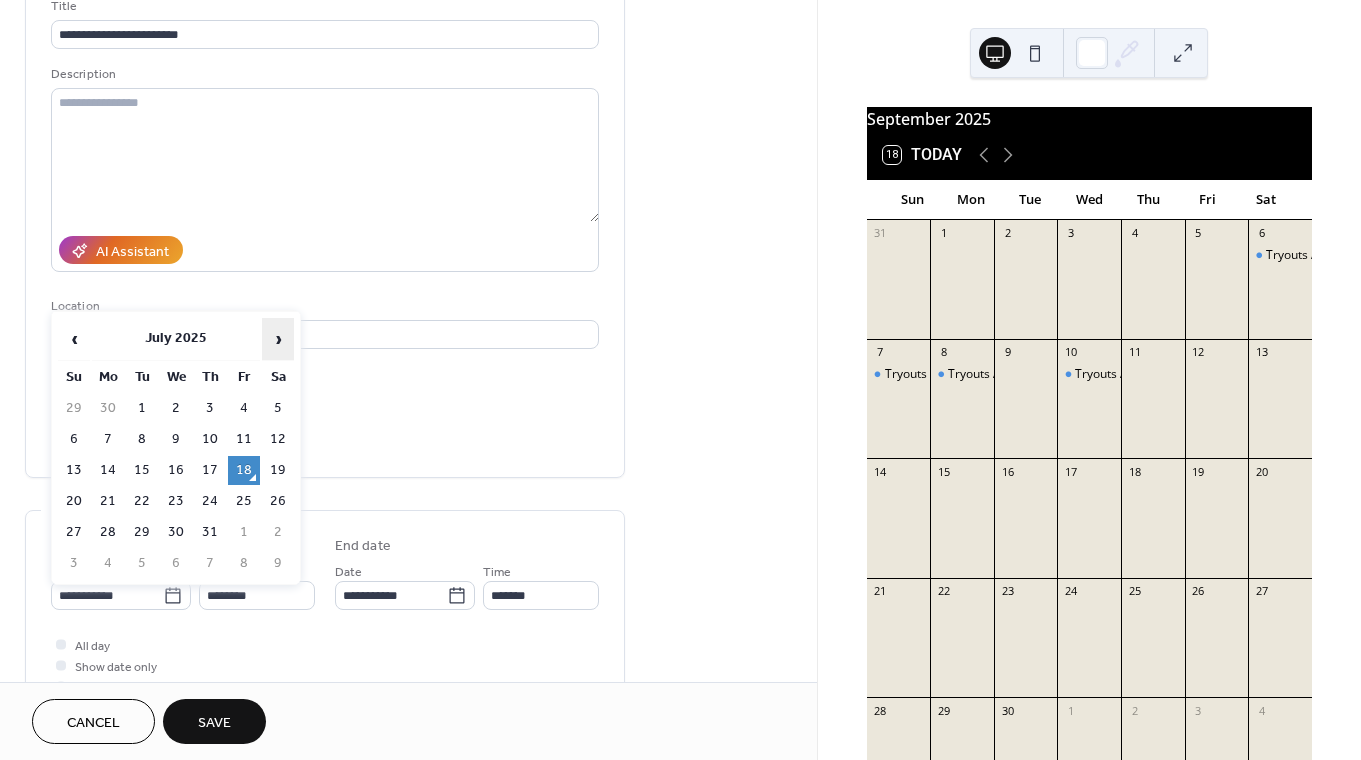 click on "›" at bounding box center [278, 339] 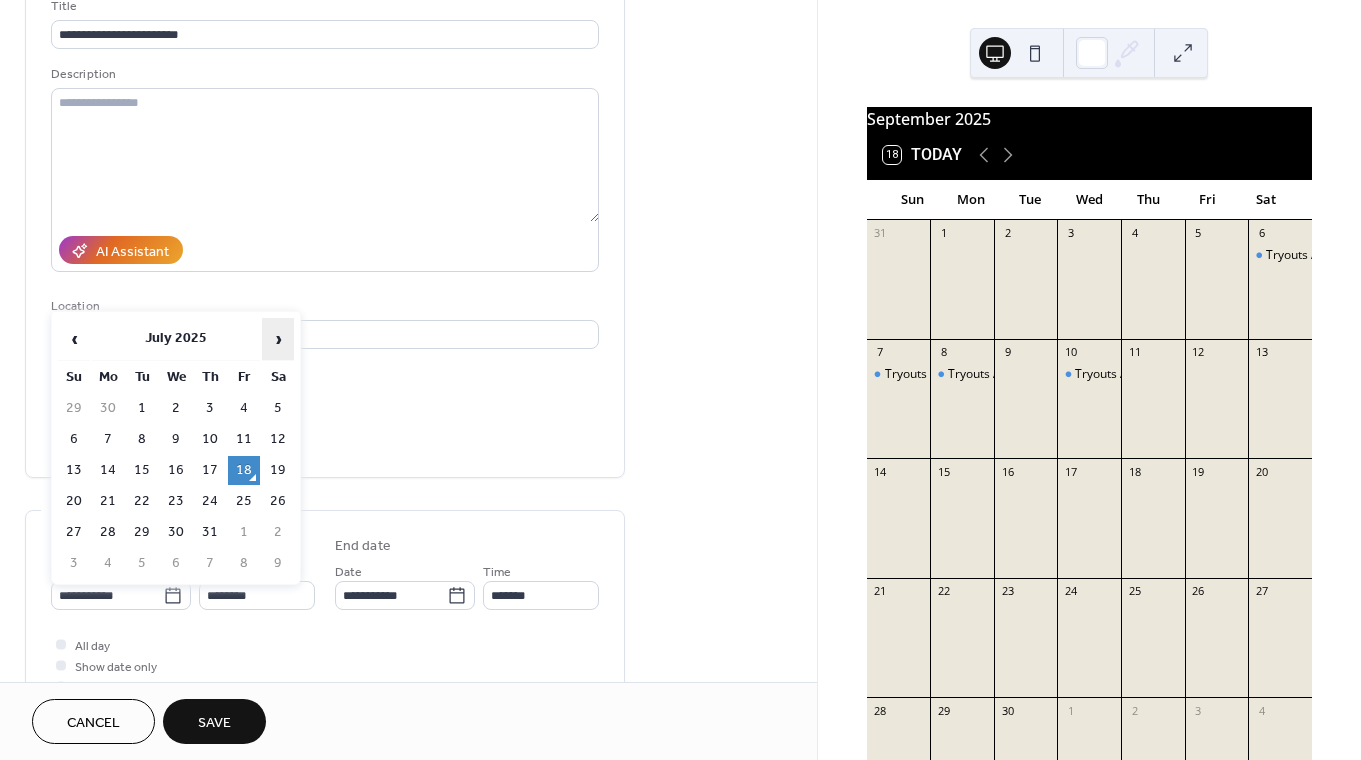 click on "›" at bounding box center (278, 339) 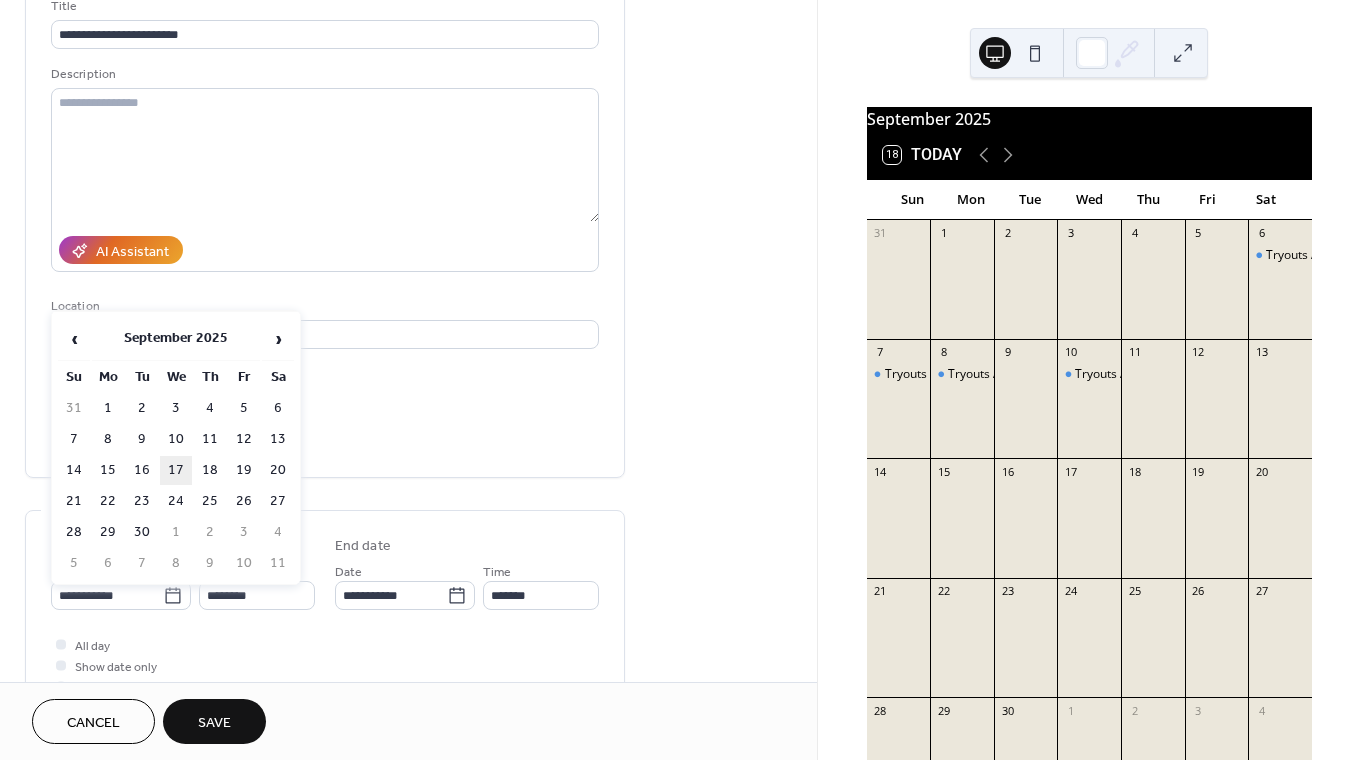 click on "17" at bounding box center [176, 470] 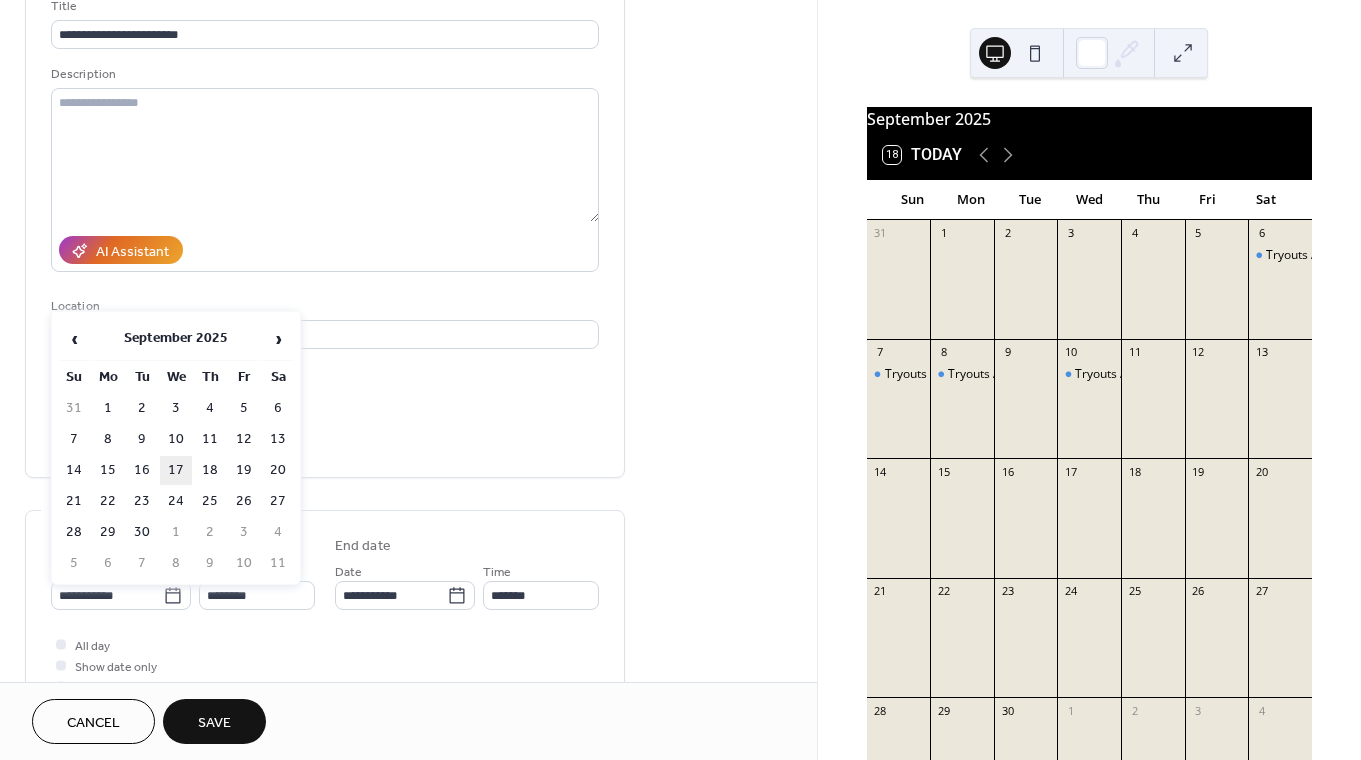 type on "**********" 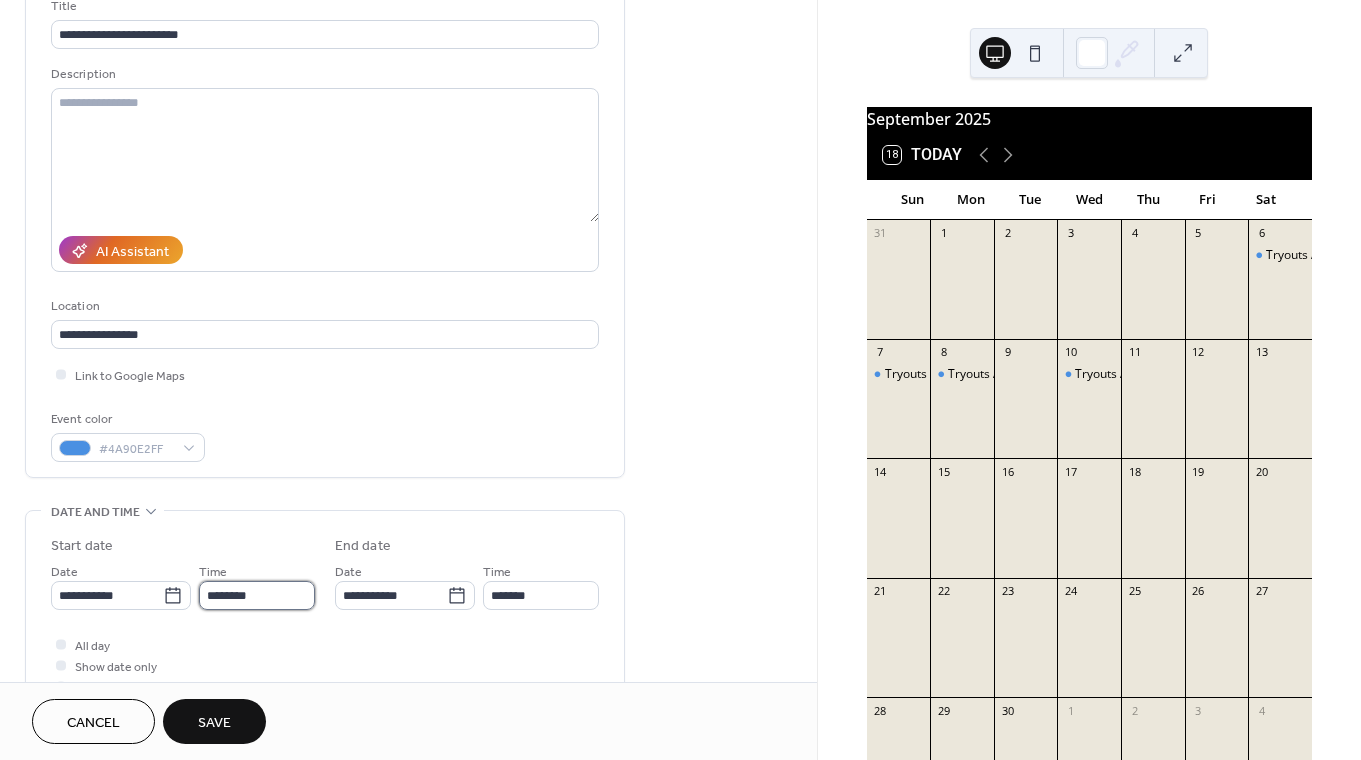 click on "********" at bounding box center [257, 595] 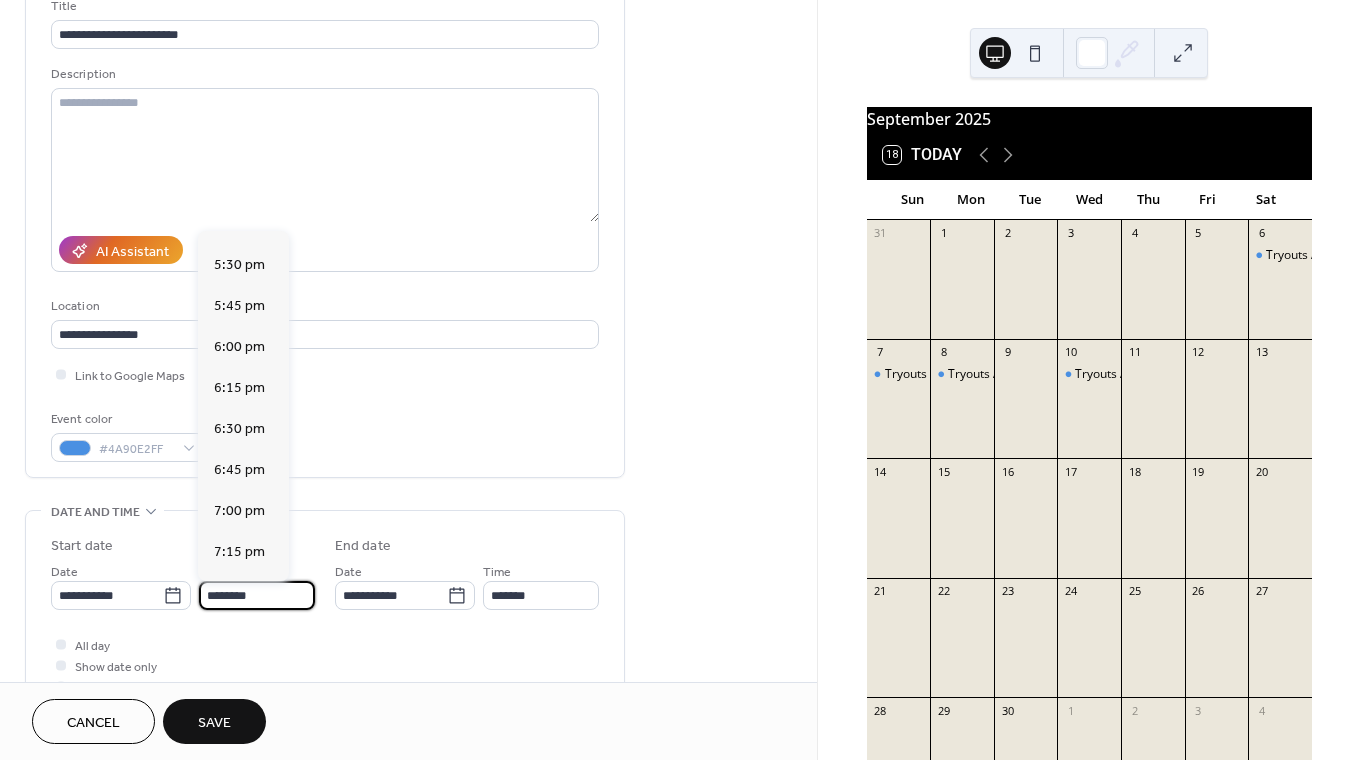 scroll, scrollTop: 2860, scrollLeft: 0, axis: vertical 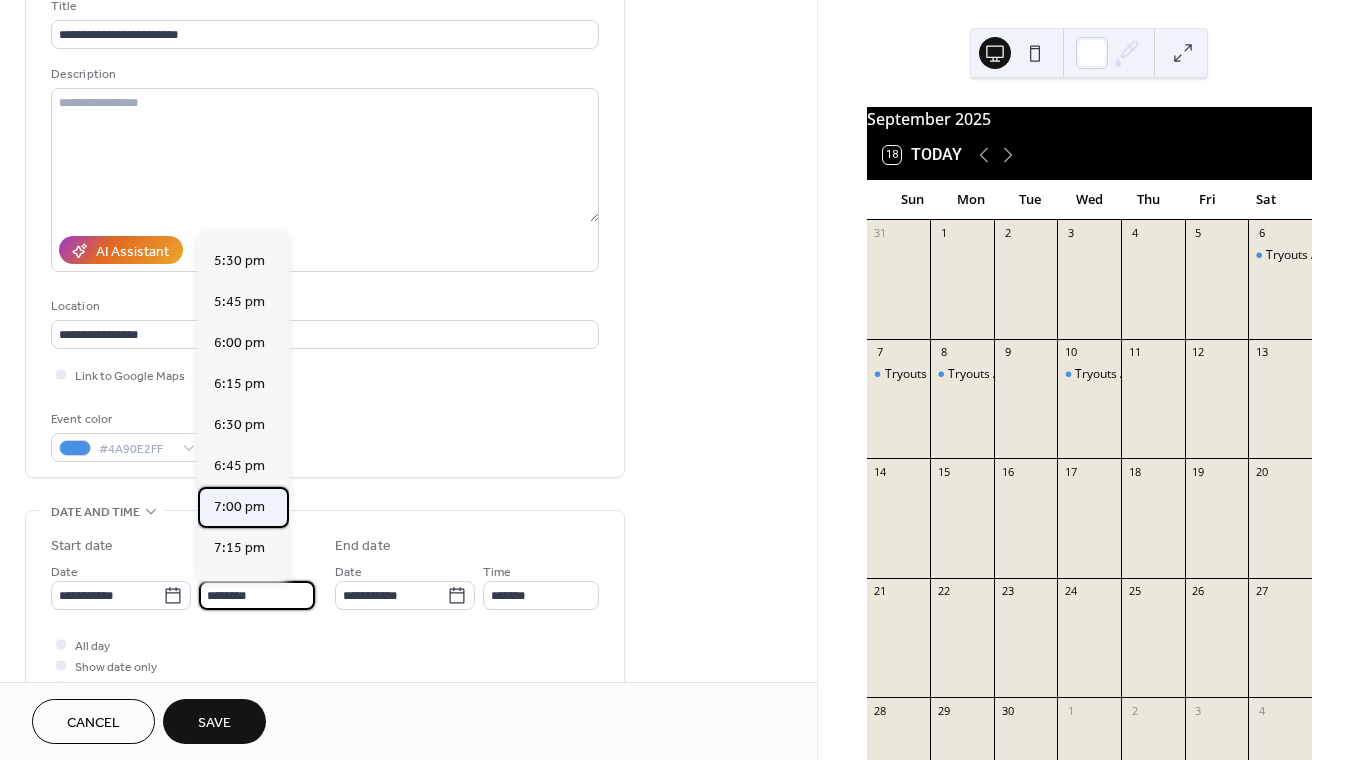 click on "7:00 pm" at bounding box center (239, 507) 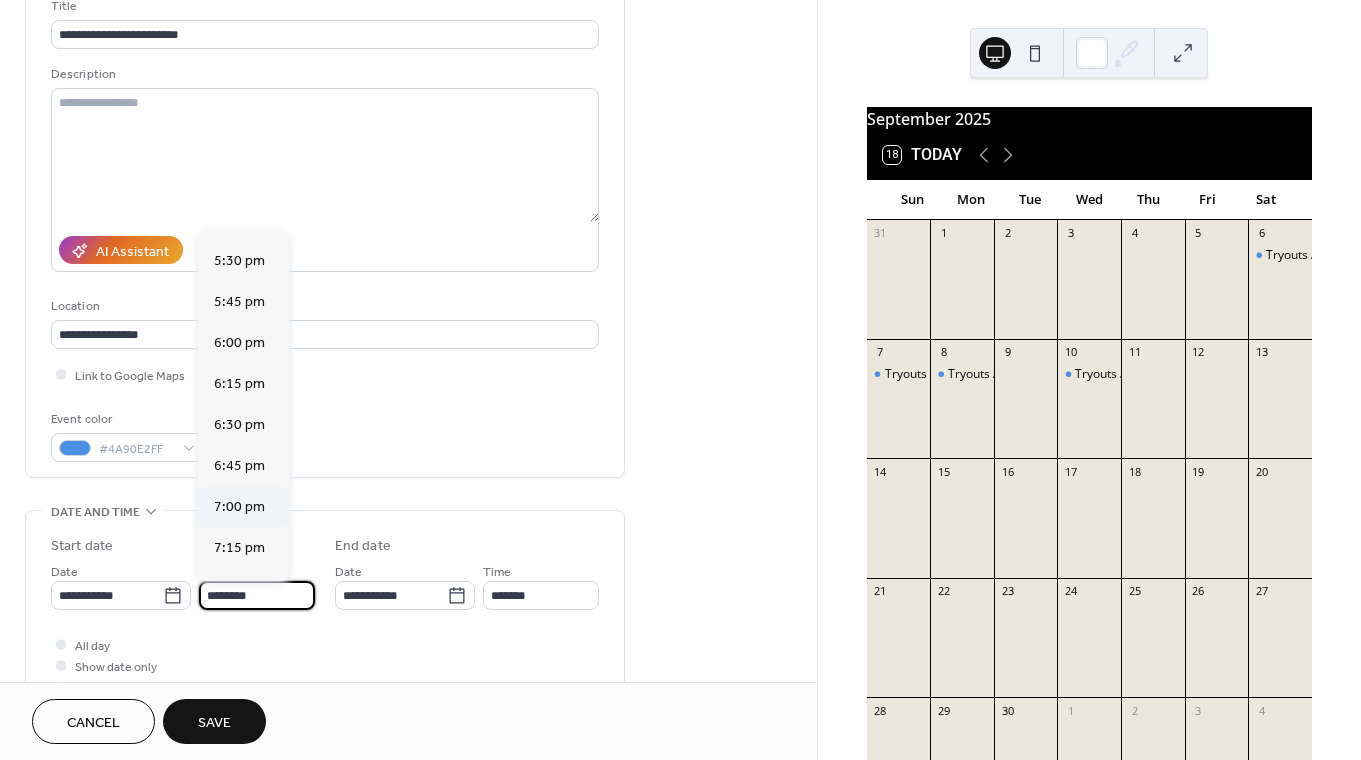 type on "*******" 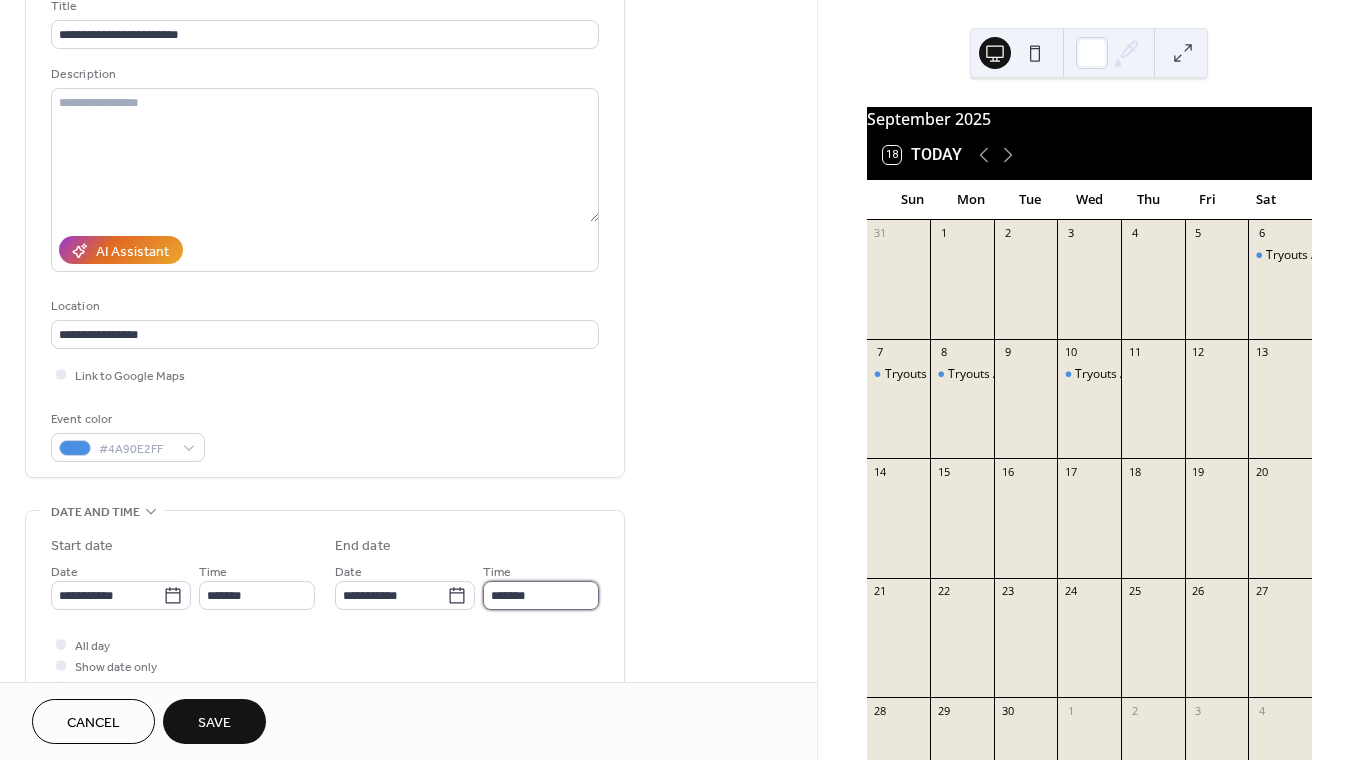 click on "*******" at bounding box center [541, 595] 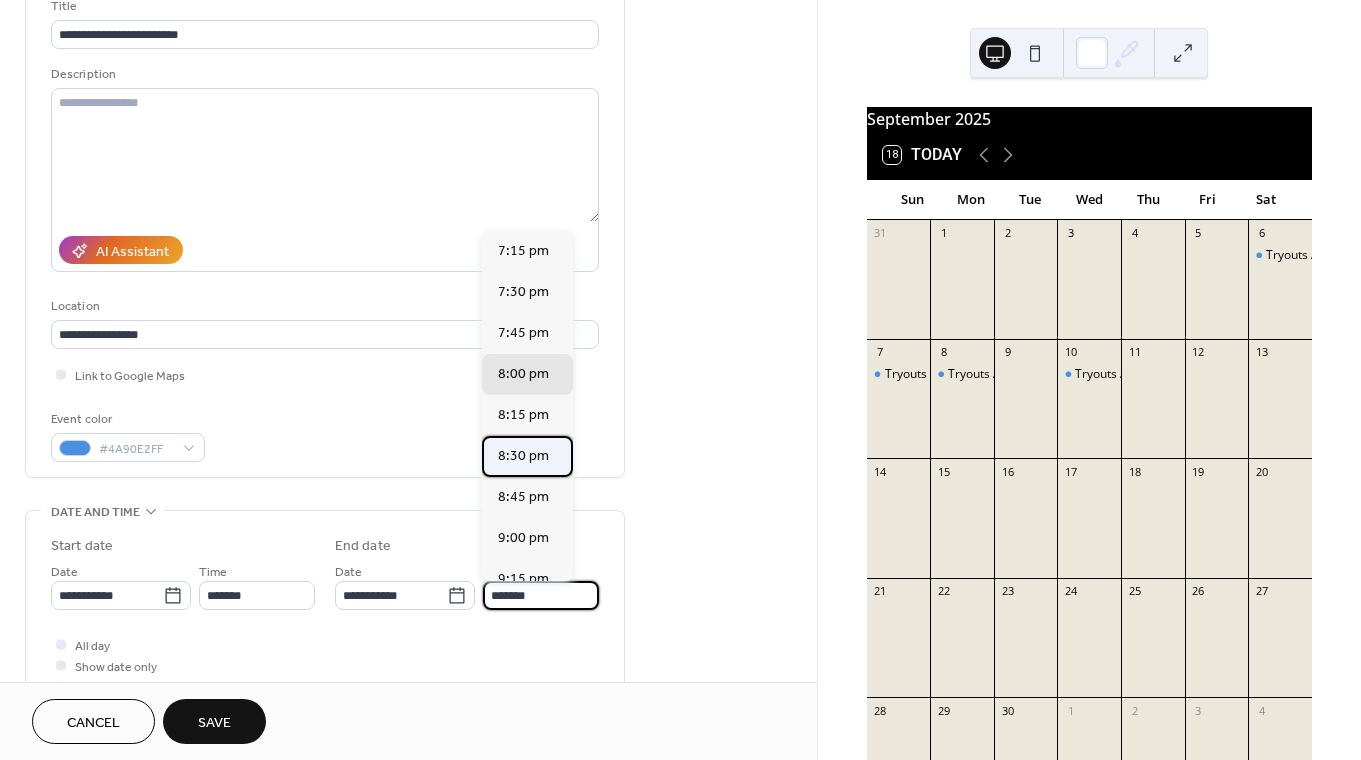 click on "8:30 pm" at bounding box center [523, 456] 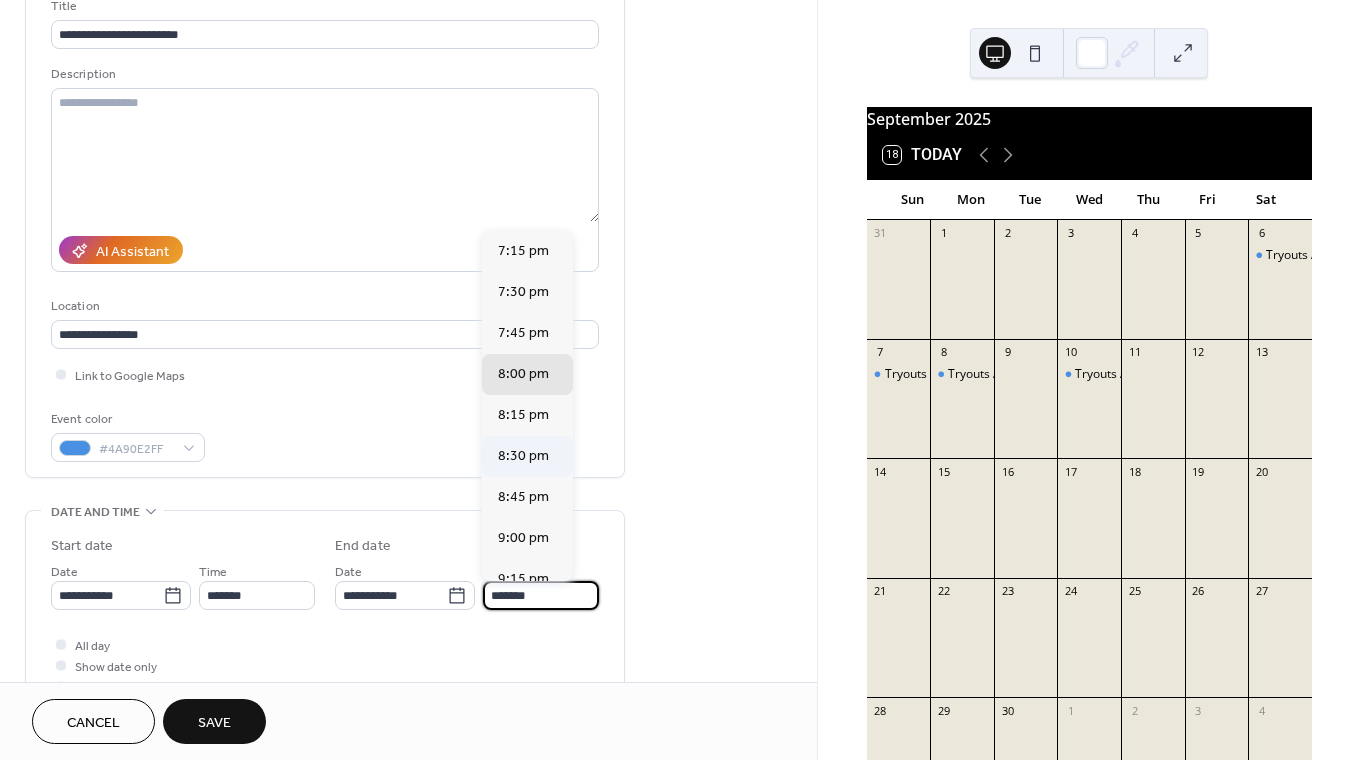 type on "*******" 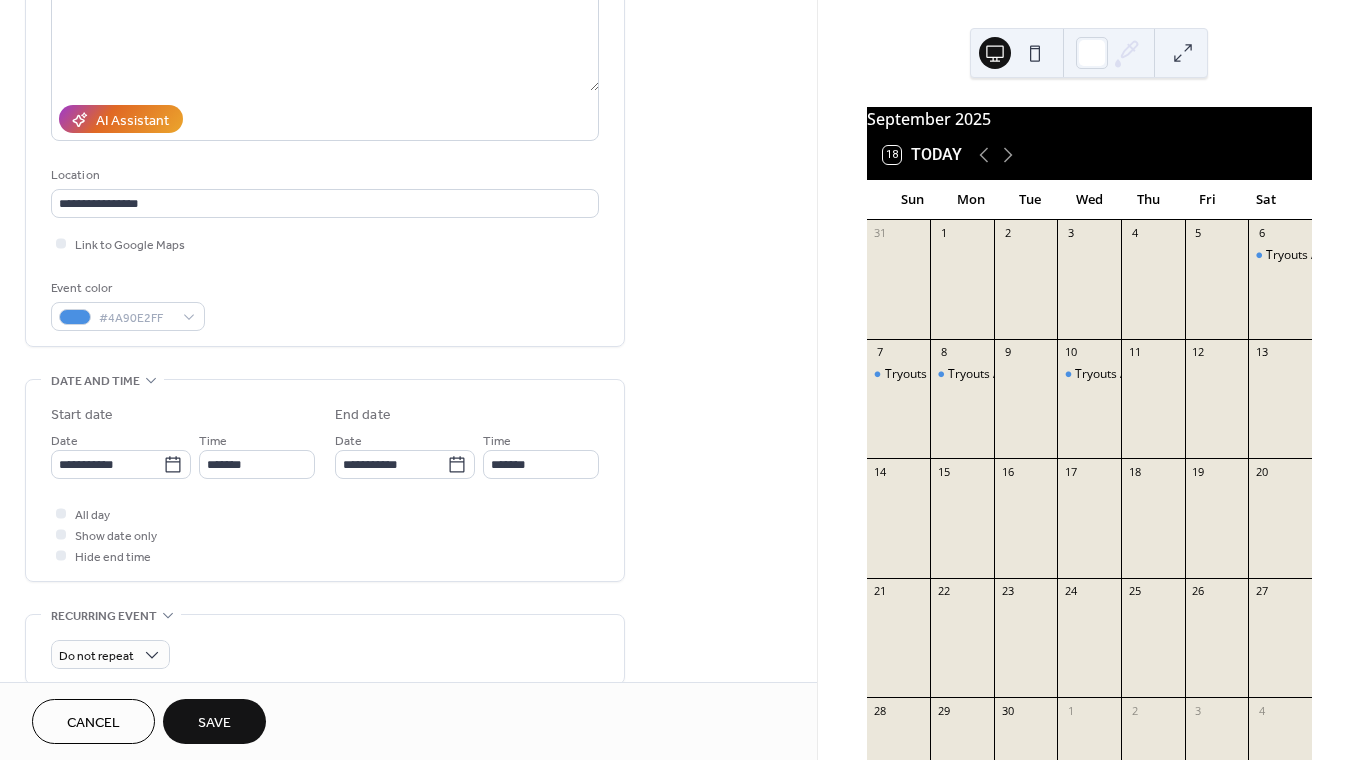 scroll, scrollTop: 287, scrollLeft: 0, axis: vertical 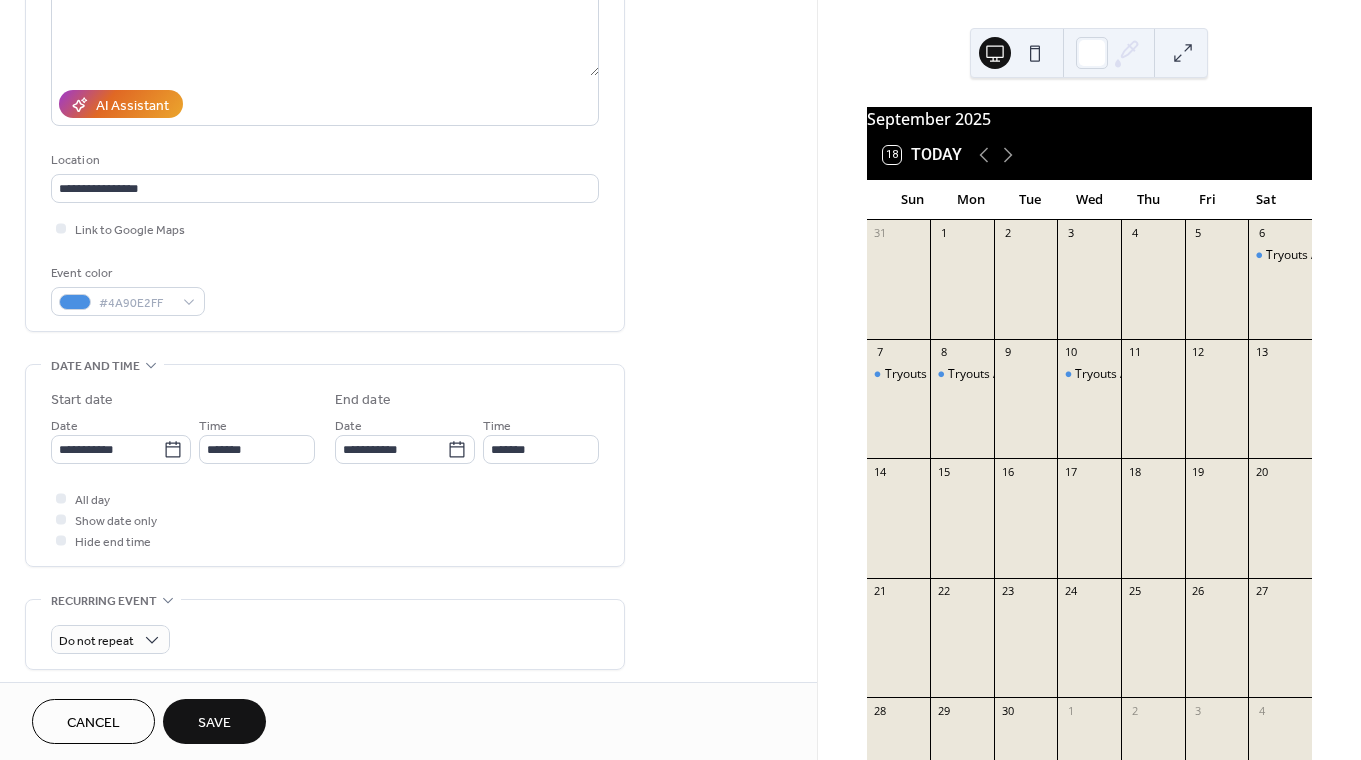 click on "Save" at bounding box center [214, 721] 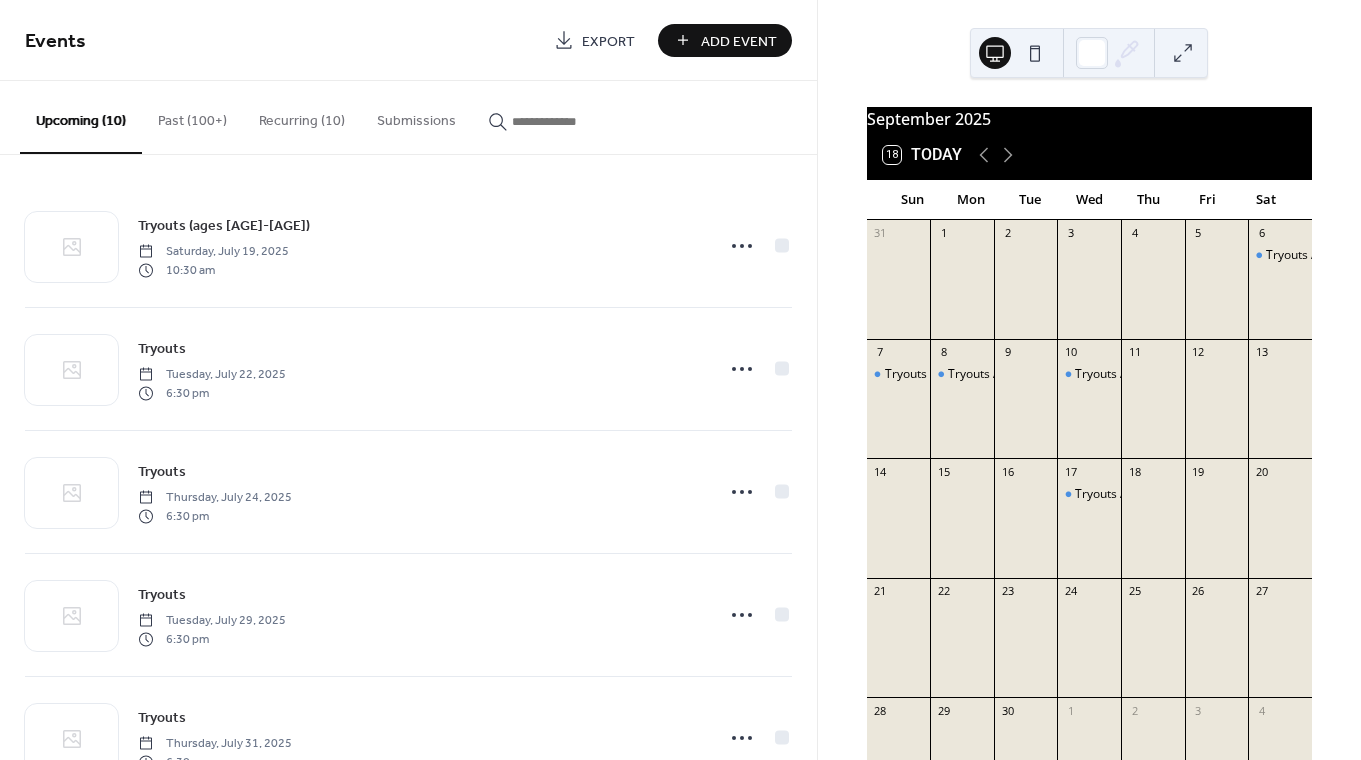 click on "Add Event" at bounding box center (739, 41) 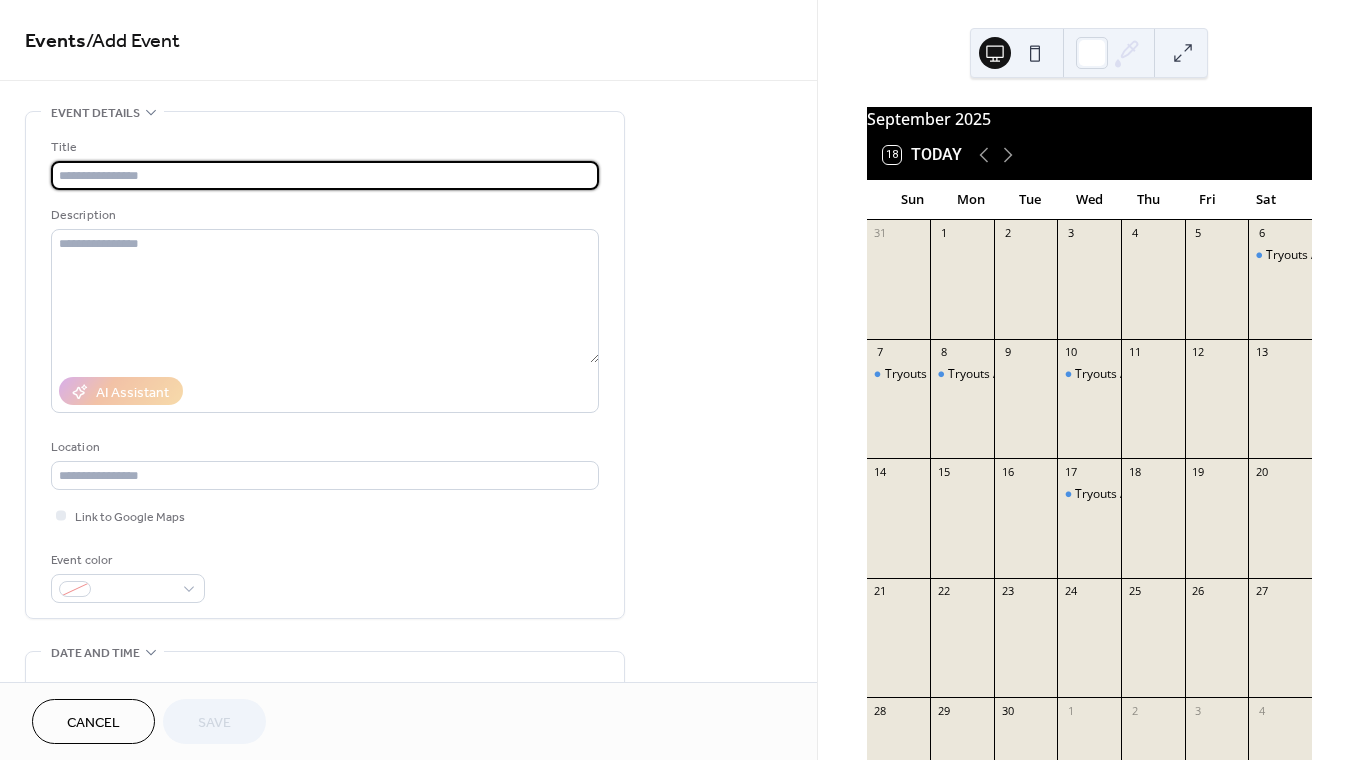 click at bounding box center (325, 175) 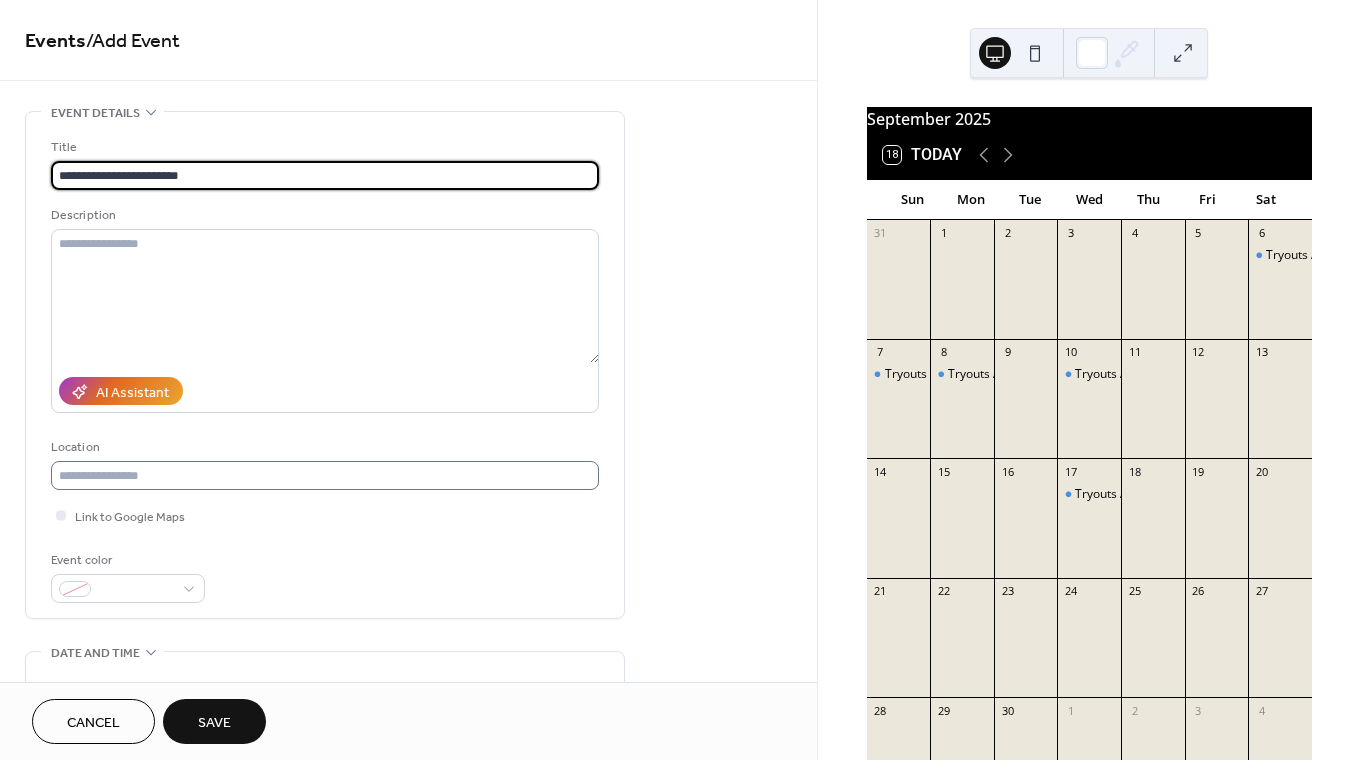 type on "**********" 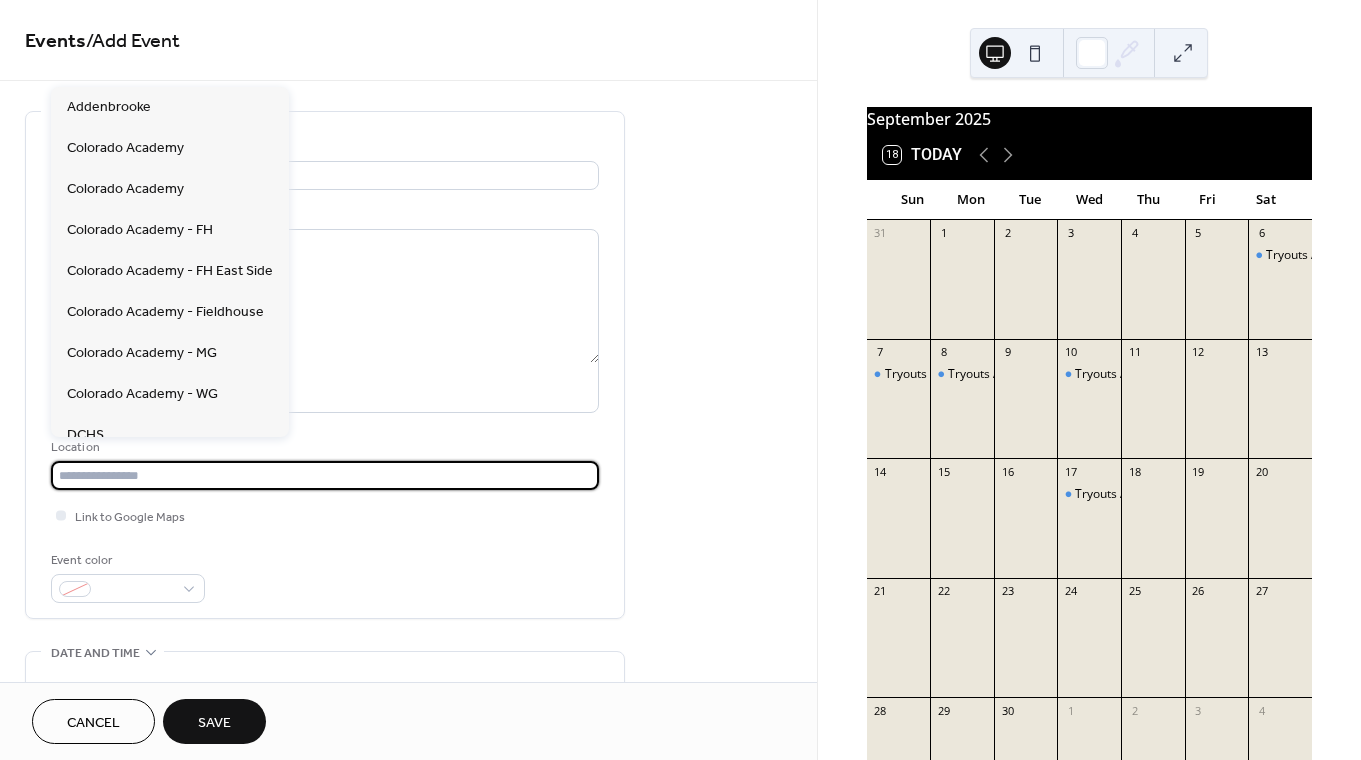 click at bounding box center [325, 475] 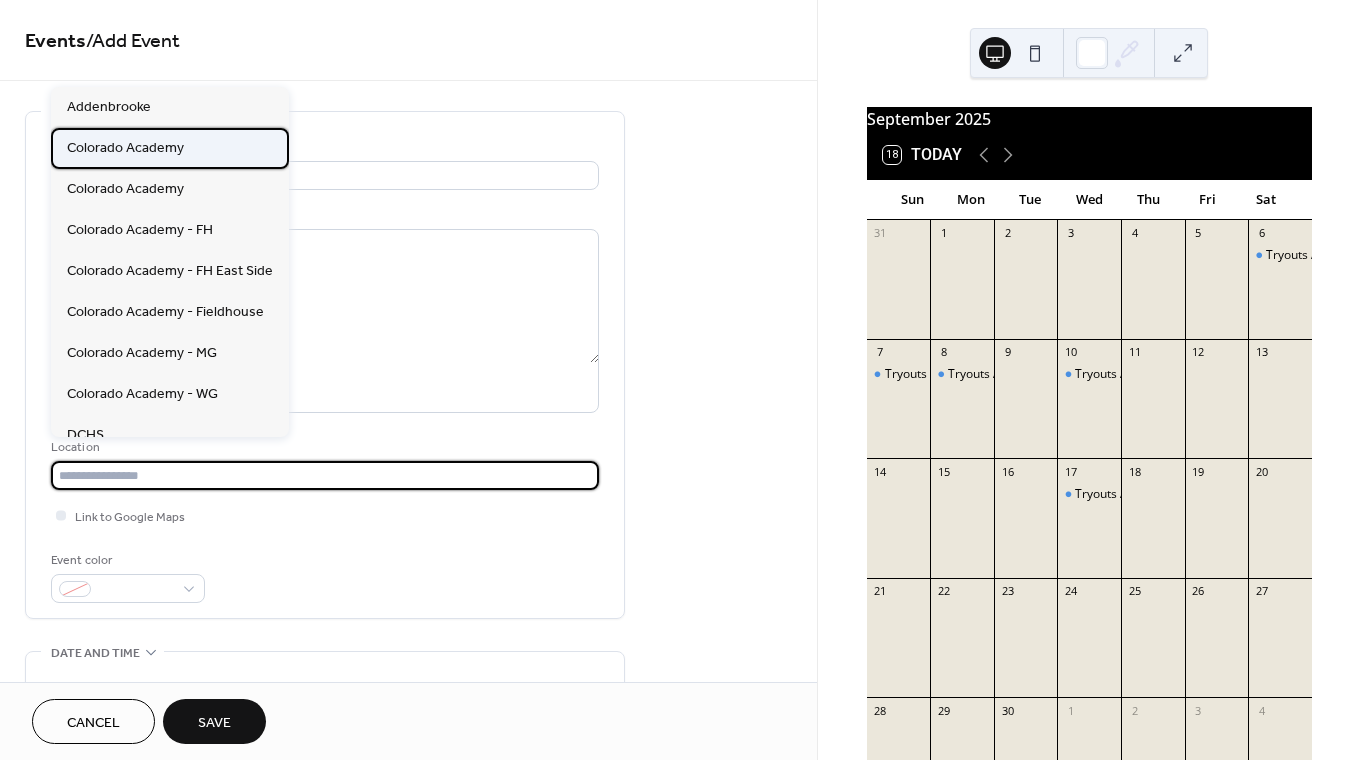 click on "Colorado Academy" at bounding box center [170, 148] 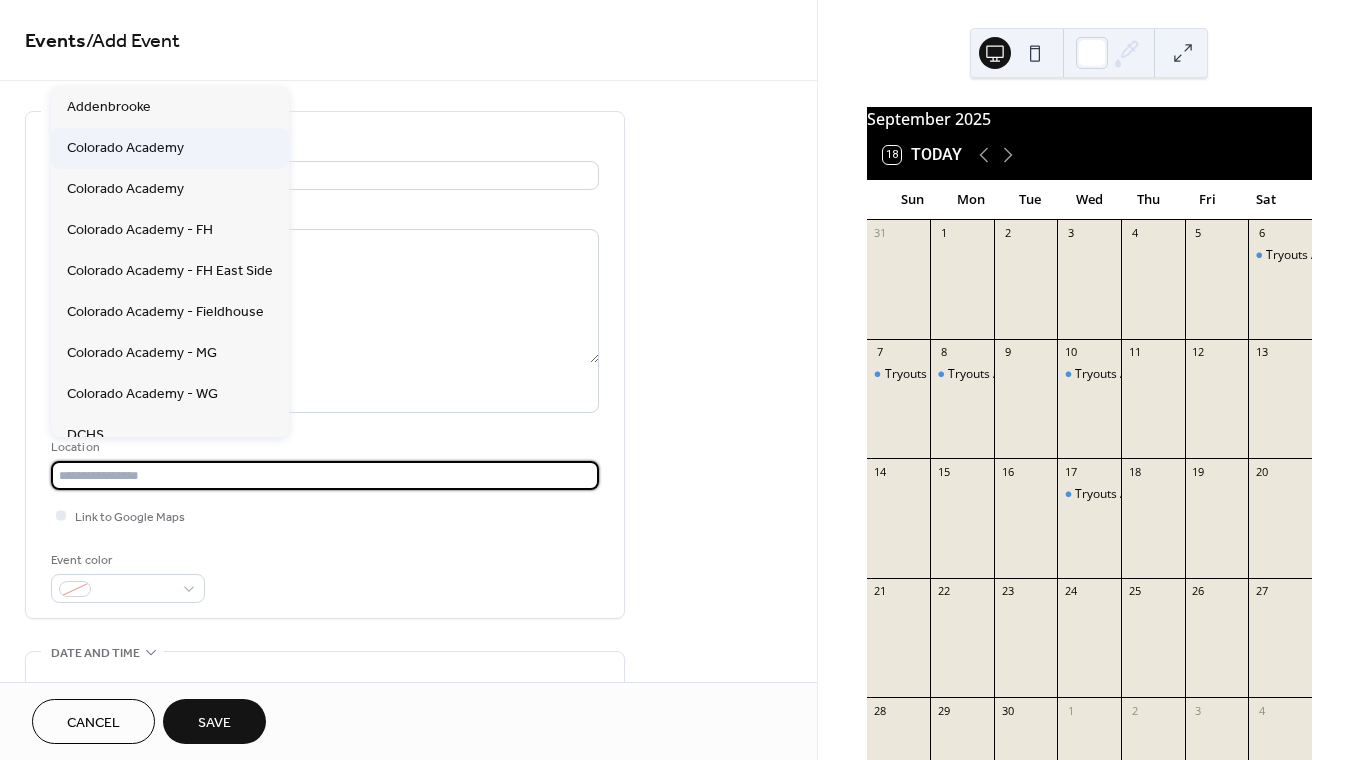 type on "**********" 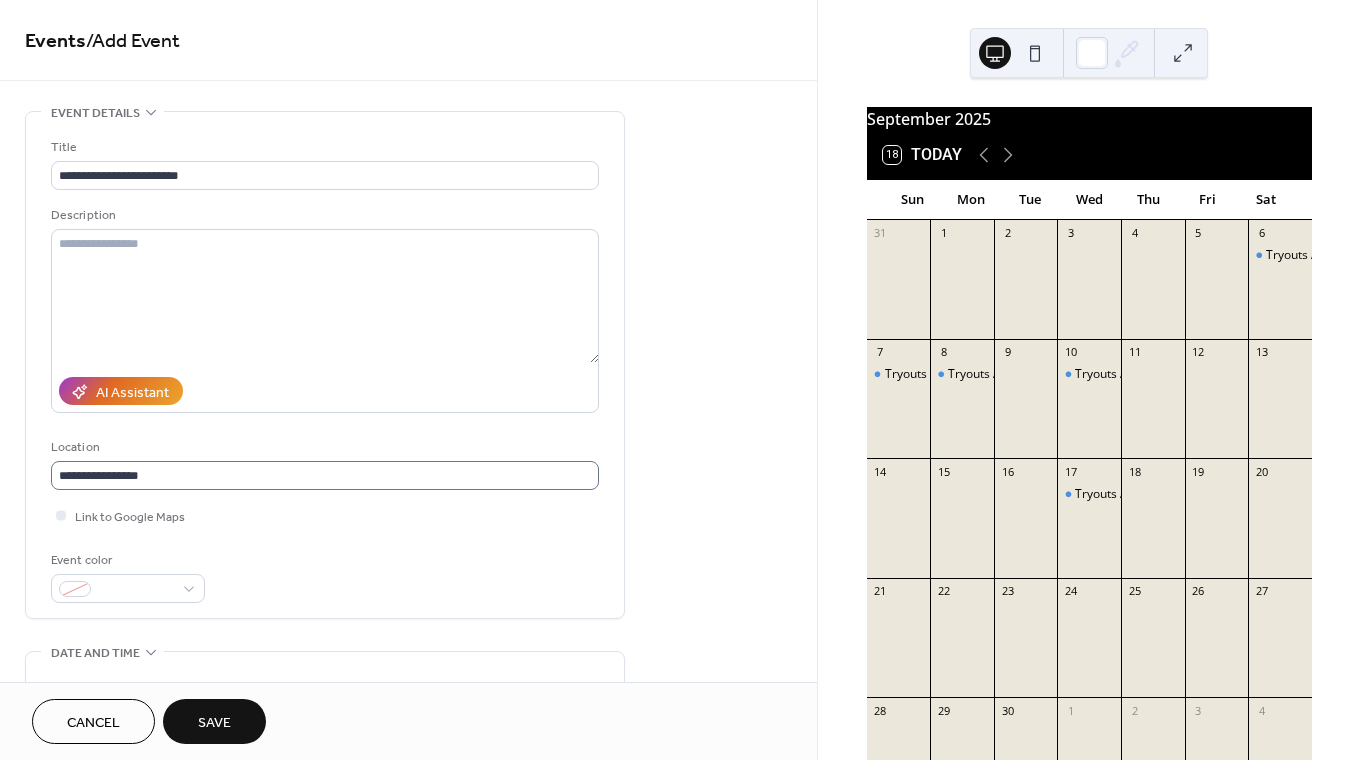 scroll, scrollTop: 1, scrollLeft: 0, axis: vertical 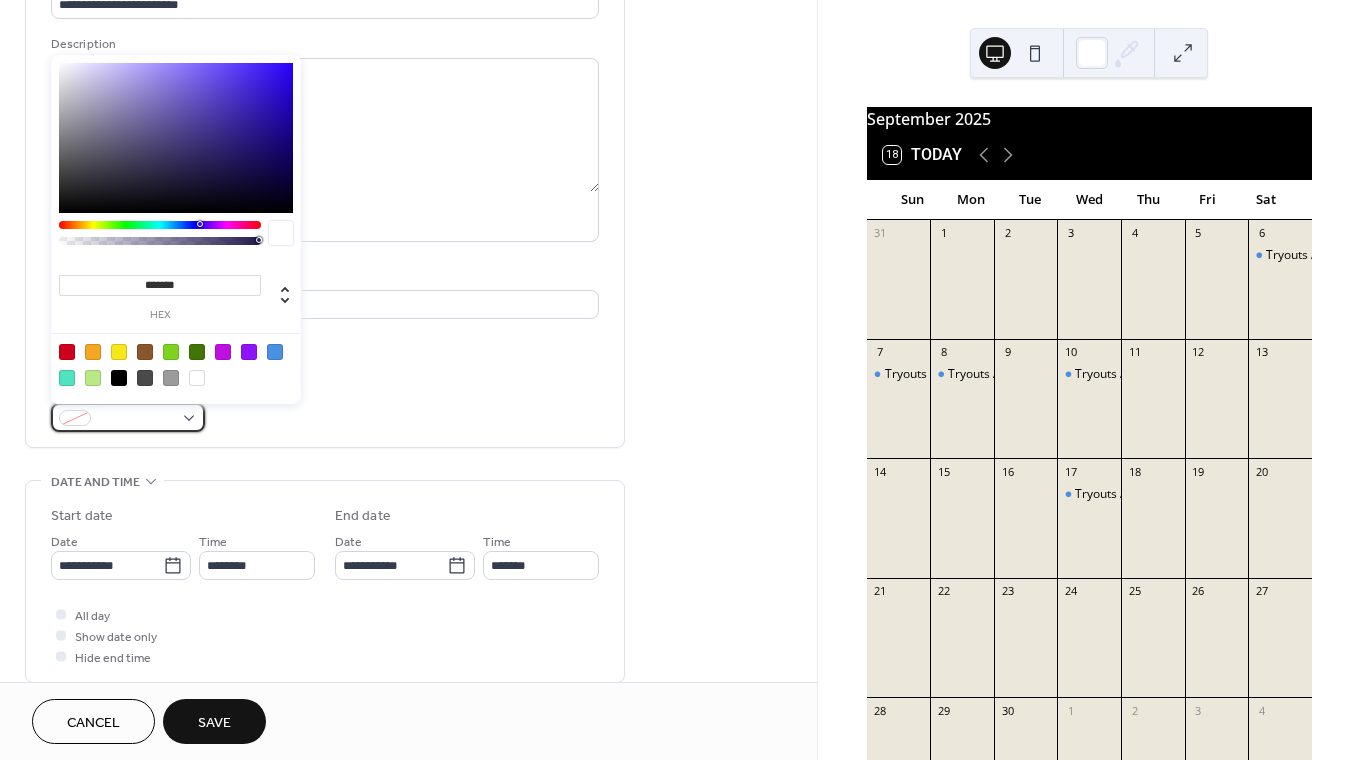 click at bounding box center [128, 417] 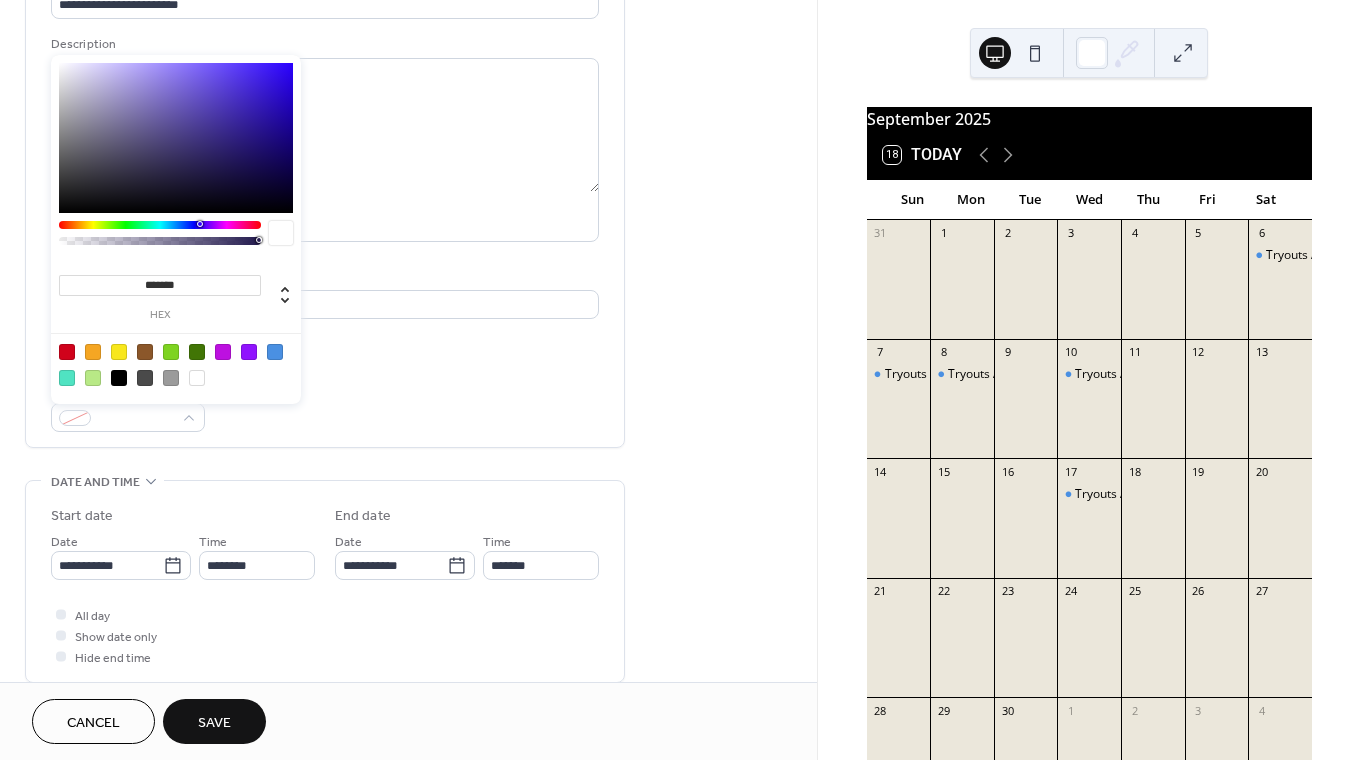 click at bounding box center (275, 352) 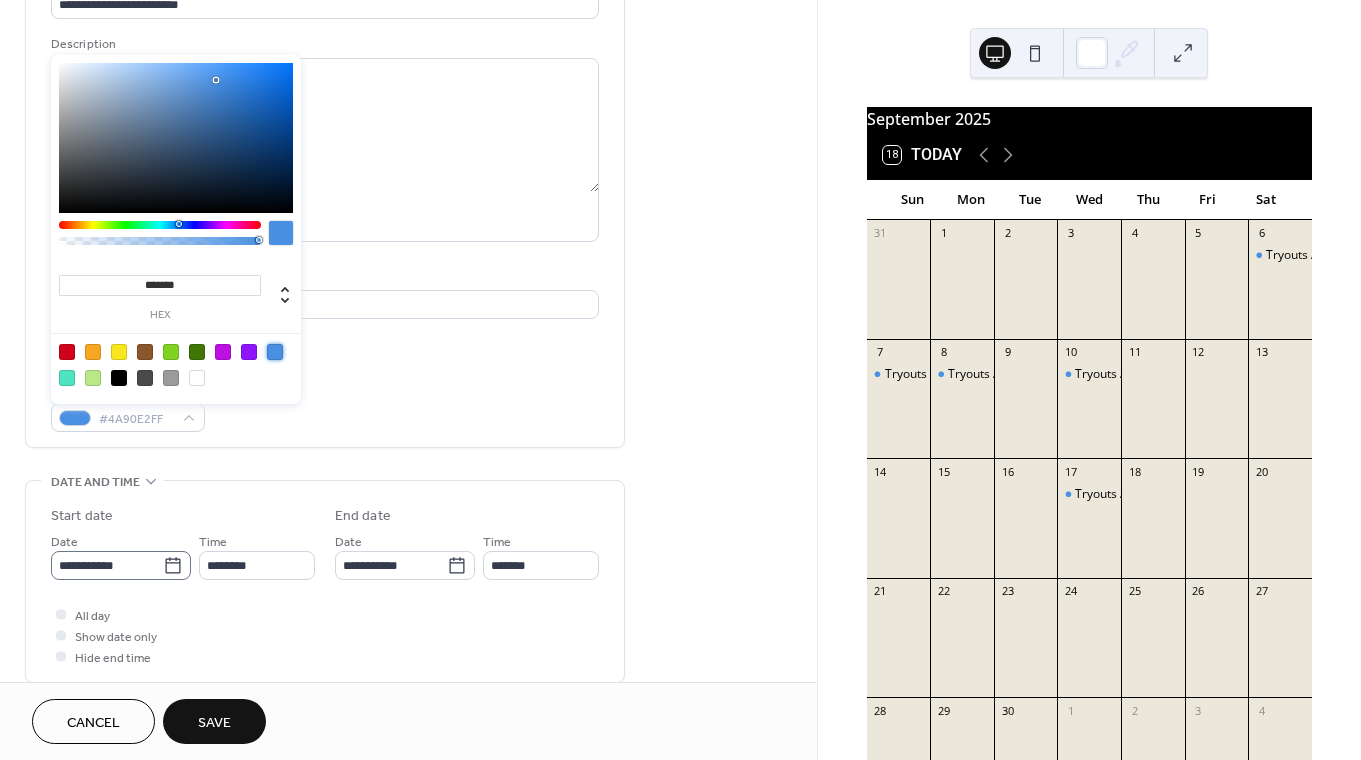 click 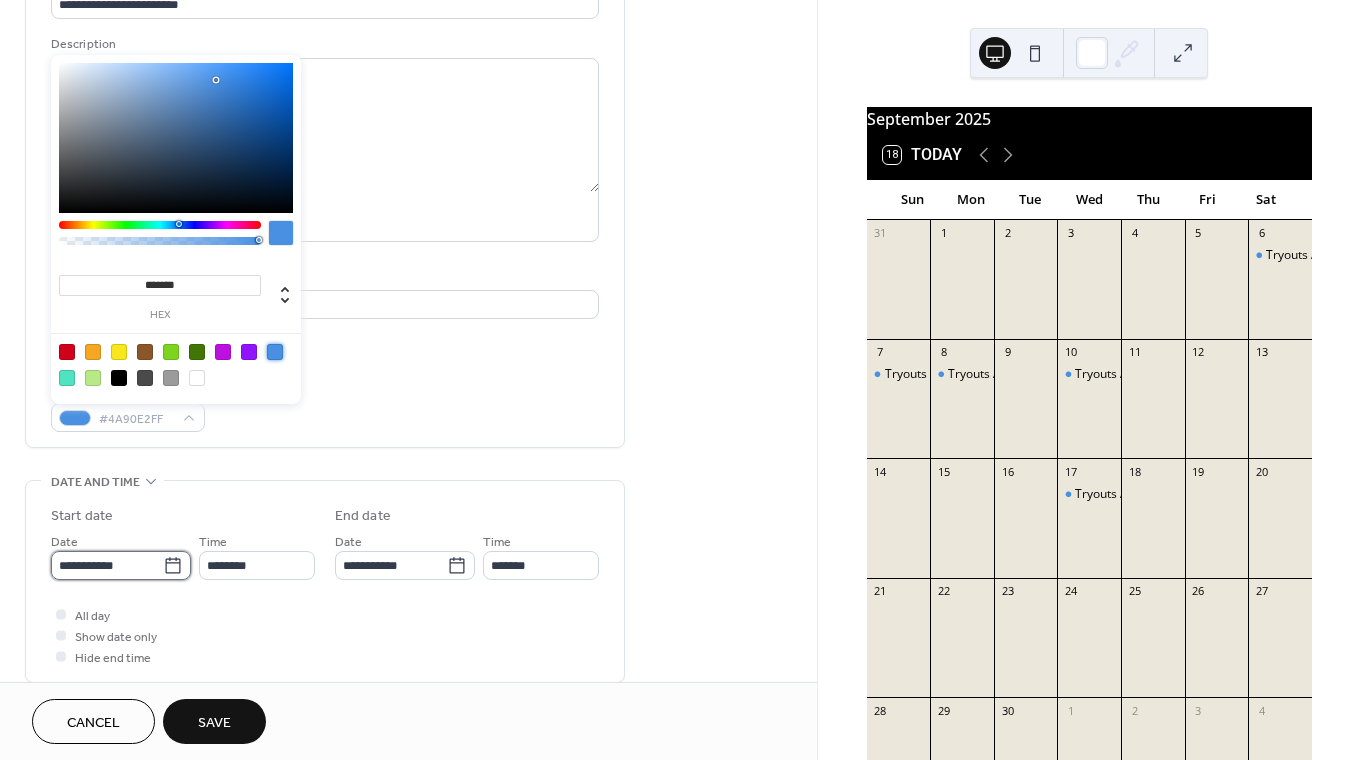 click on "**********" at bounding box center (107, 565) 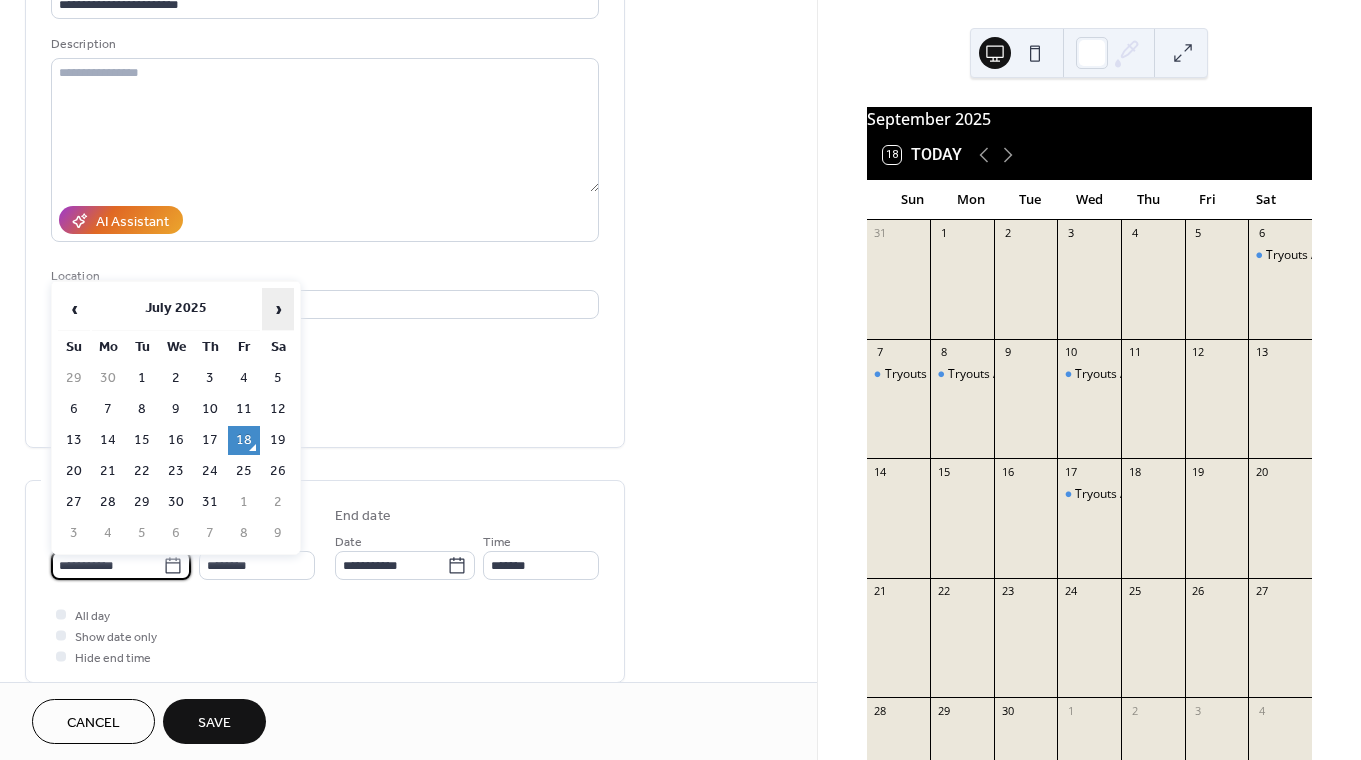 click on "›" at bounding box center [278, 309] 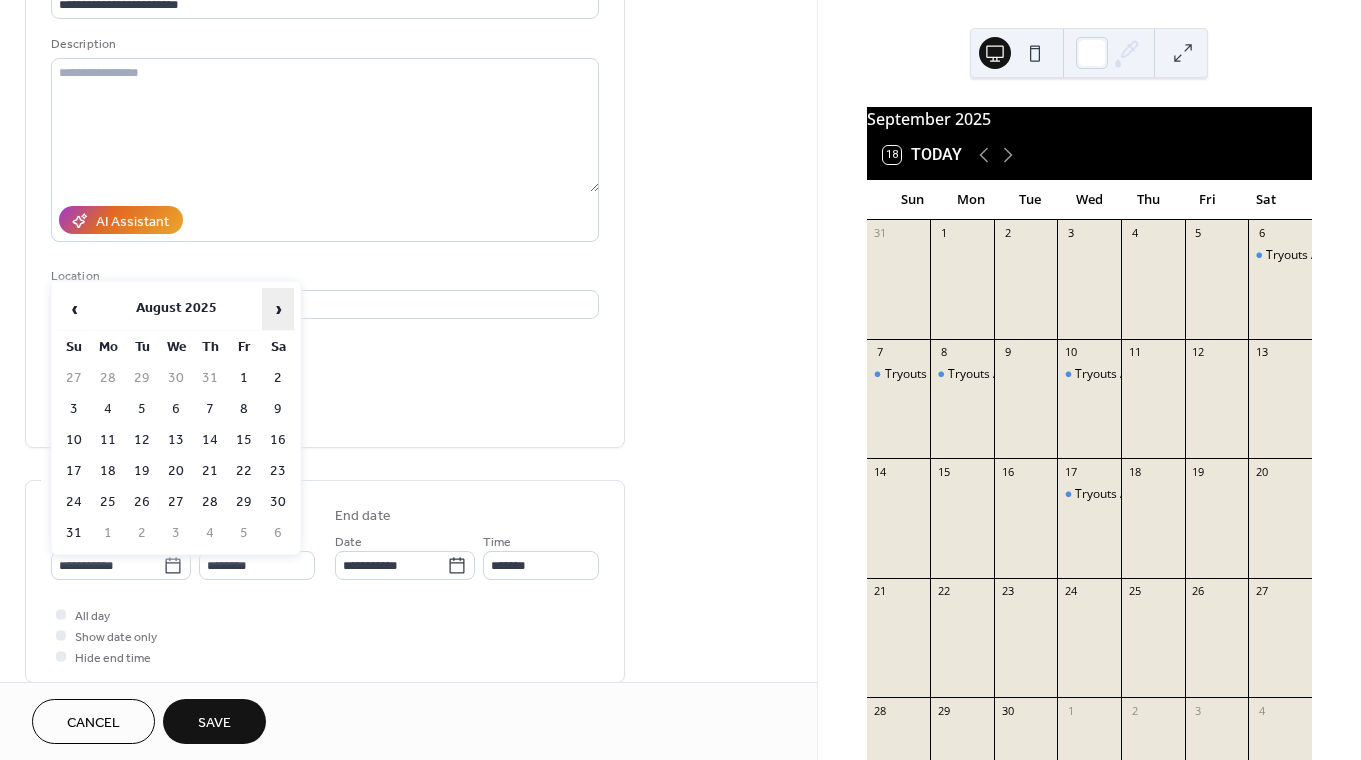 click on "›" at bounding box center (278, 309) 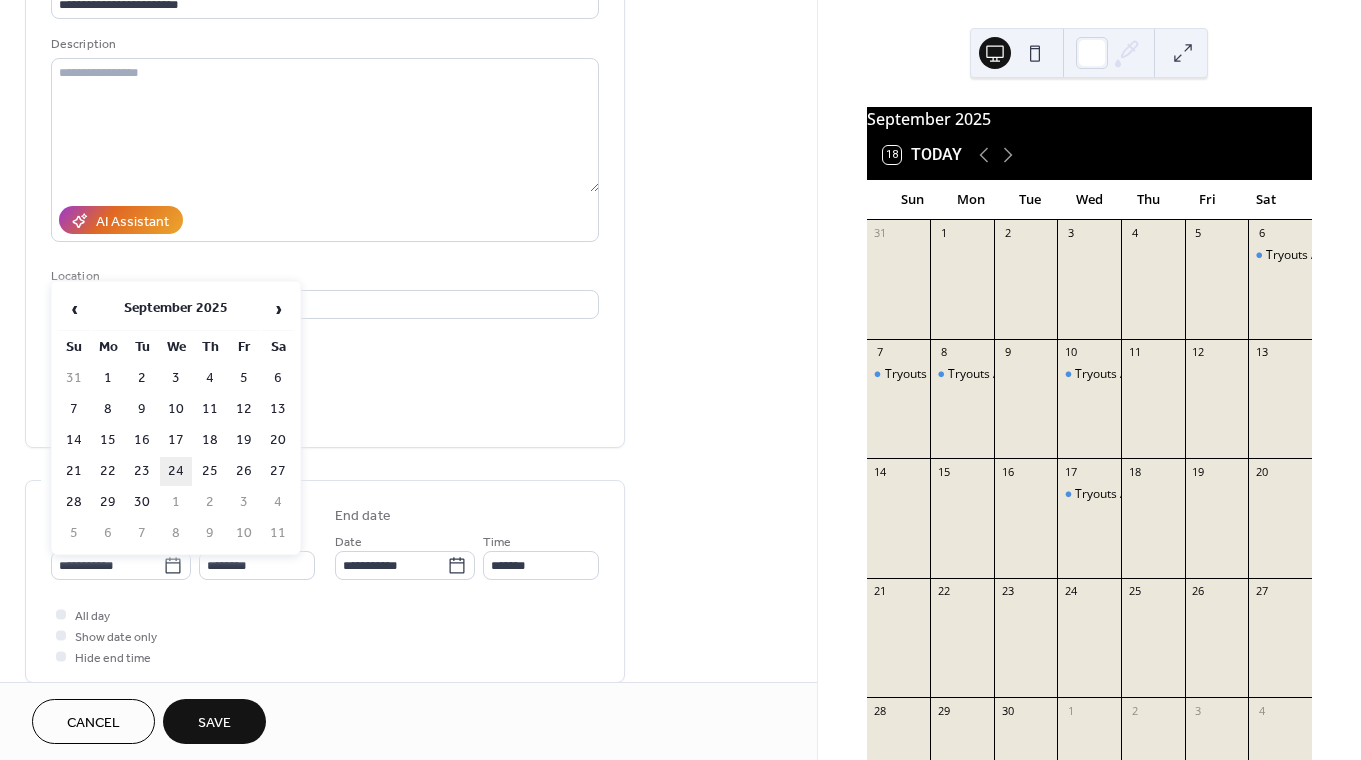 click on "24" at bounding box center (176, 471) 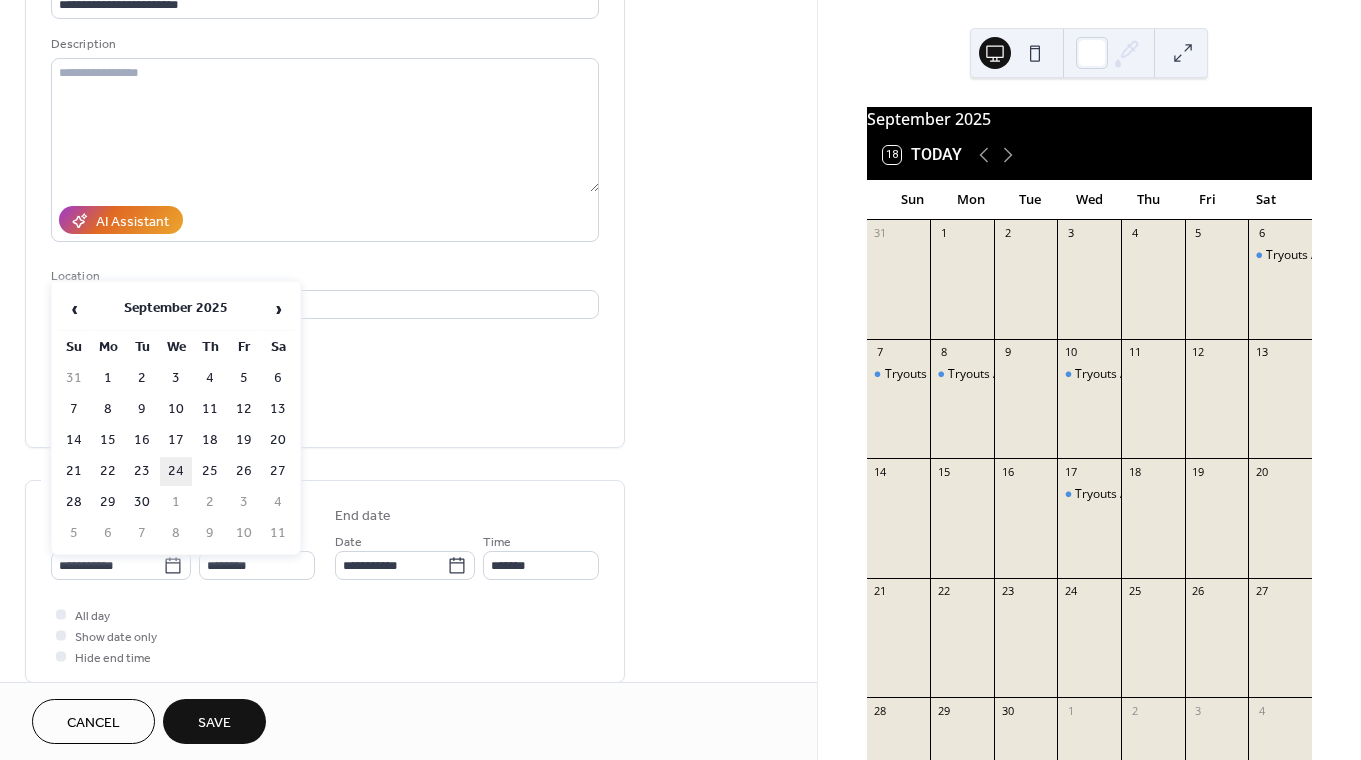 type on "**********" 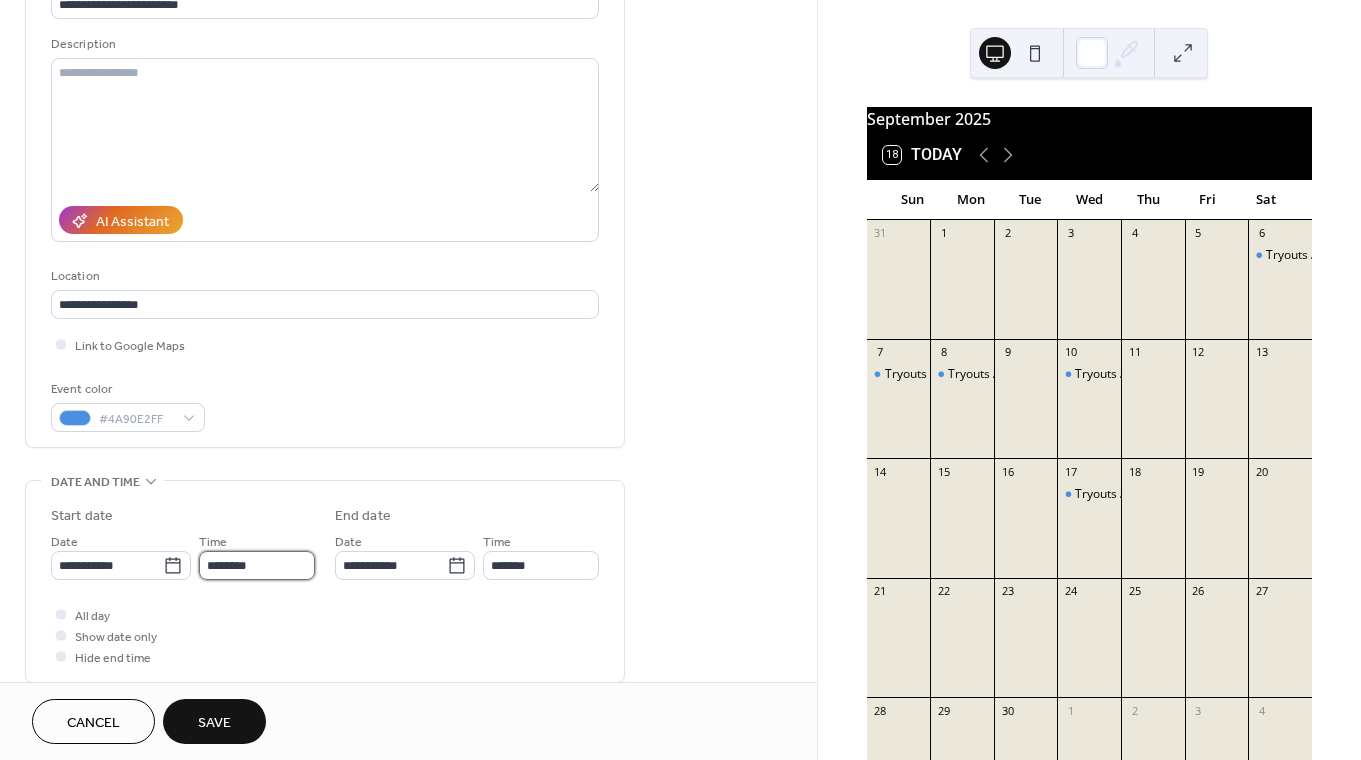 click on "********" at bounding box center (257, 565) 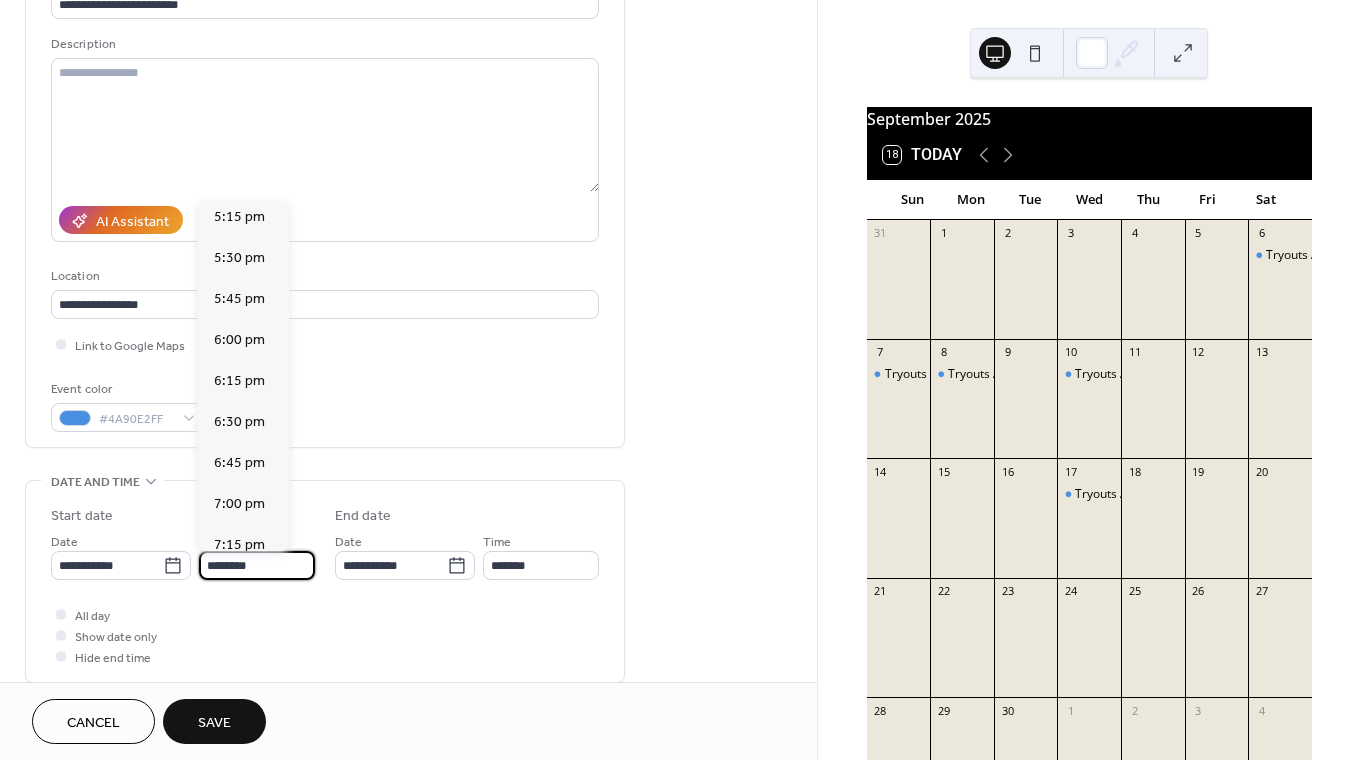 scroll, scrollTop: 2845, scrollLeft: 0, axis: vertical 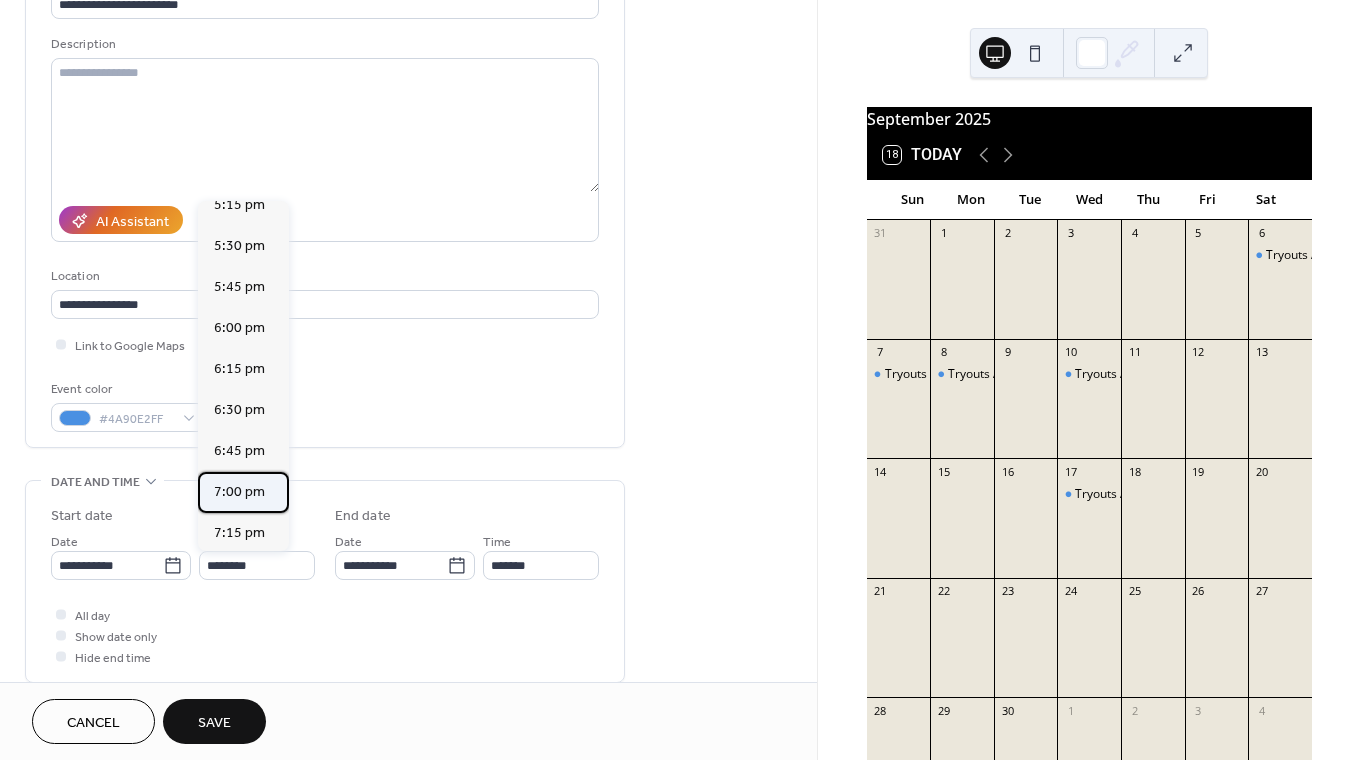 click on "7:00 pm" at bounding box center [239, 492] 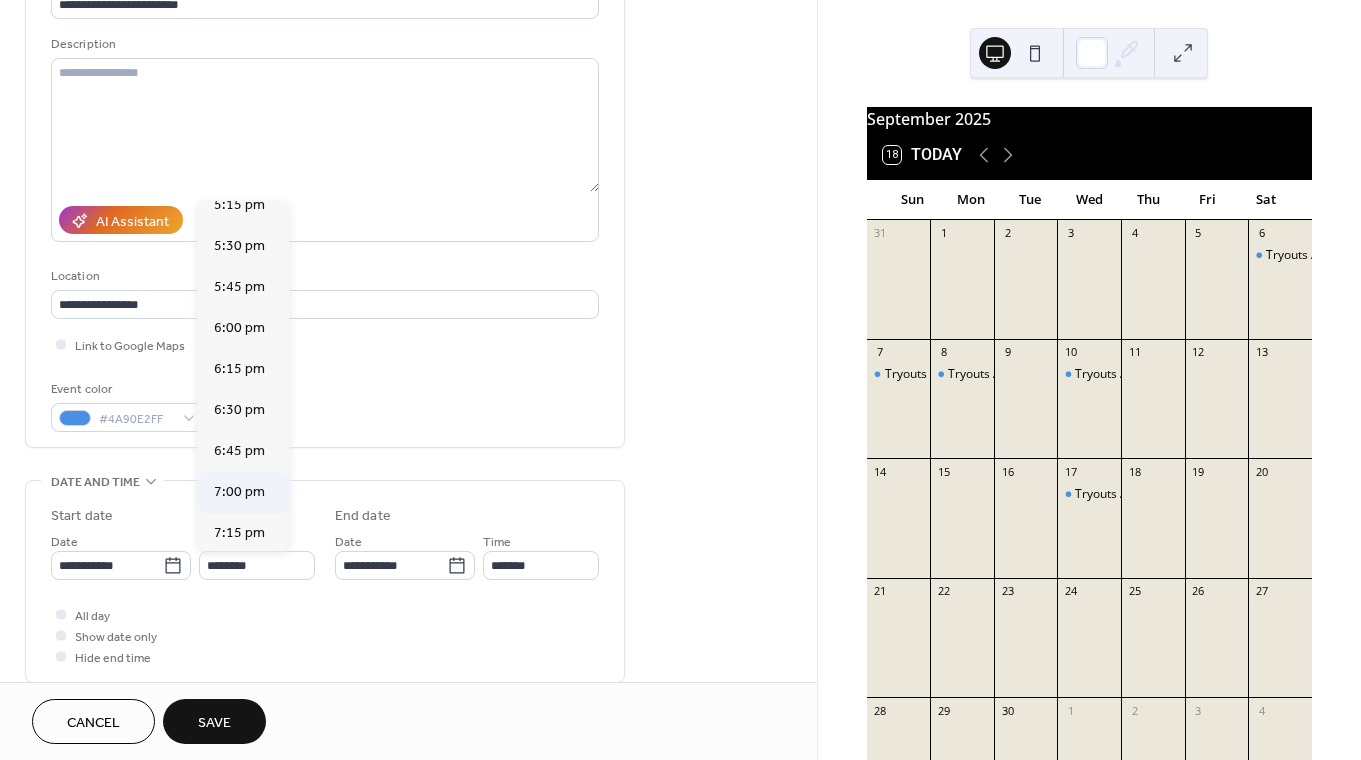 type on "*******" 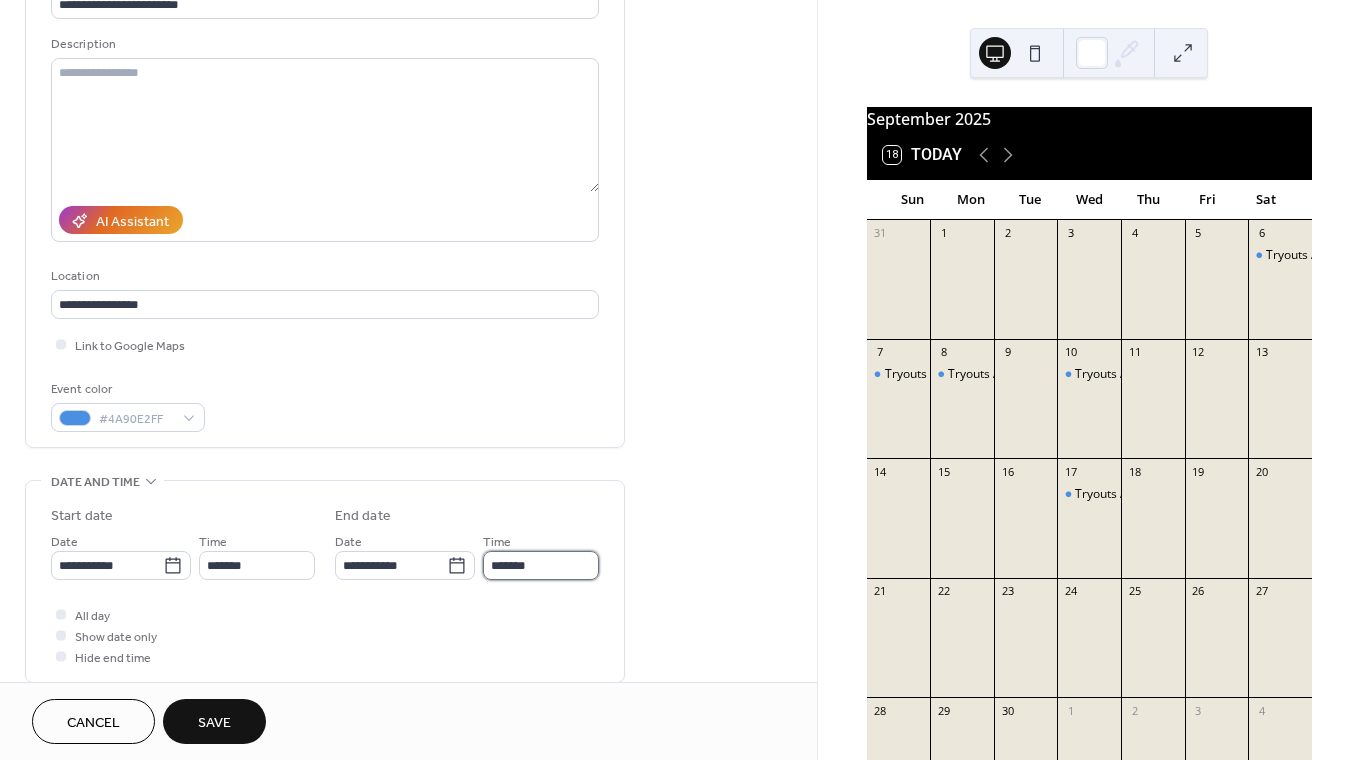 click on "*******" at bounding box center [541, 565] 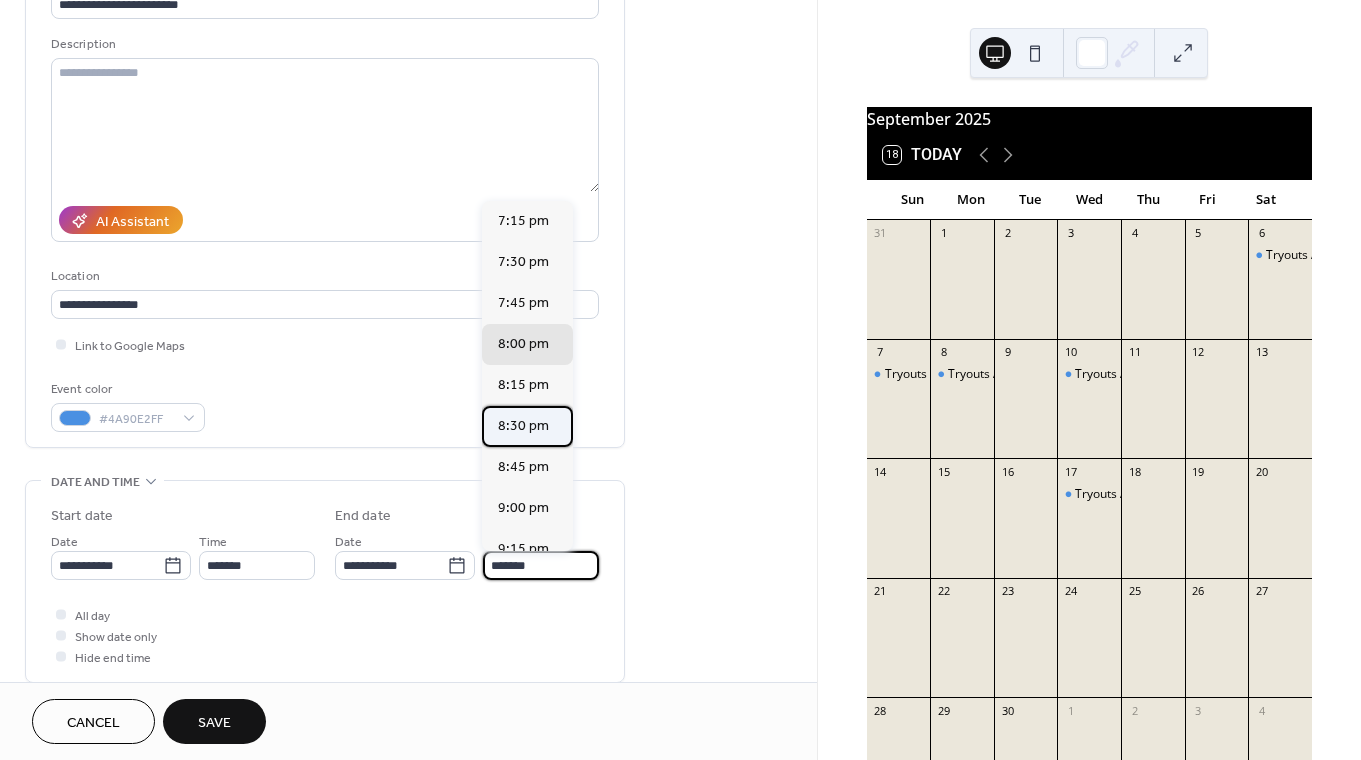 click on "8:30 pm" at bounding box center (523, 426) 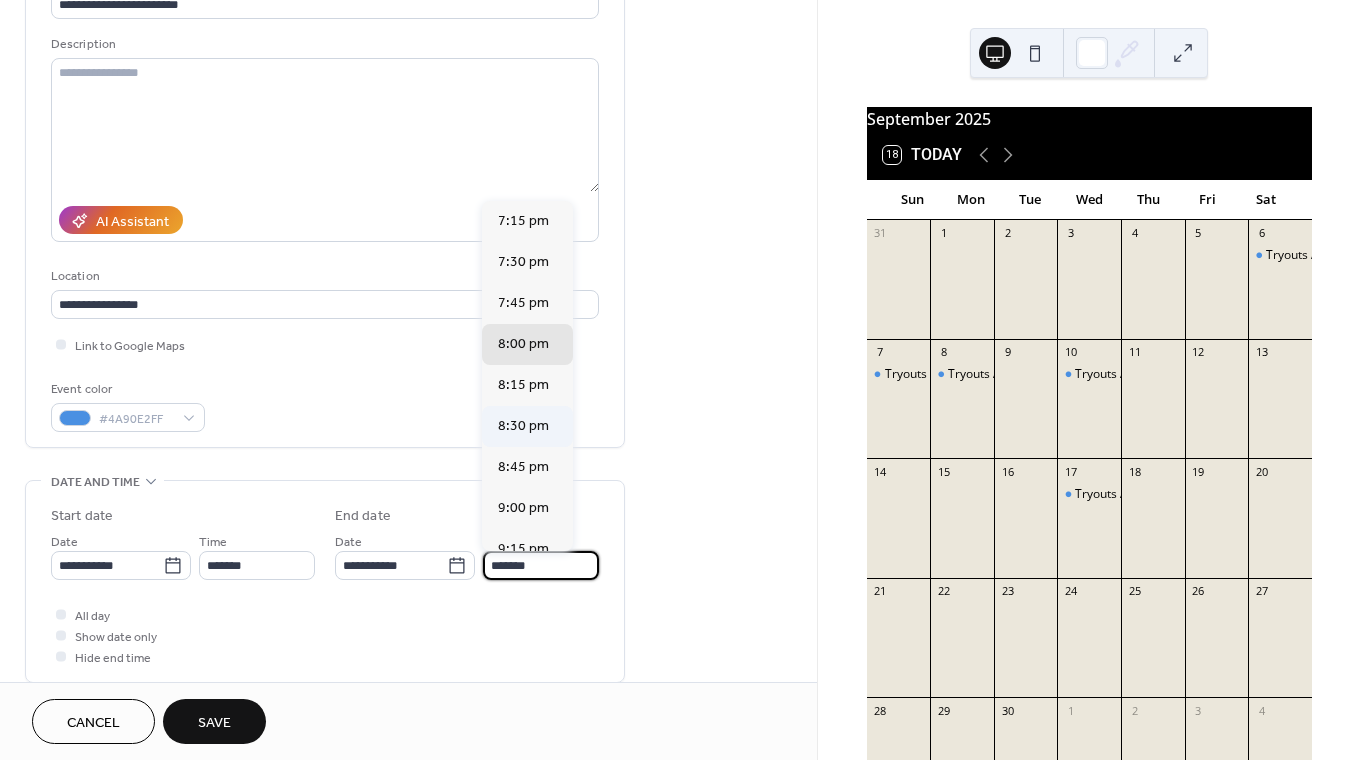 type on "*******" 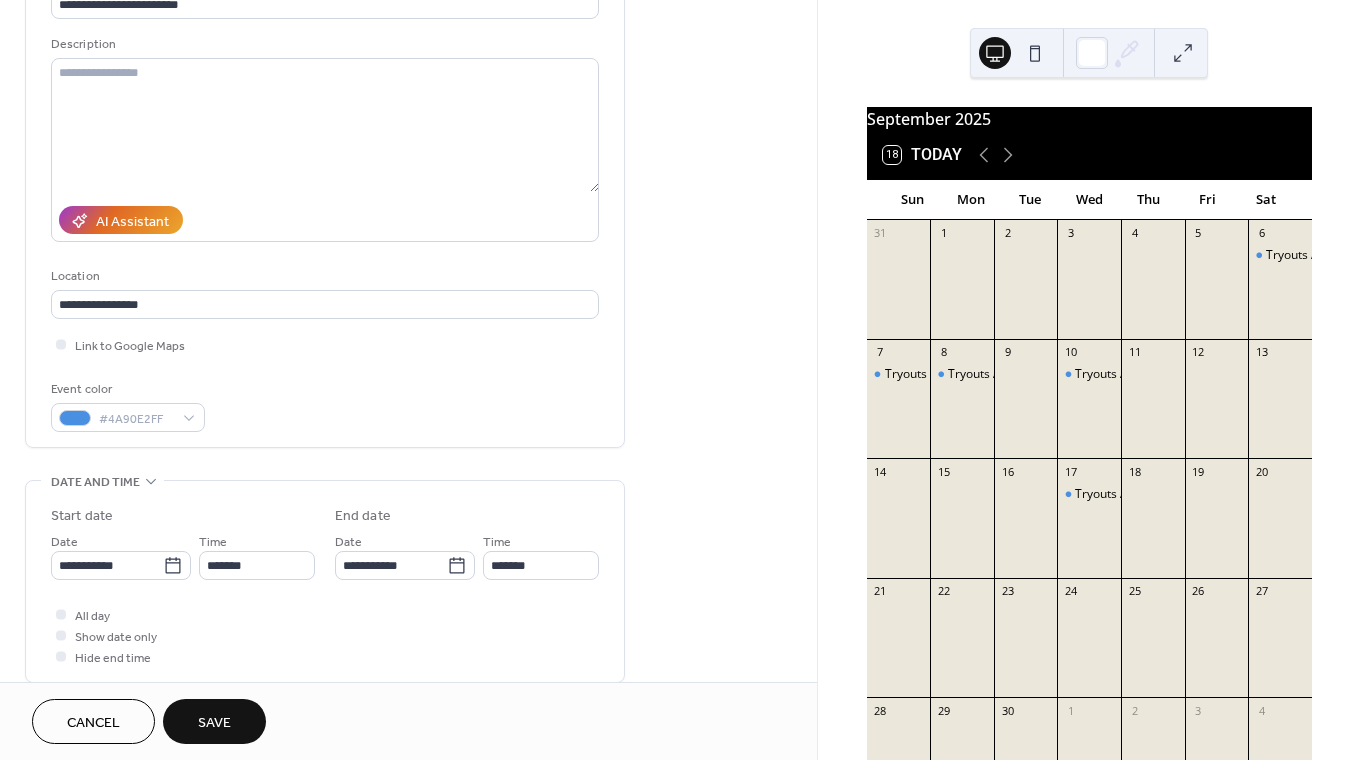 click on "Save" at bounding box center (214, 721) 